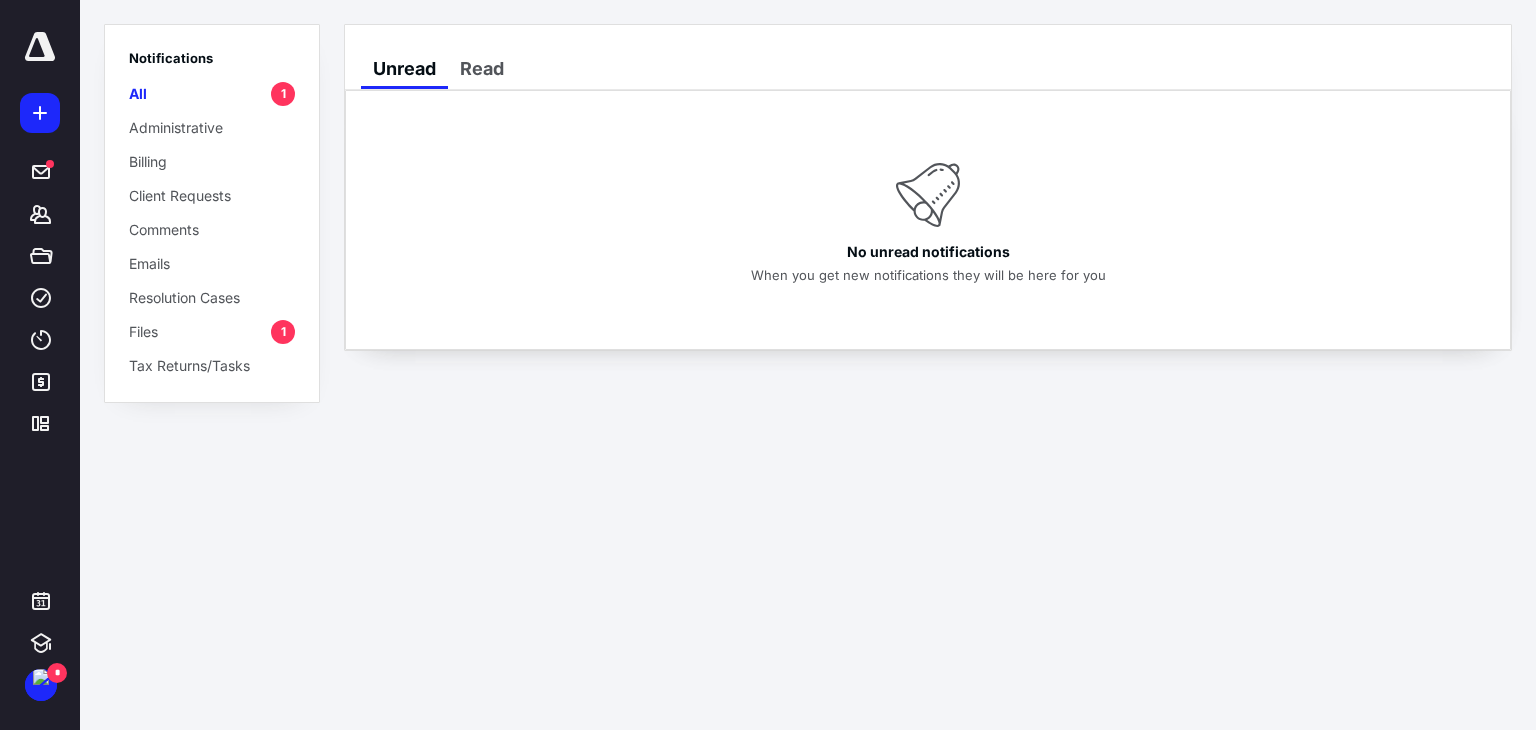 scroll, scrollTop: 0, scrollLeft: 0, axis: both 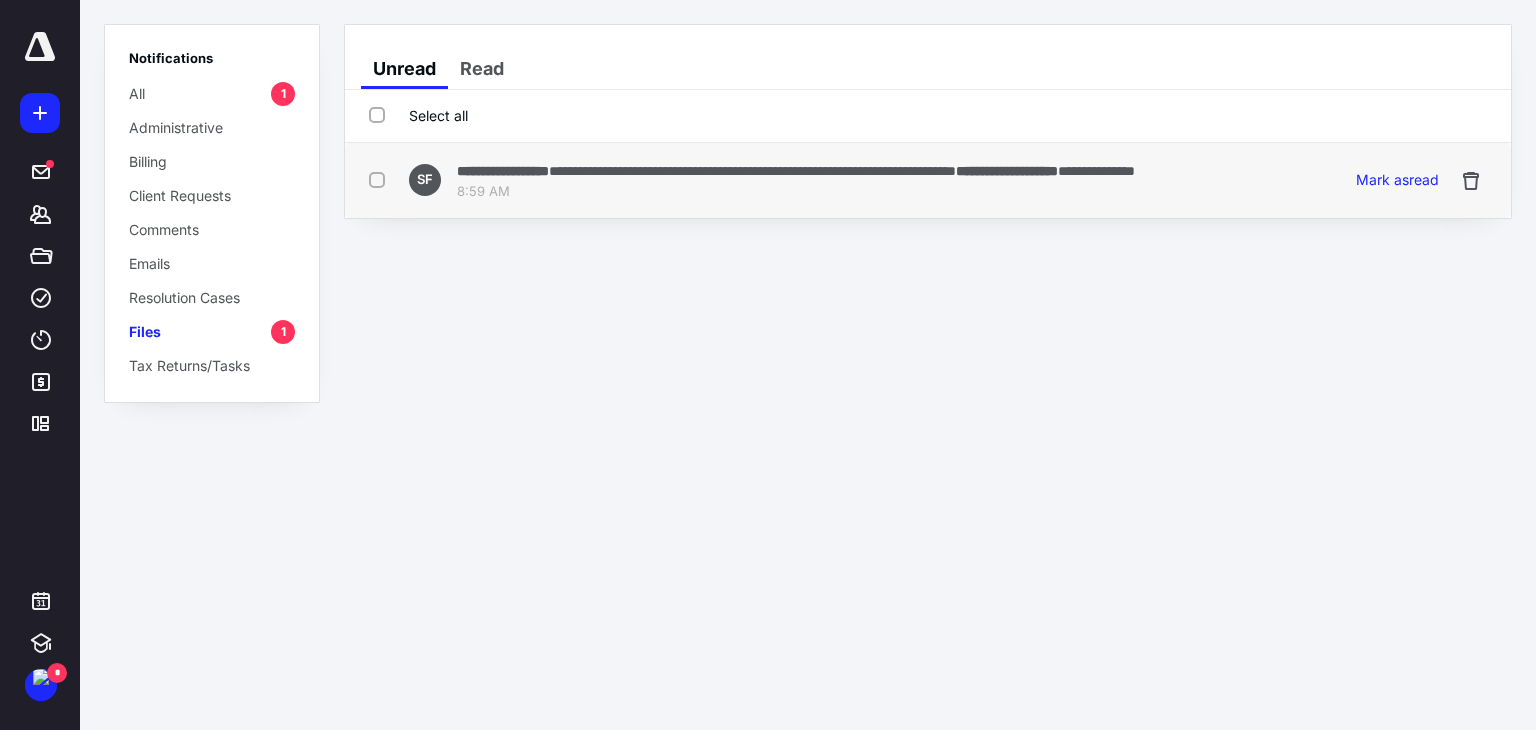 click on "**********" at bounding box center [752, 171] 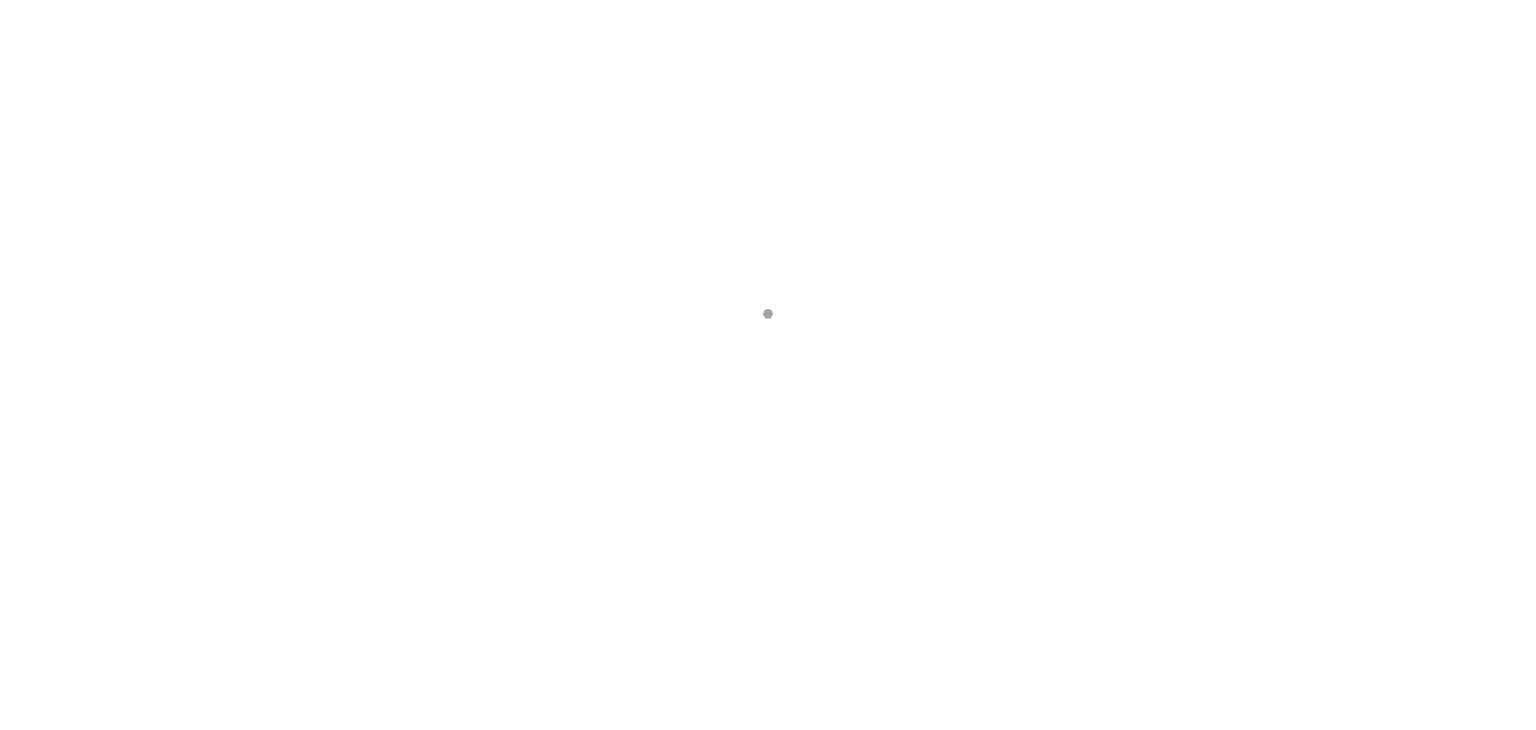 scroll, scrollTop: 0, scrollLeft: 0, axis: both 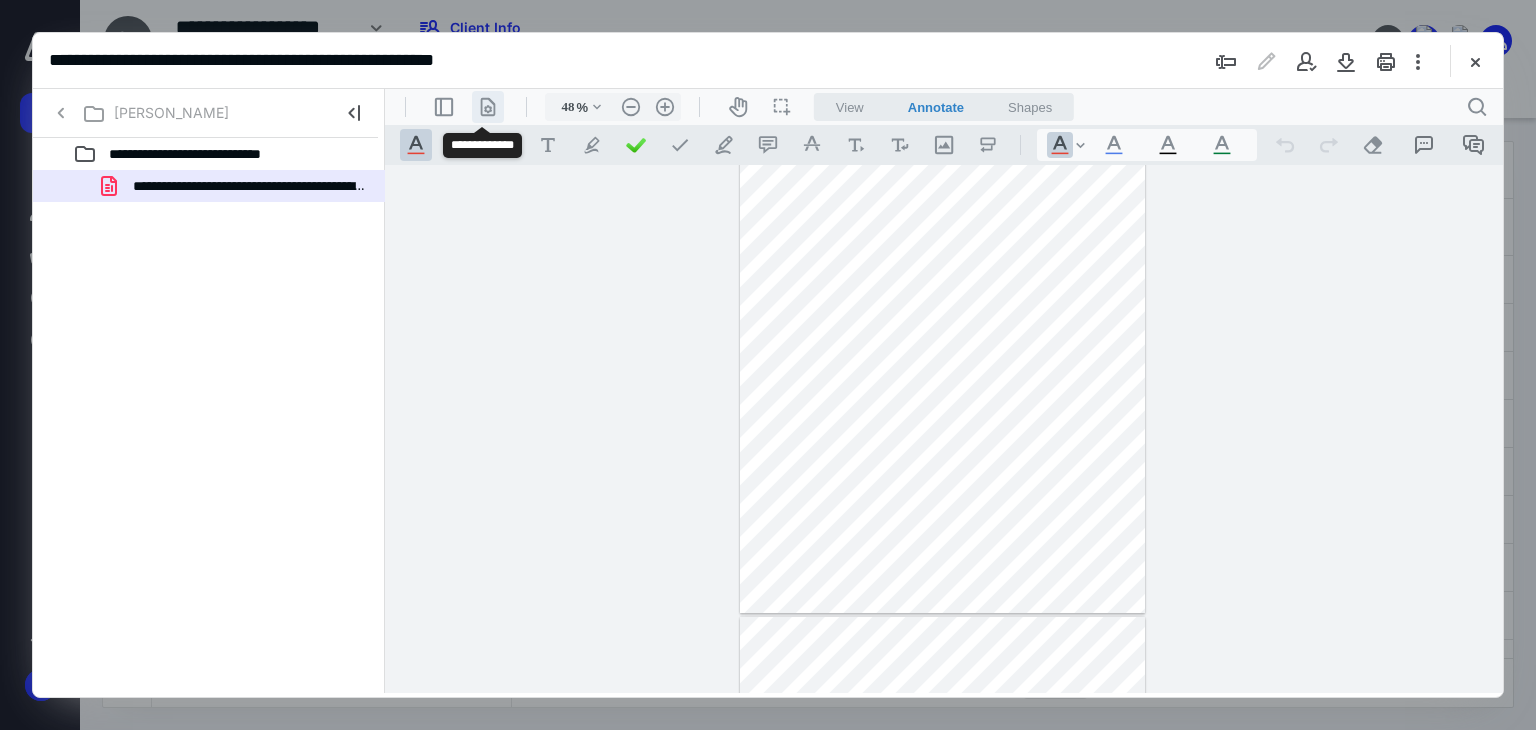 click on ".cls-1{fill:#abb0c4;} icon - header - page manipulation - line" at bounding box center (488, 107) 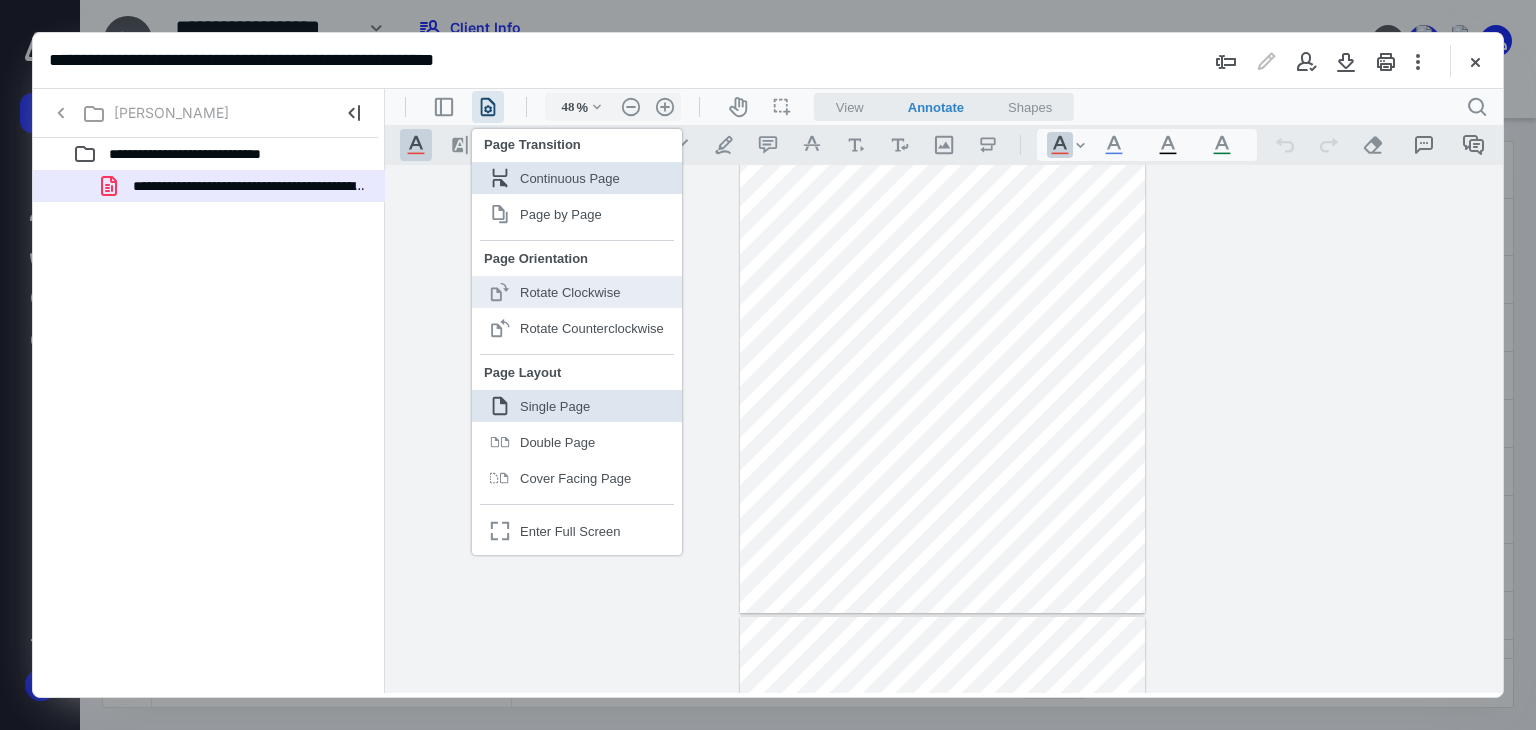 click on "Rotate Clockwise" at bounding box center [570, 292] 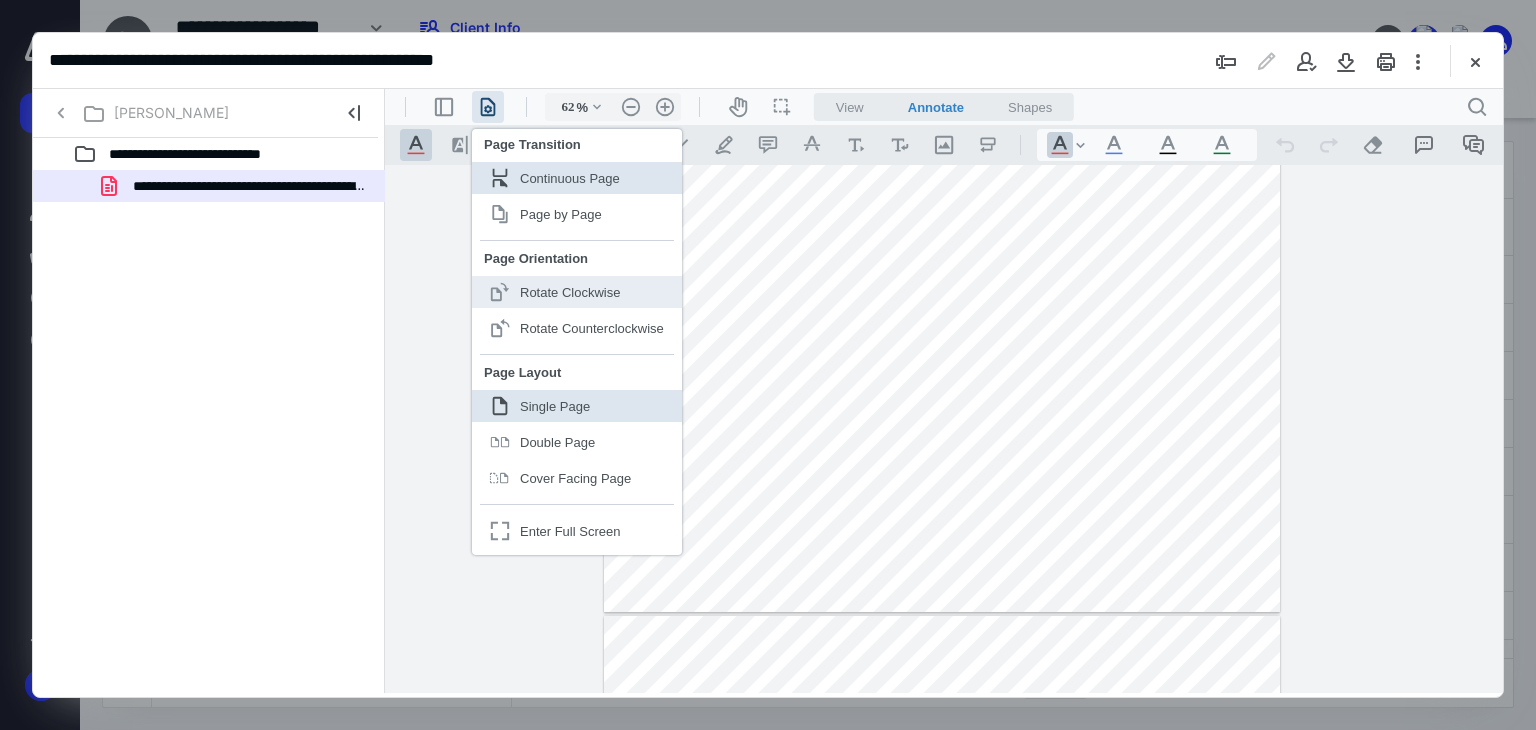 click on "Rotate Clockwise" at bounding box center (570, 292) 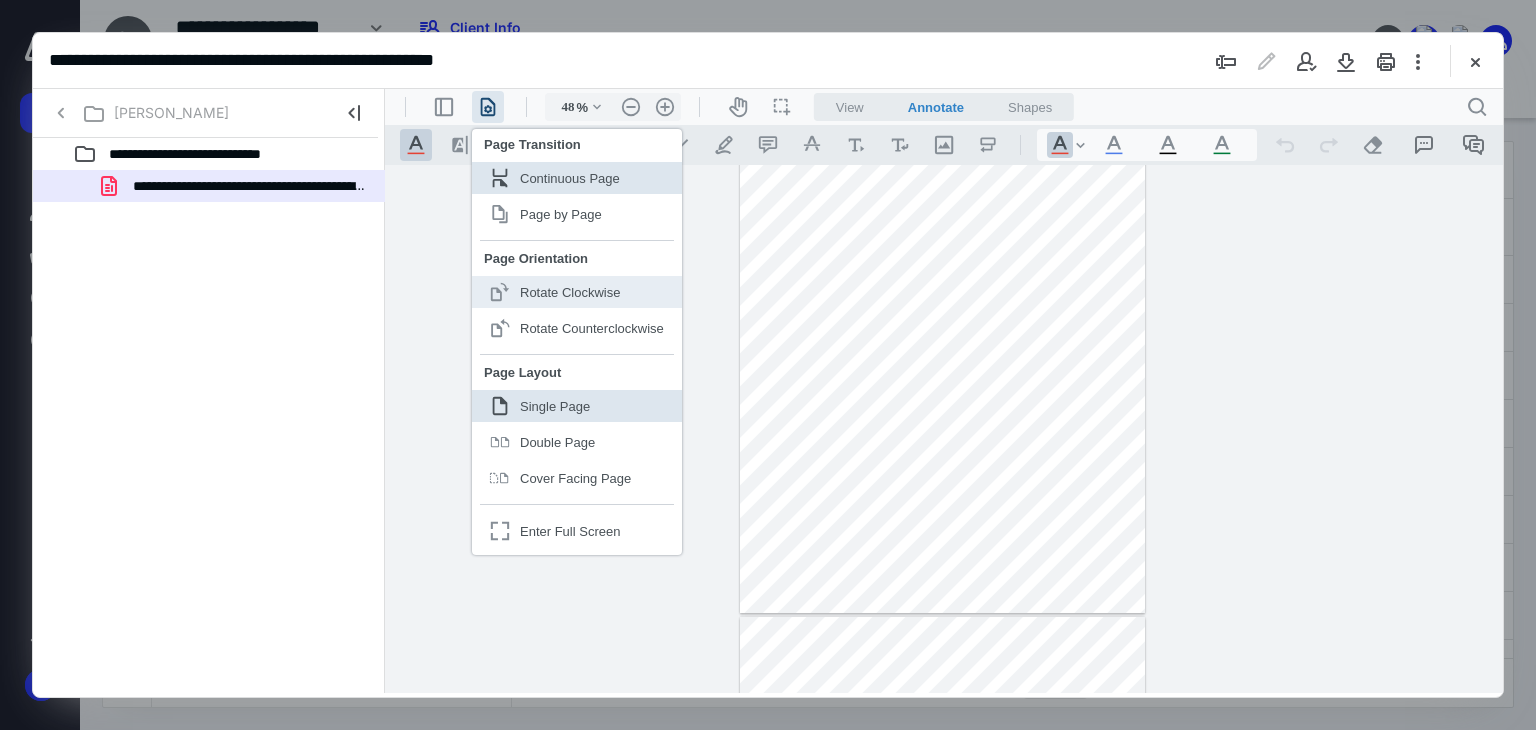 click on "Rotate Clockwise" at bounding box center (570, 292) 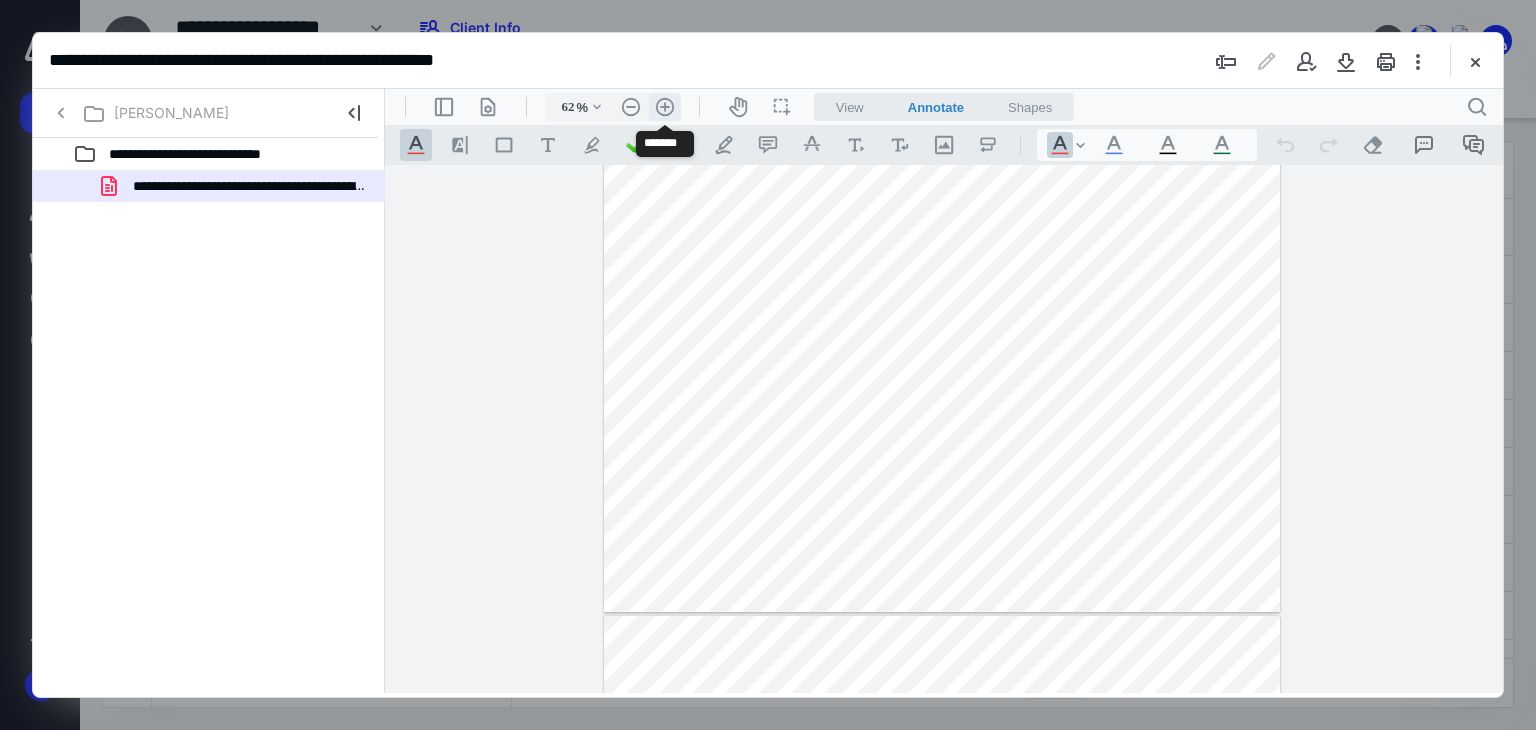 click on ".cls-1{fill:#abb0c4;} icon - header - zoom - in - line" at bounding box center (665, 107) 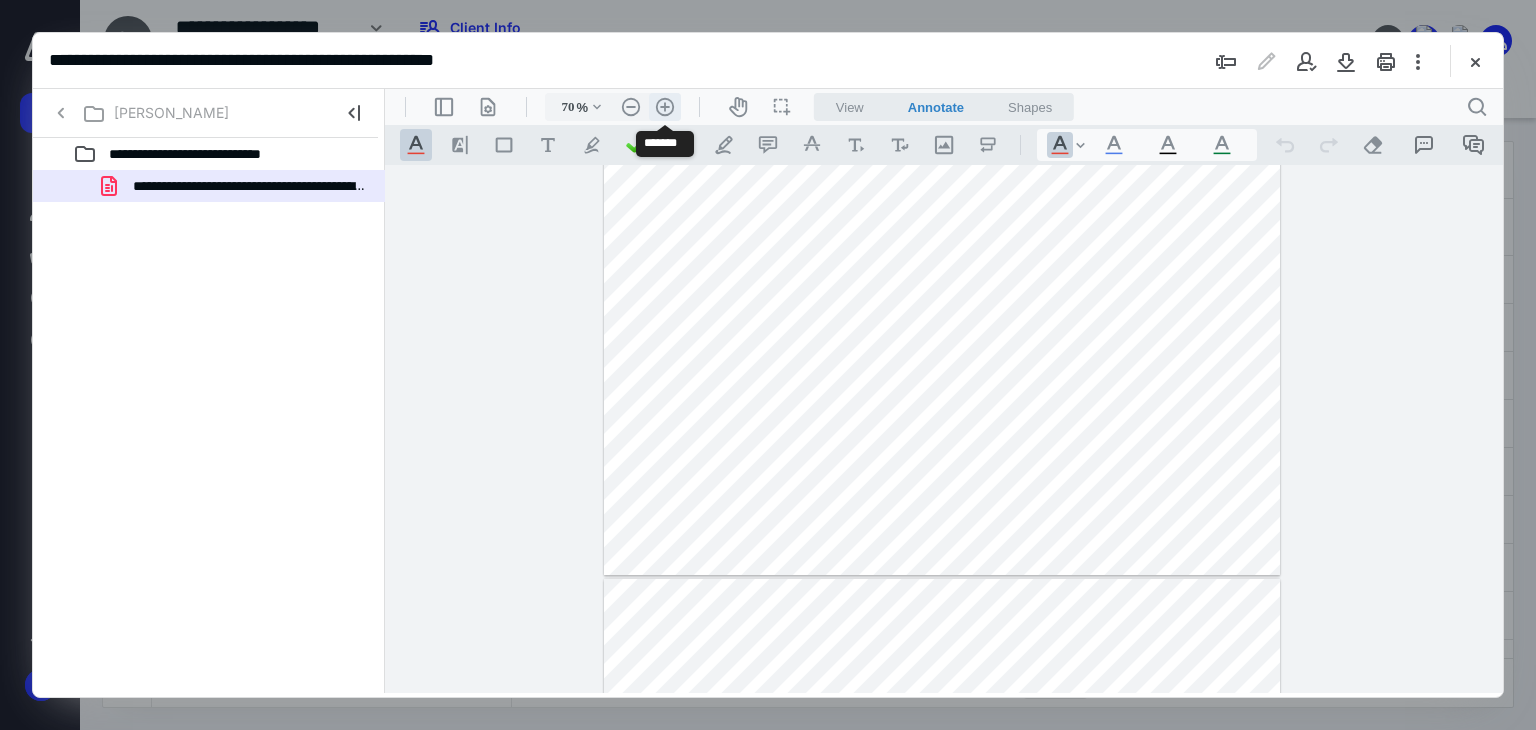 click on ".cls-1{fill:#abb0c4;} icon - header - zoom - in - line" at bounding box center [665, 107] 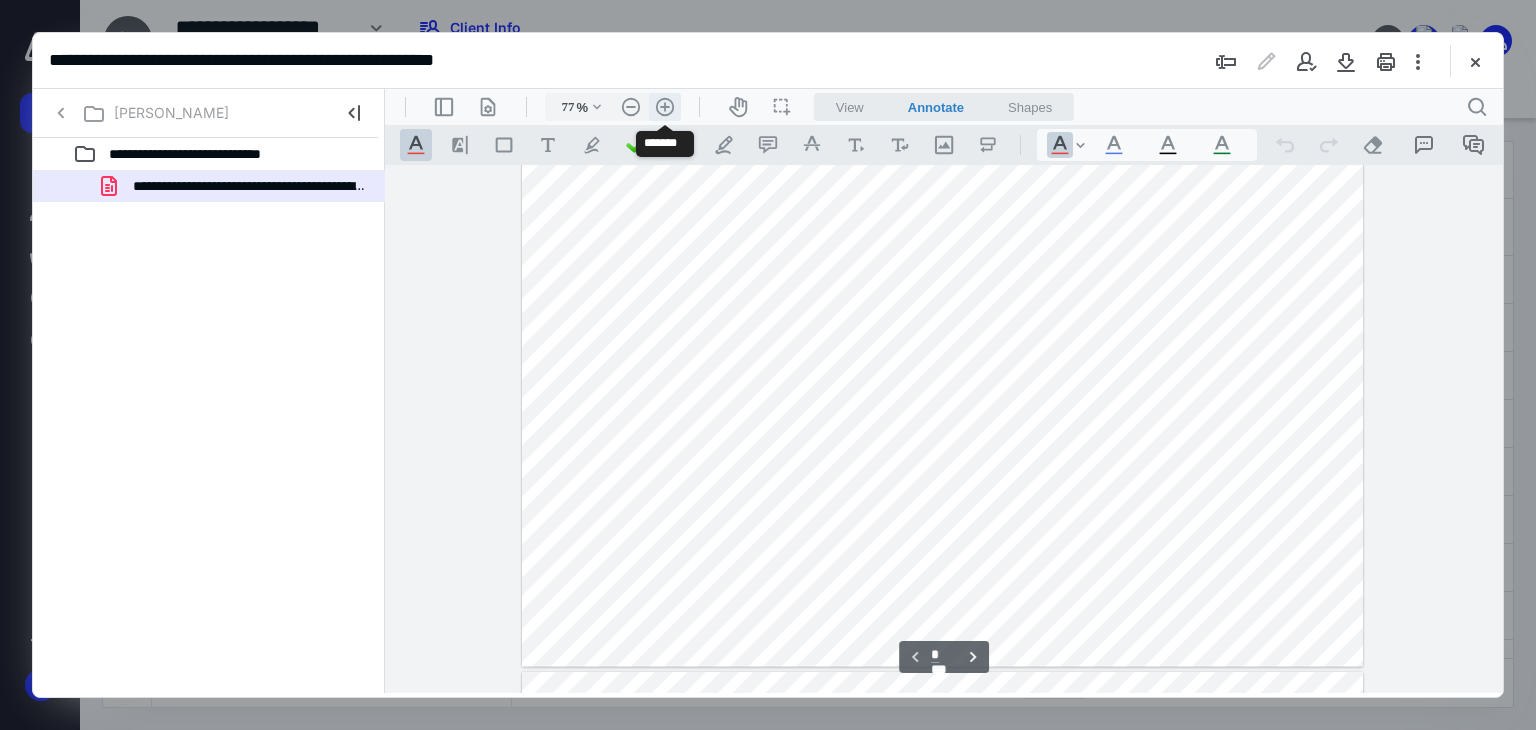 click on ".cls-1{fill:#abb0c4;} icon - header - zoom - in - line" at bounding box center (665, 107) 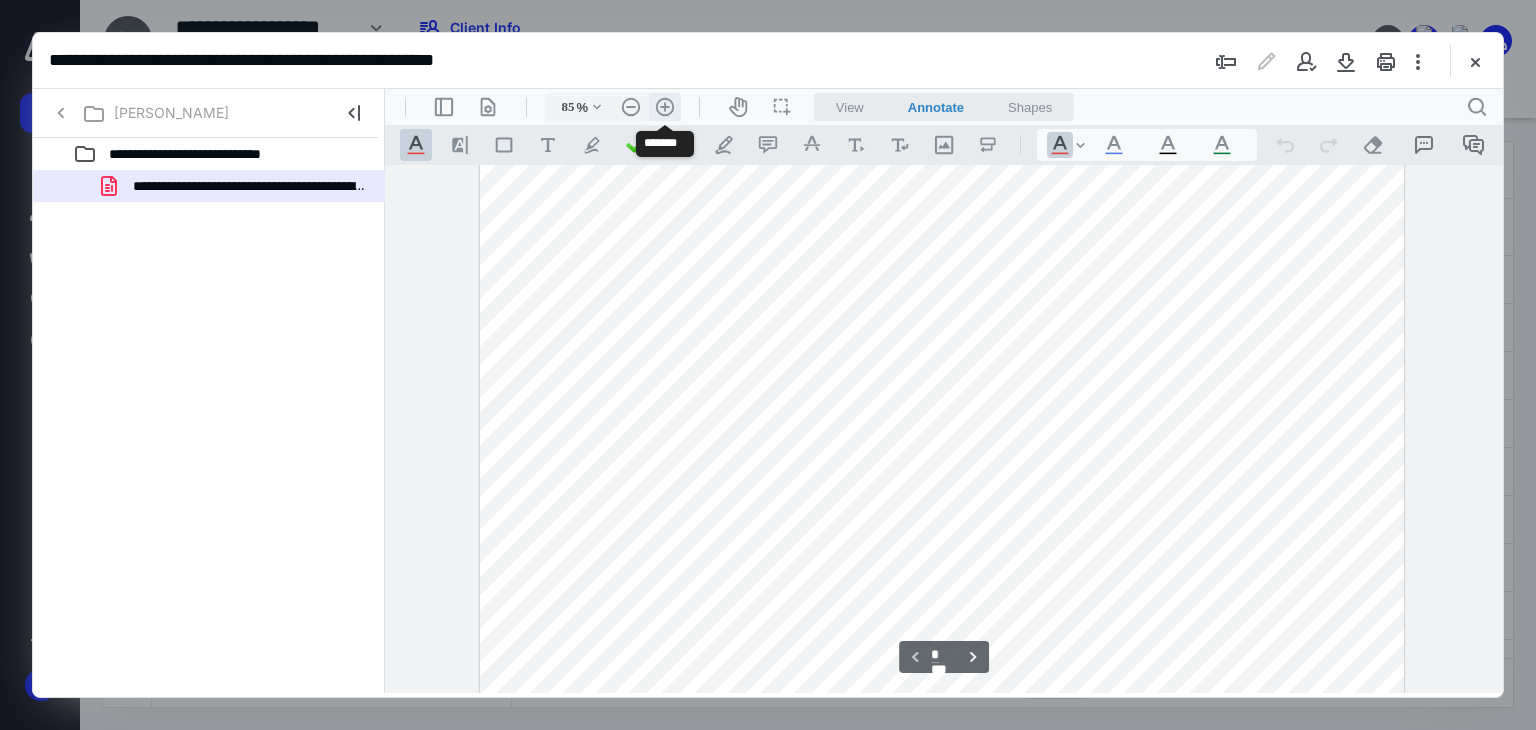 scroll, scrollTop: 188, scrollLeft: 0, axis: vertical 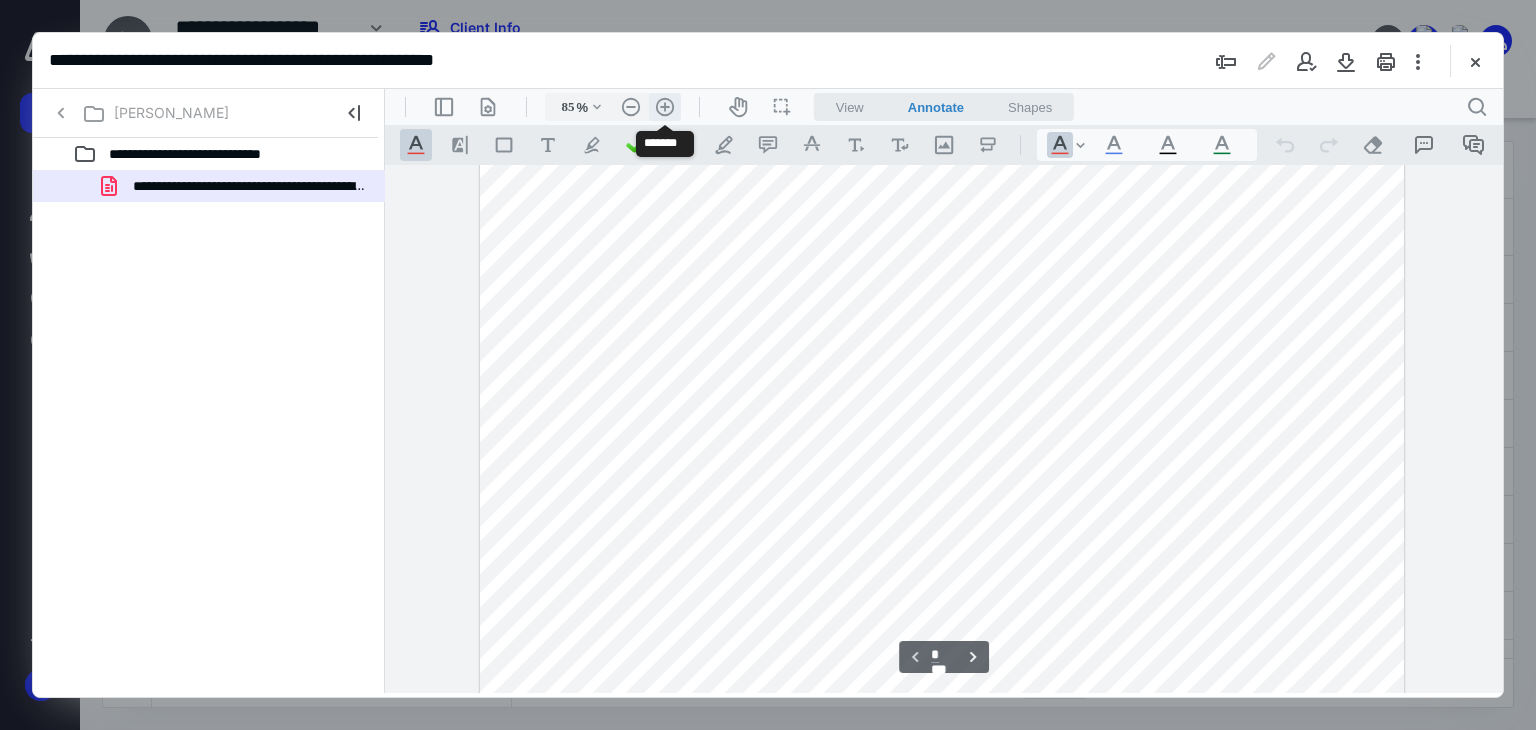 click on ".cls-1{fill:#abb0c4;} icon - header - zoom - in - line" at bounding box center (665, 107) 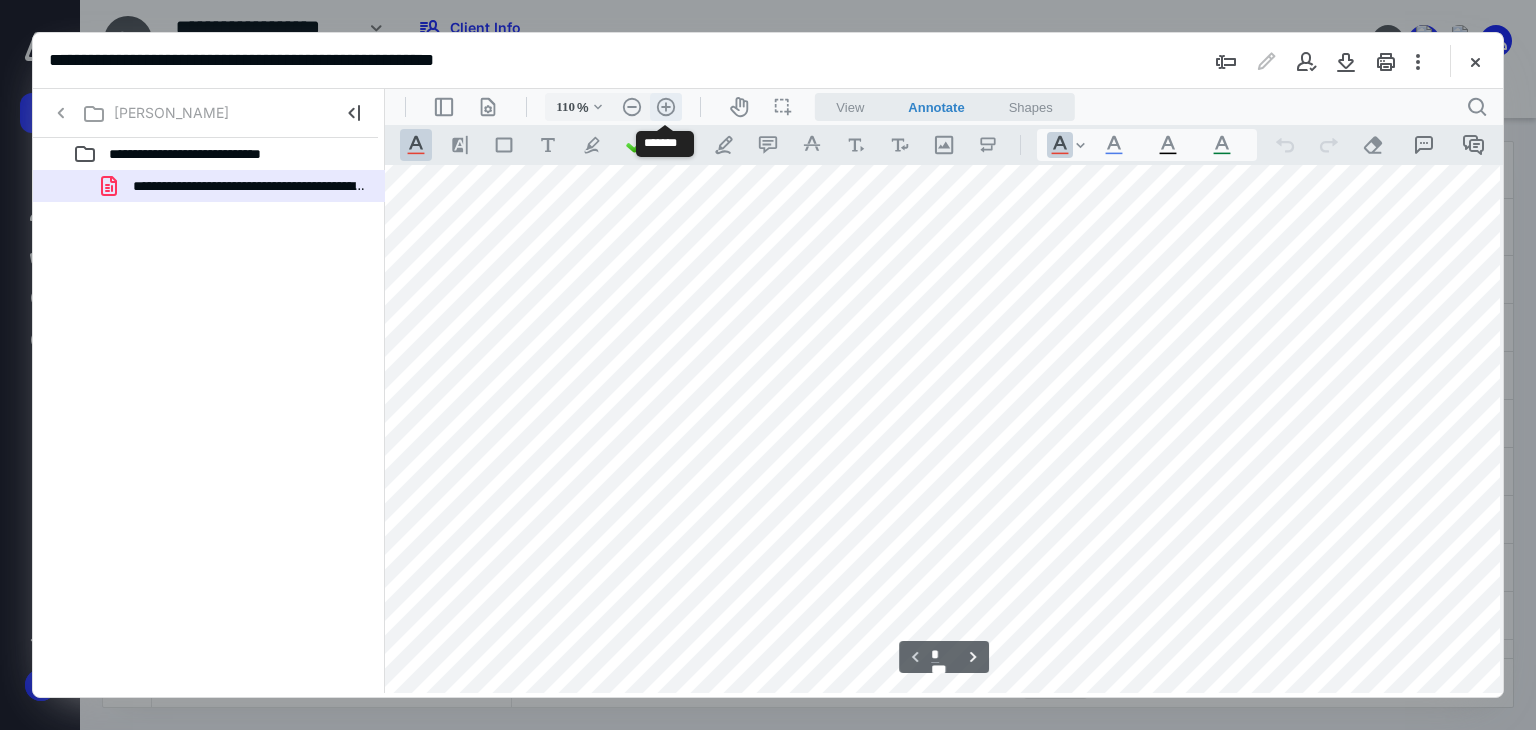 click on ".cls-1{fill:#abb0c4;} icon - header - zoom - in - line" at bounding box center [666, 107] 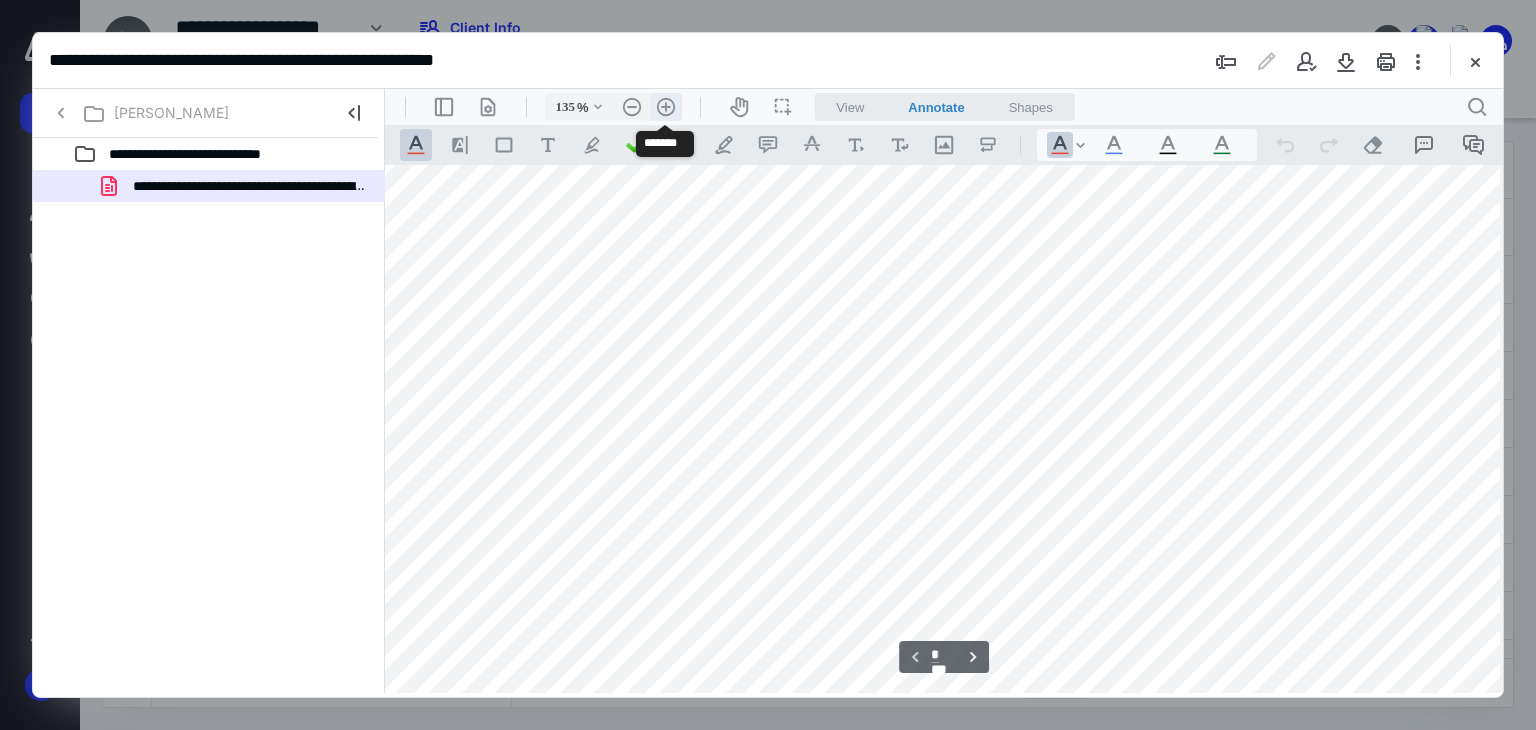 scroll, scrollTop: 435, scrollLeft: 191, axis: both 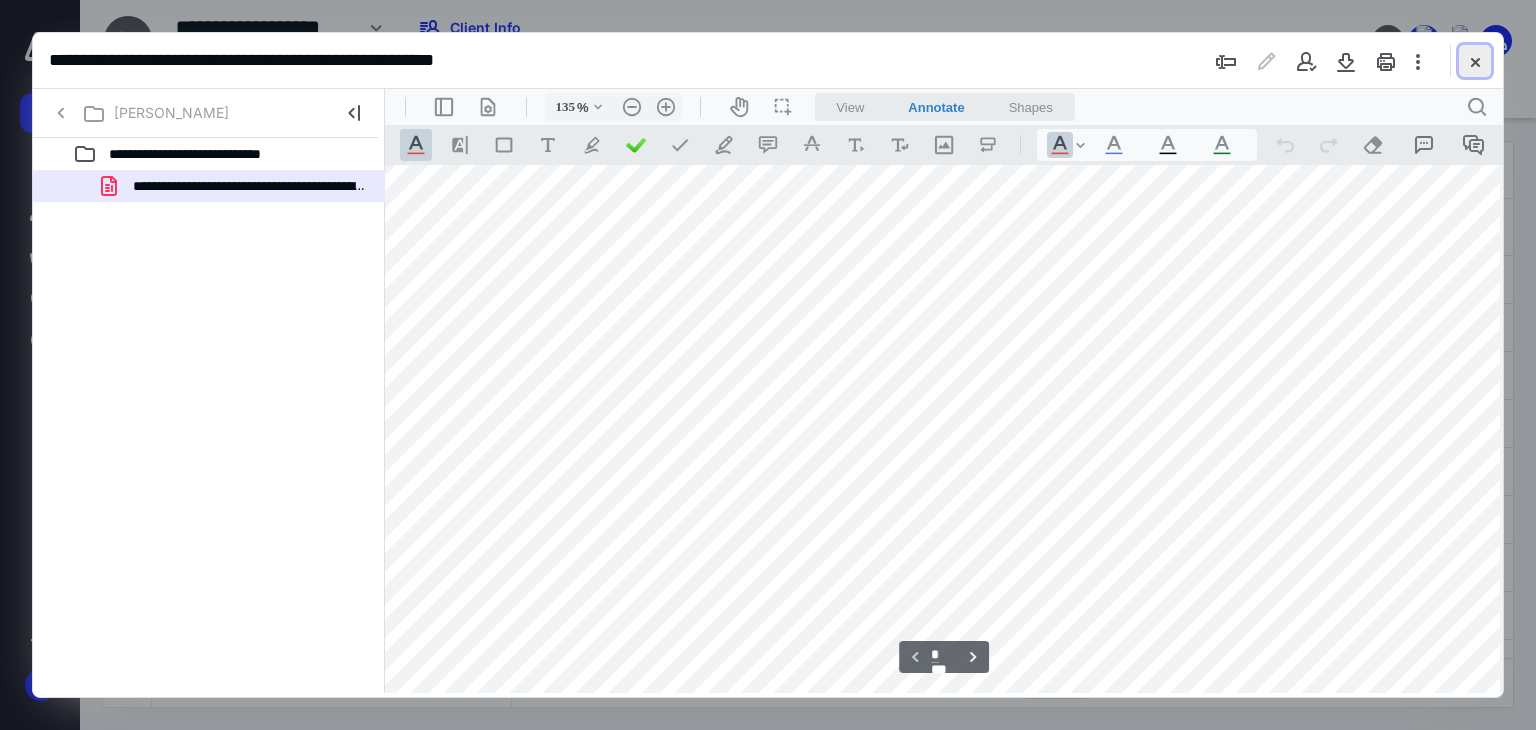 click at bounding box center (1475, 61) 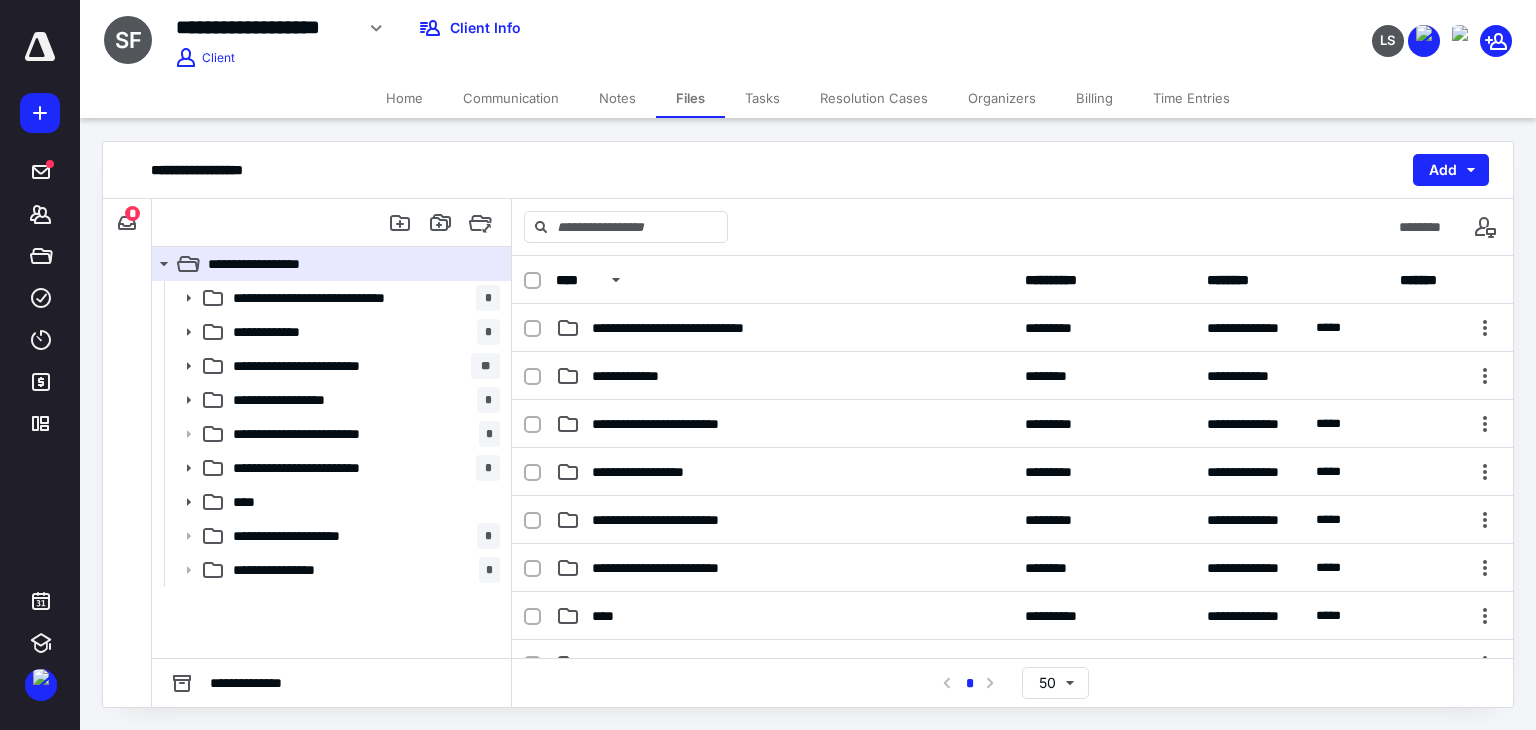 scroll, scrollTop: 410, scrollLeft: 0, axis: vertical 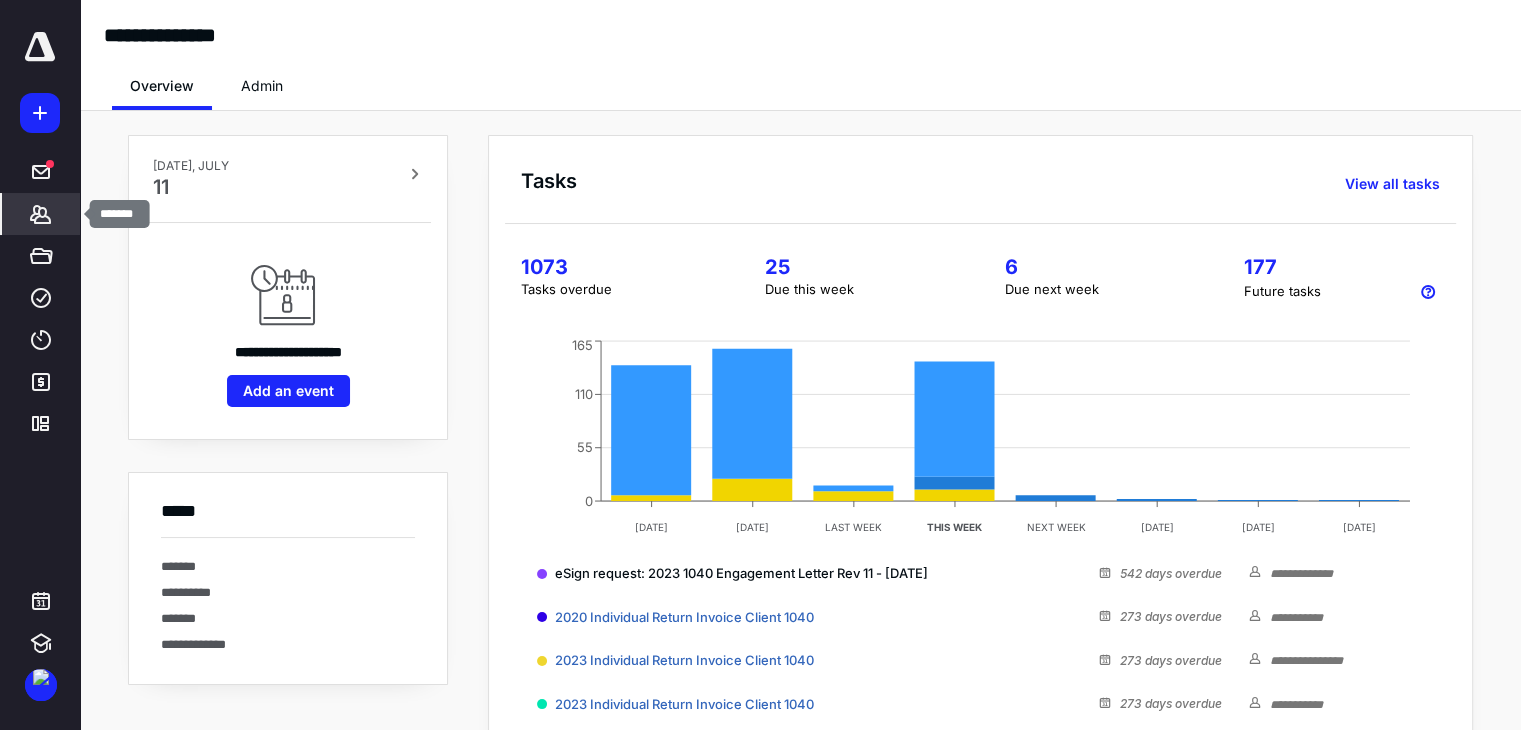 click 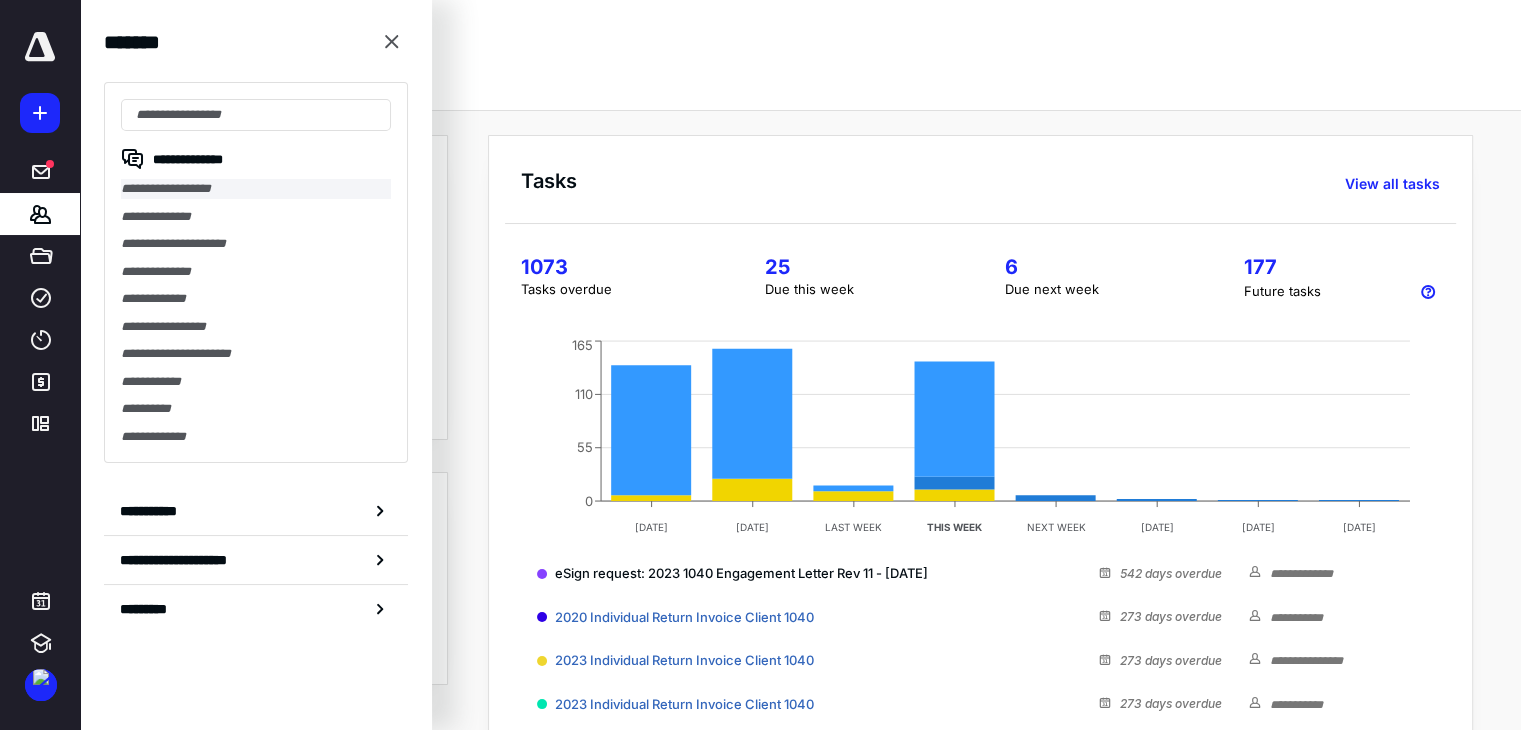 click on "**********" at bounding box center [256, 189] 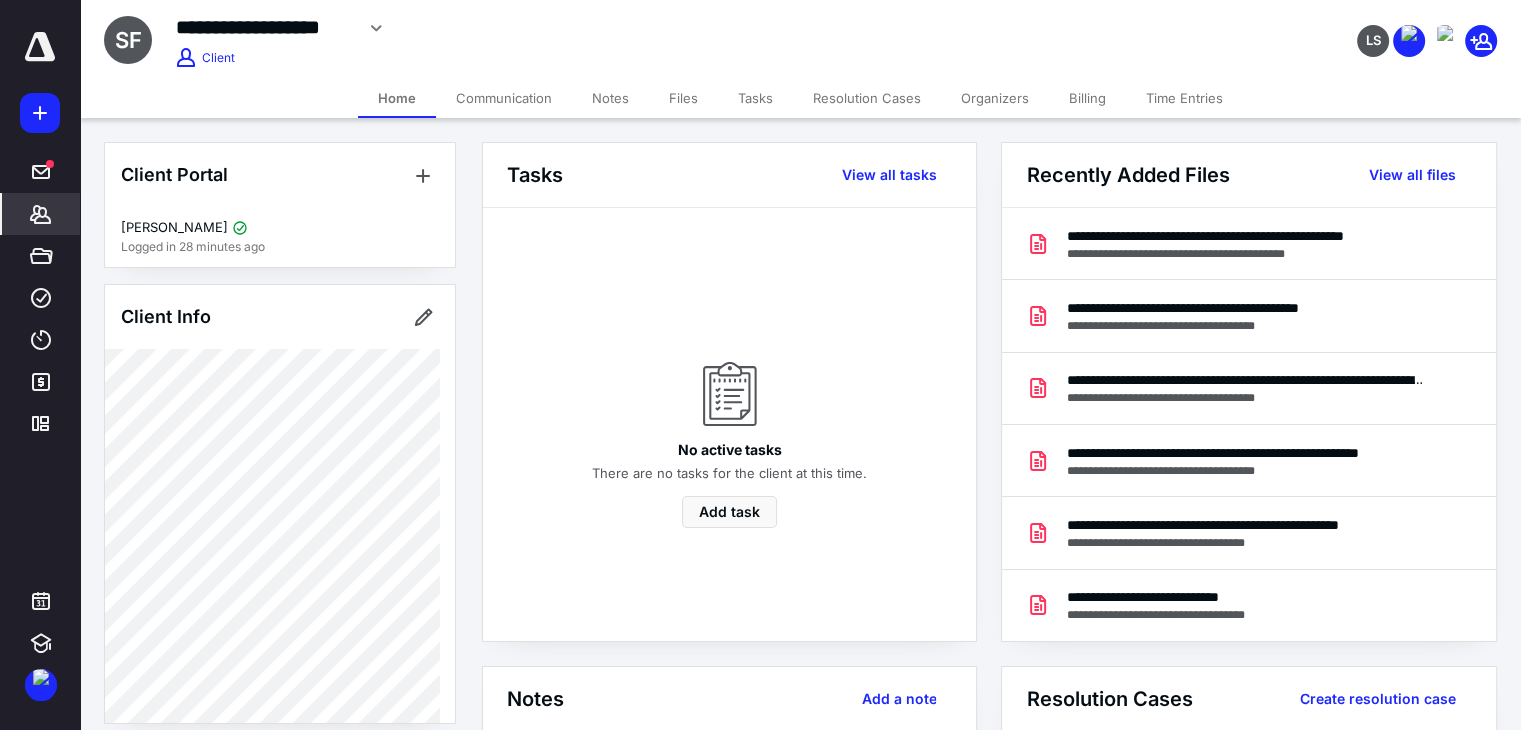 click on "Files" at bounding box center [683, 98] 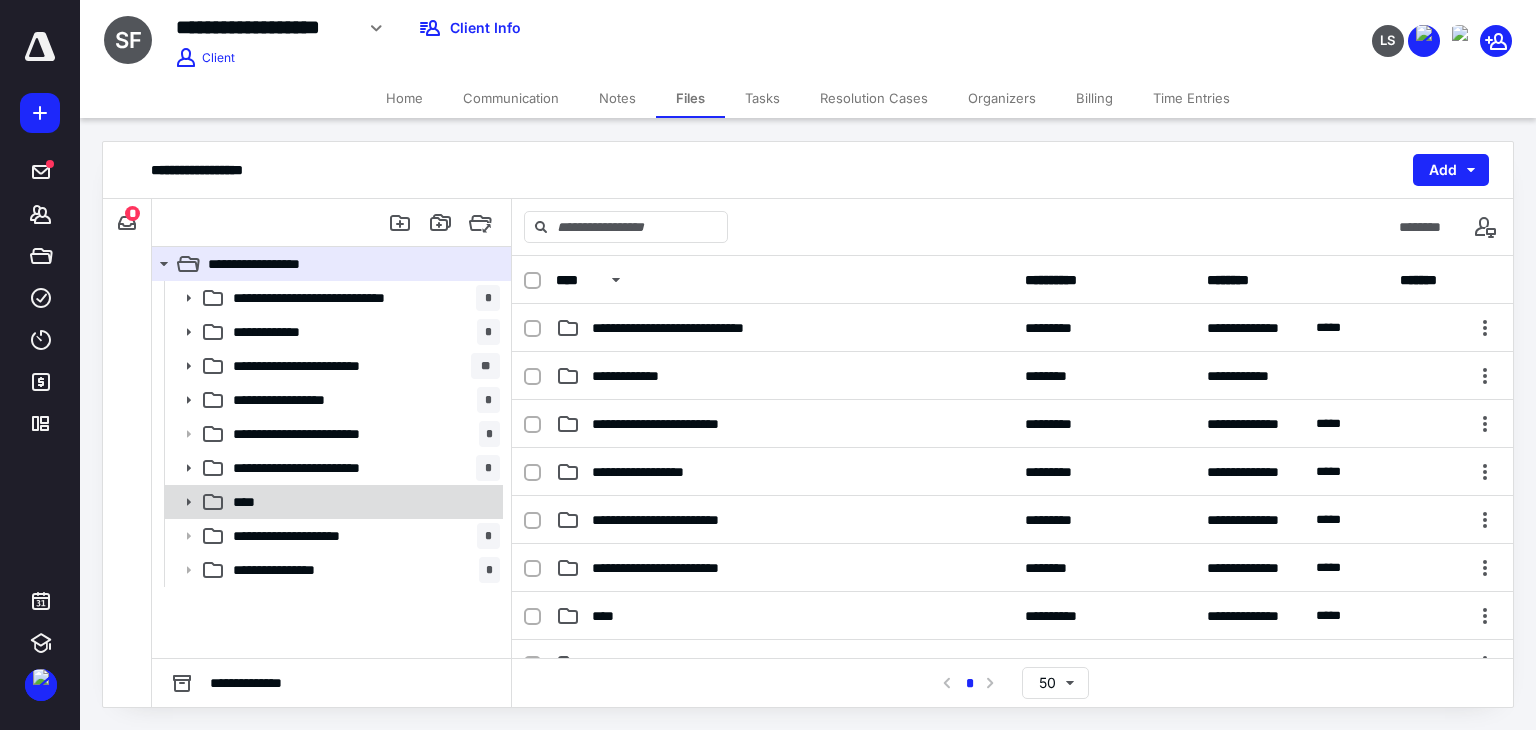 click 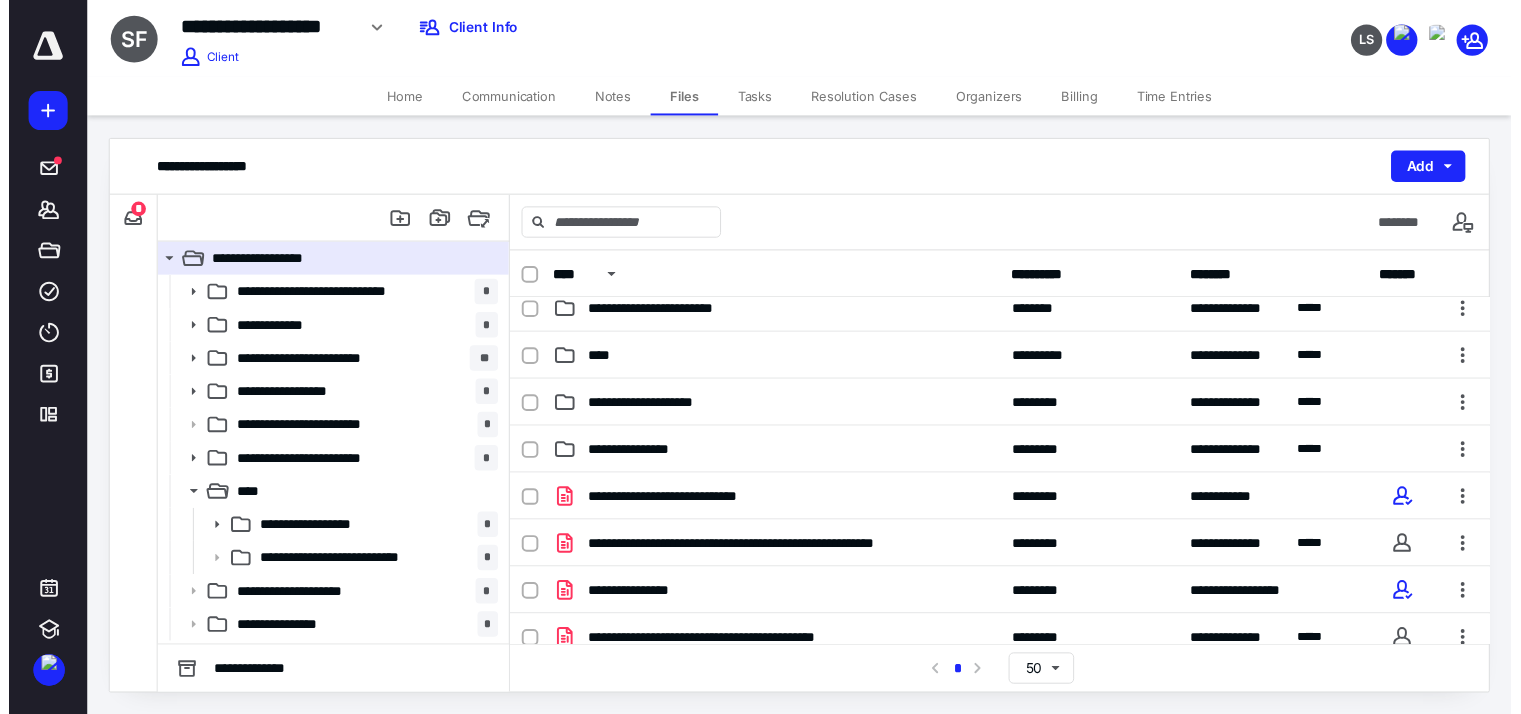 scroll, scrollTop: 332, scrollLeft: 0, axis: vertical 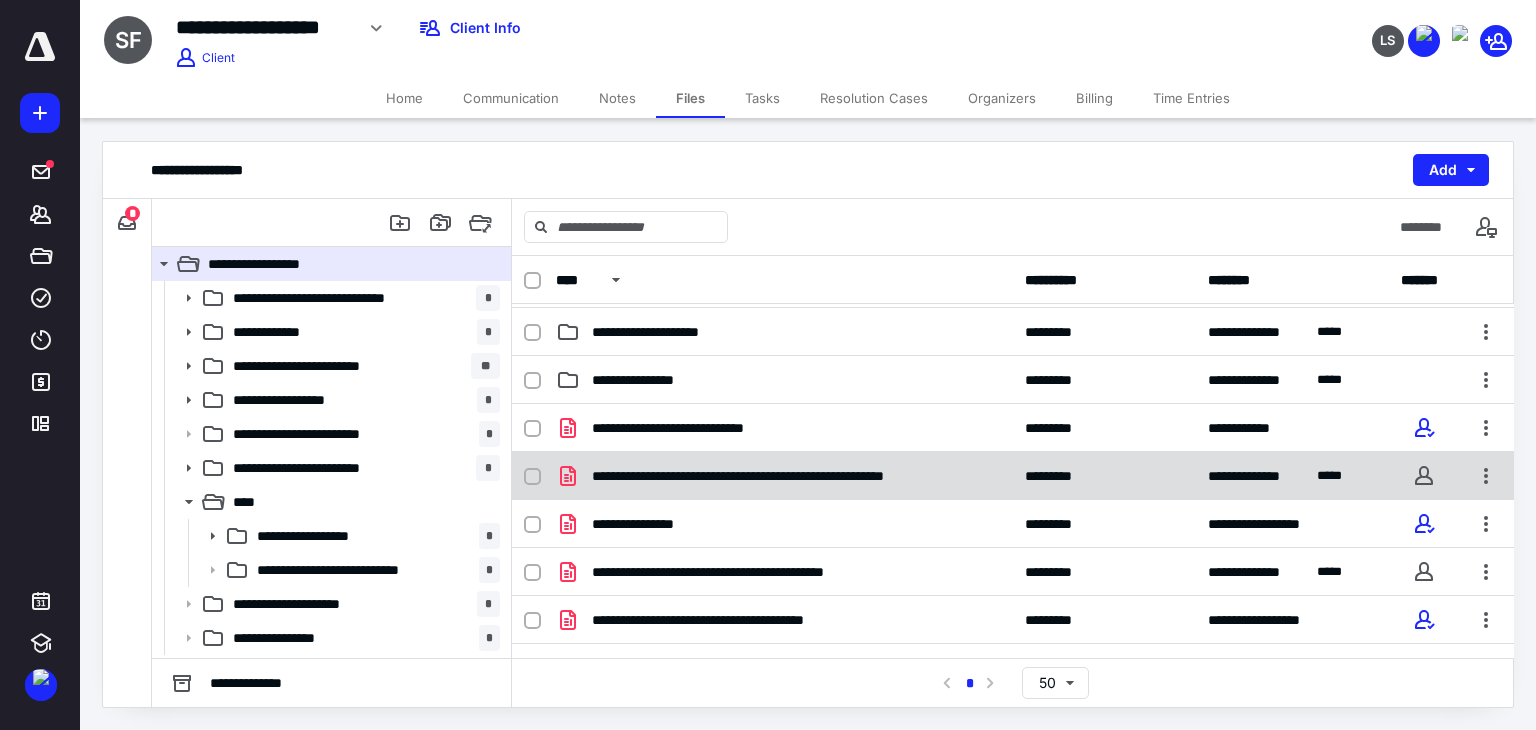 click 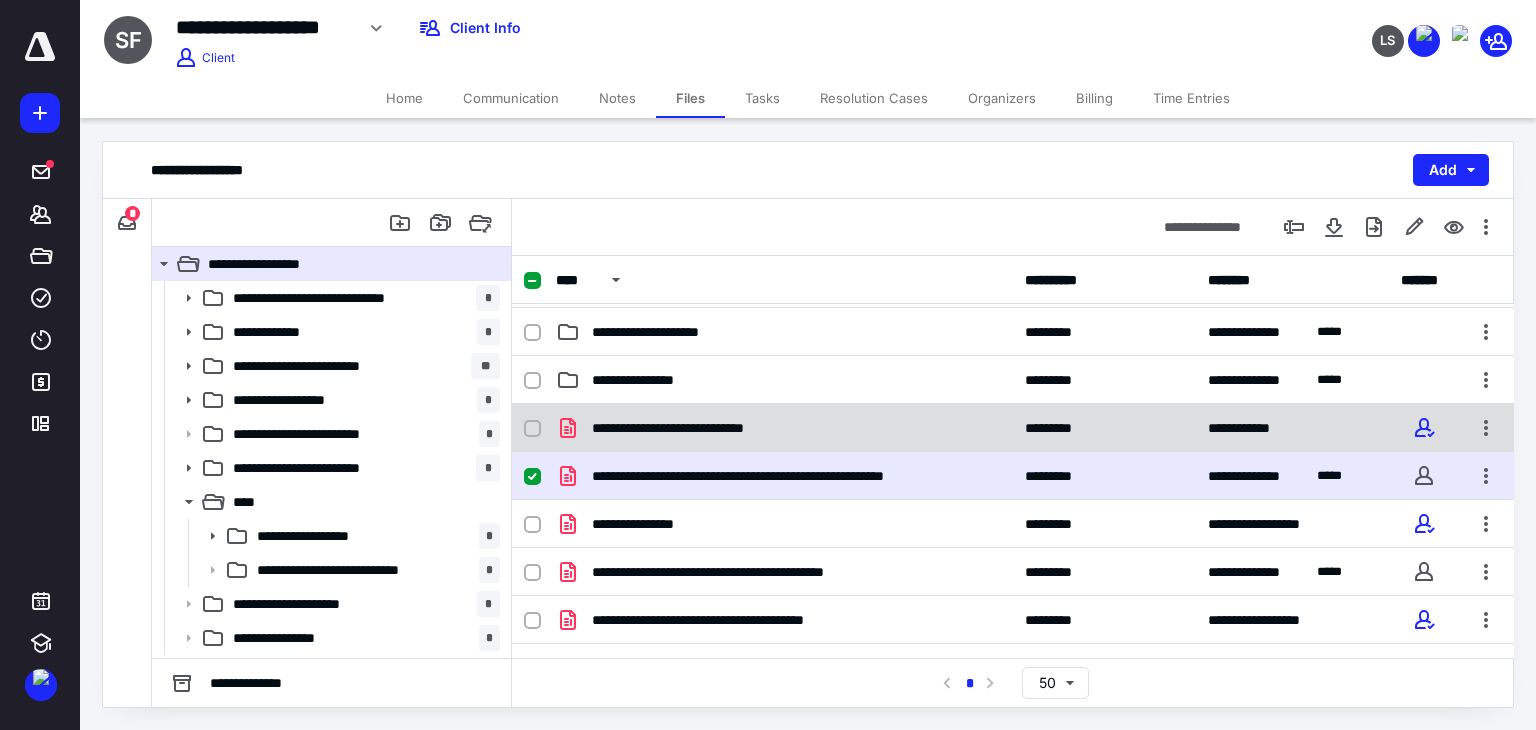 click at bounding box center [532, 429] 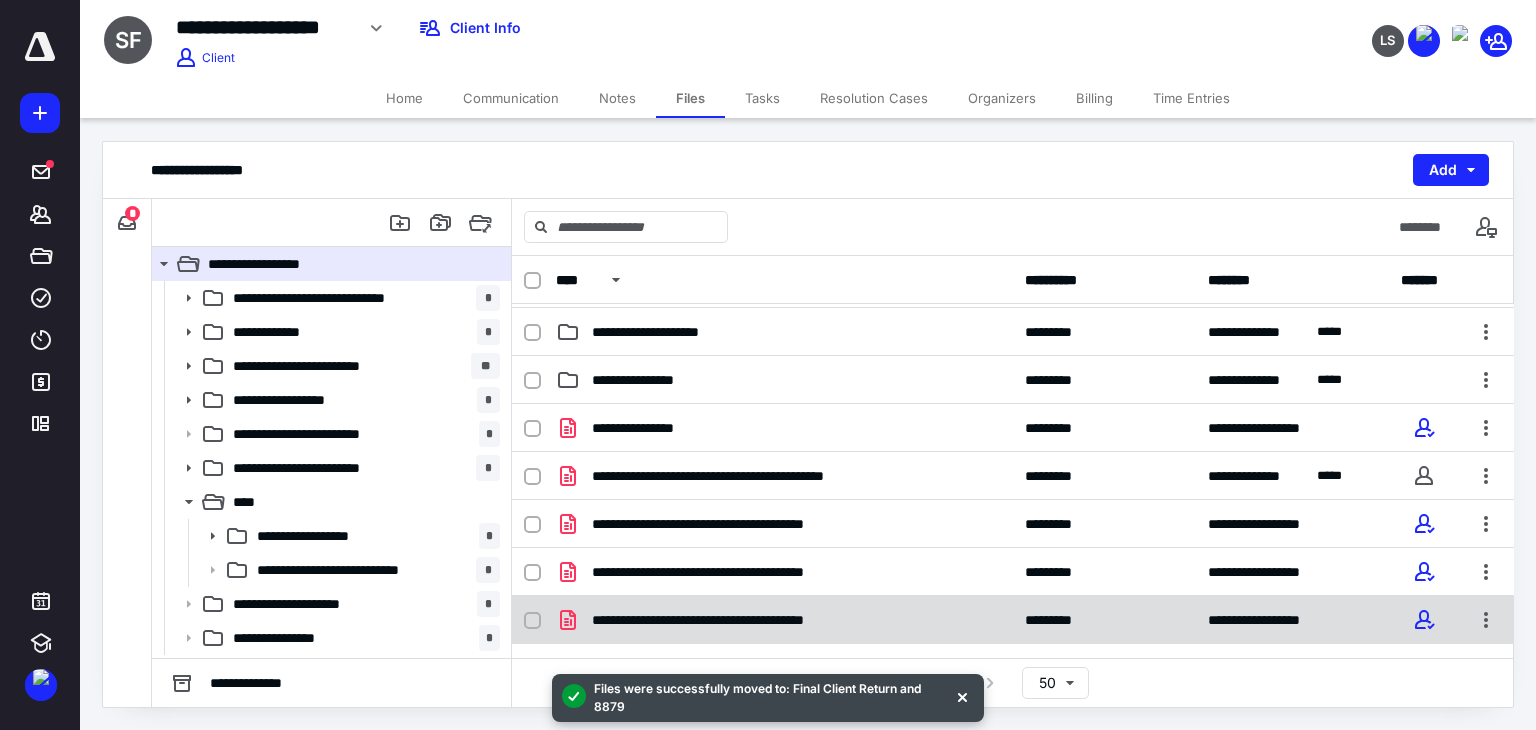 click at bounding box center [540, 620] 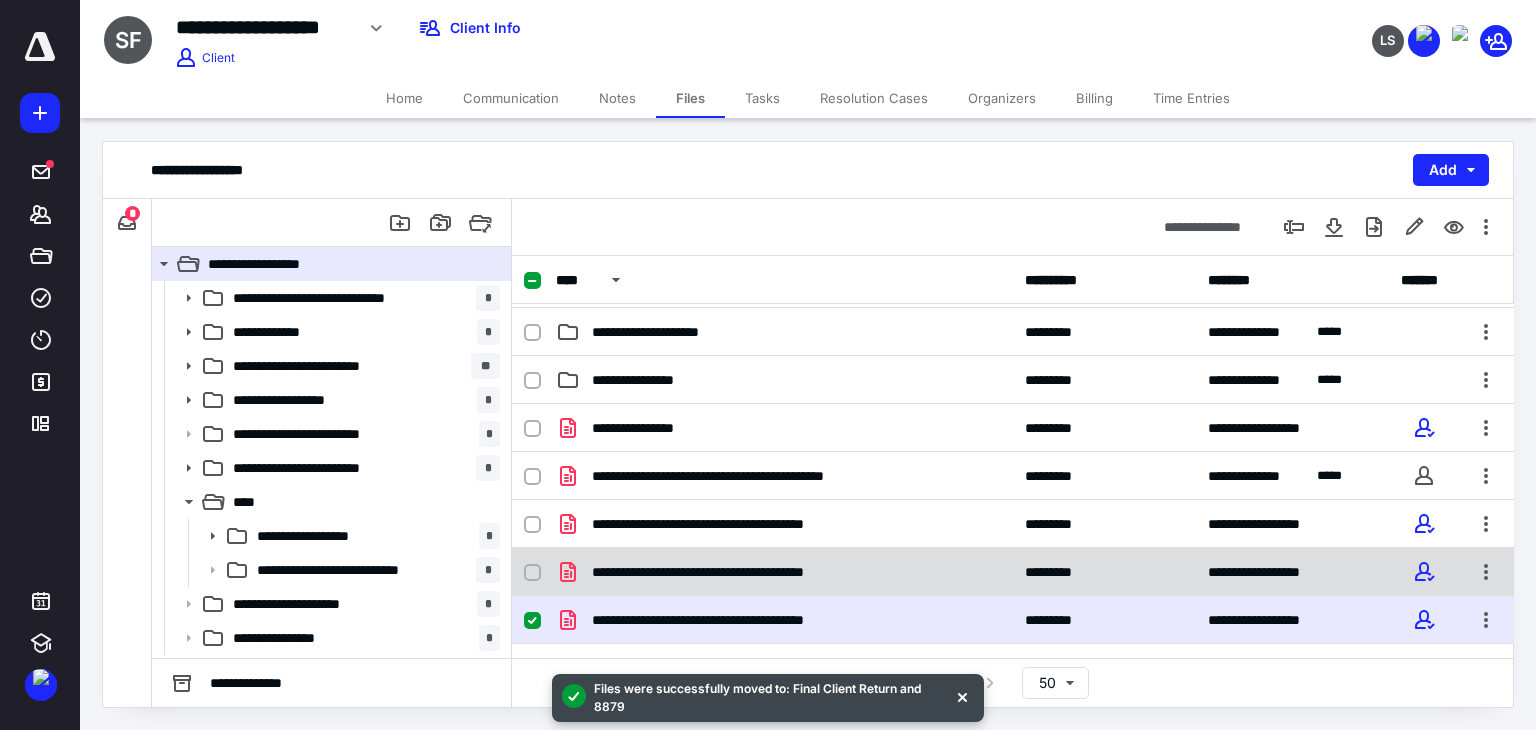 click on "**********" at bounding box center [1013, 572] 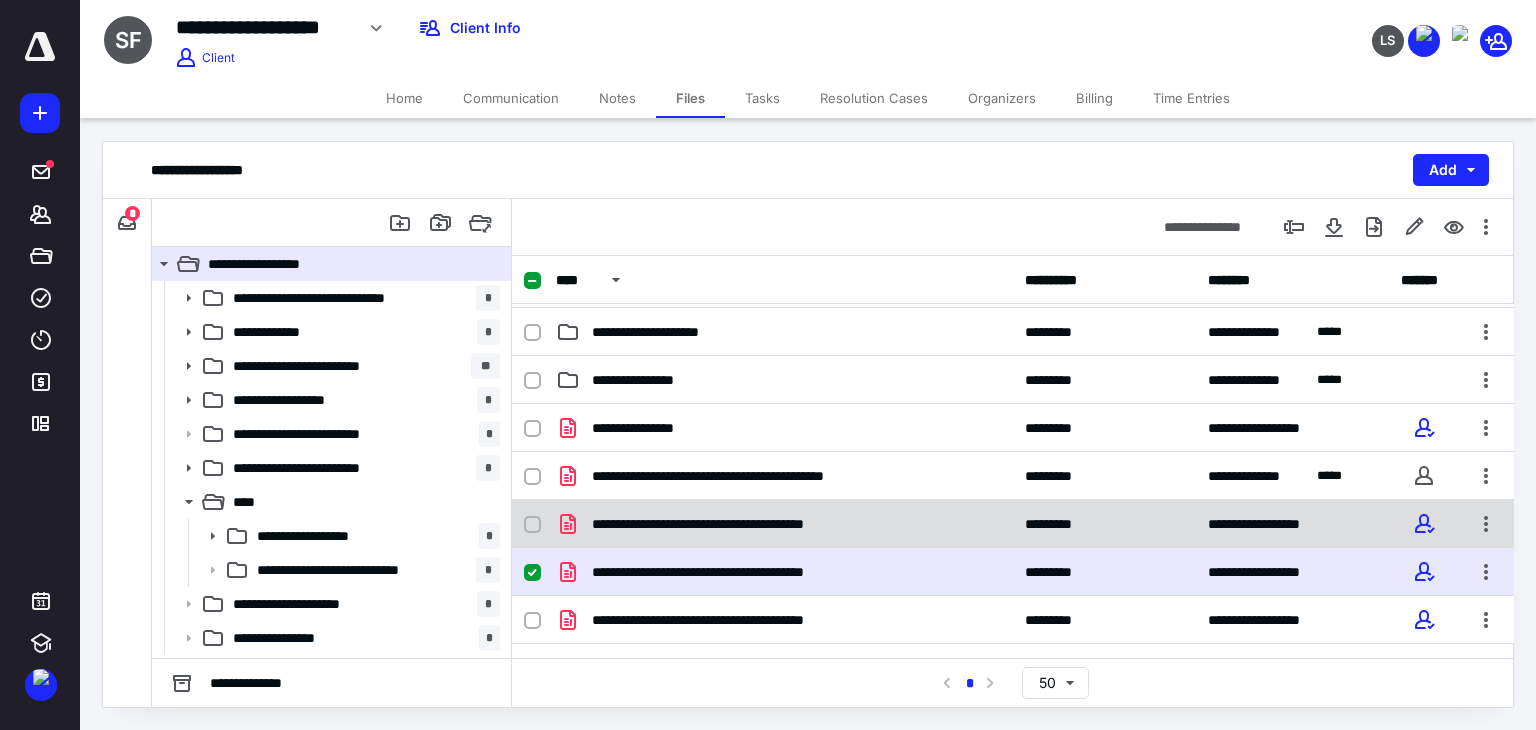 click at bounding box center [532, 525] 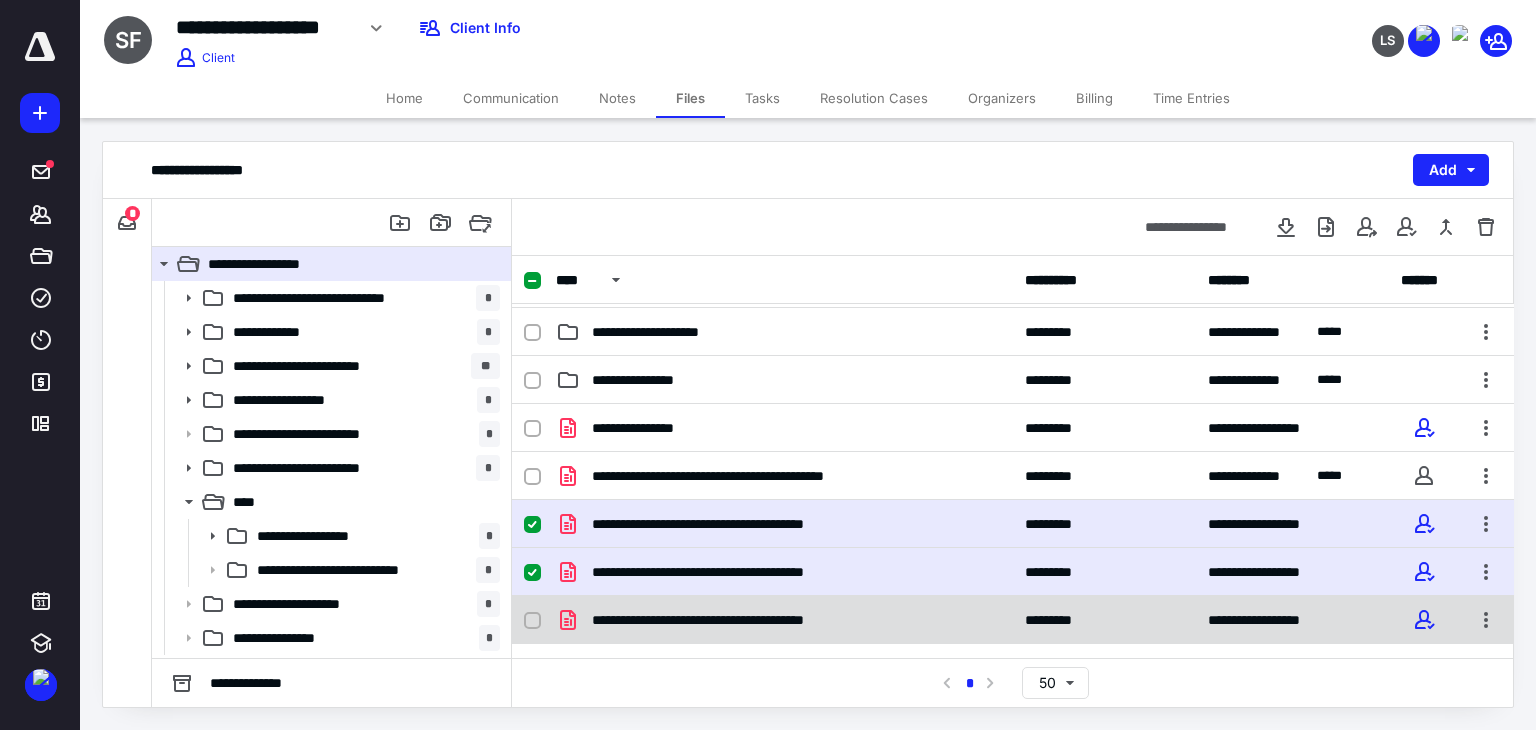 click at bounding box center [532, 621] 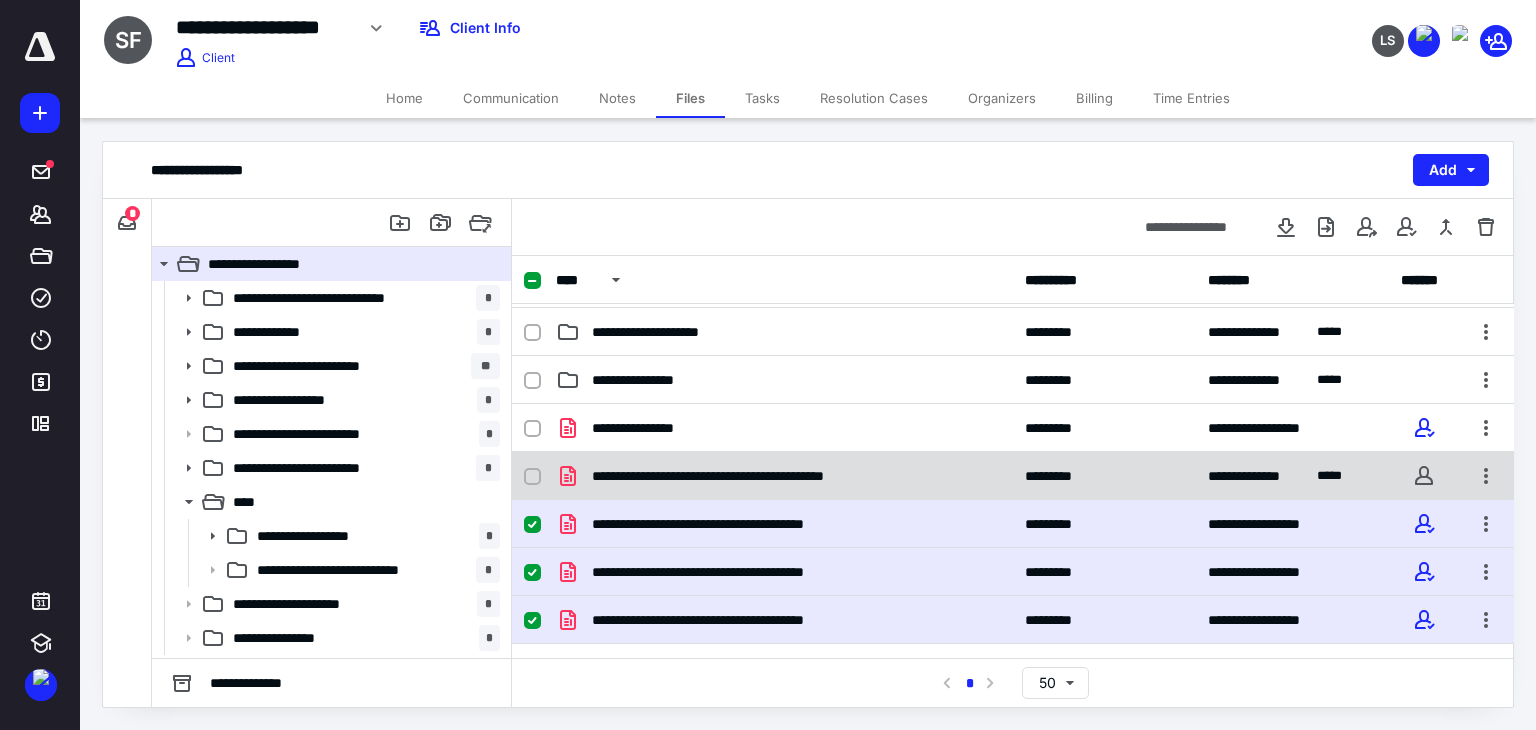 click 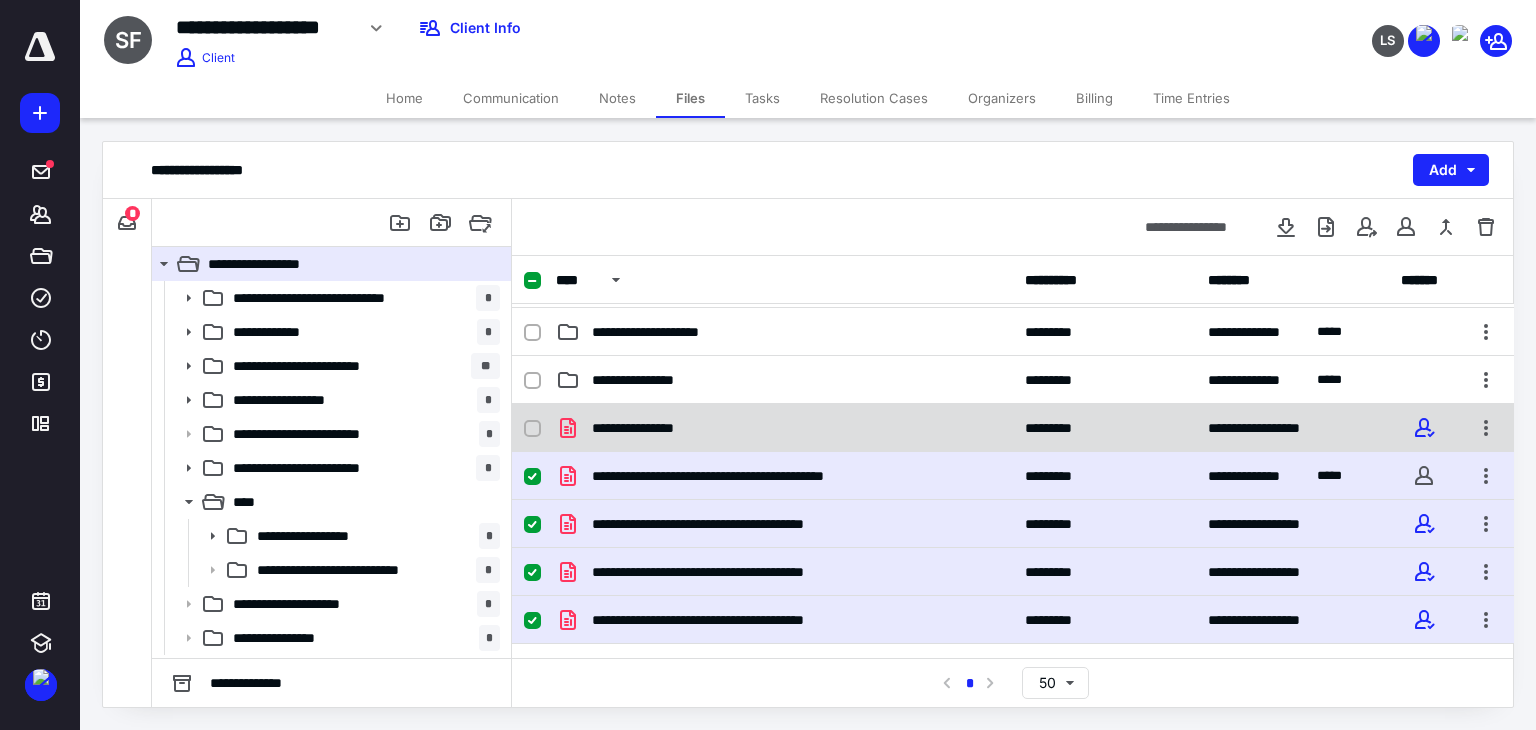 click at bounding box center [532, 429] 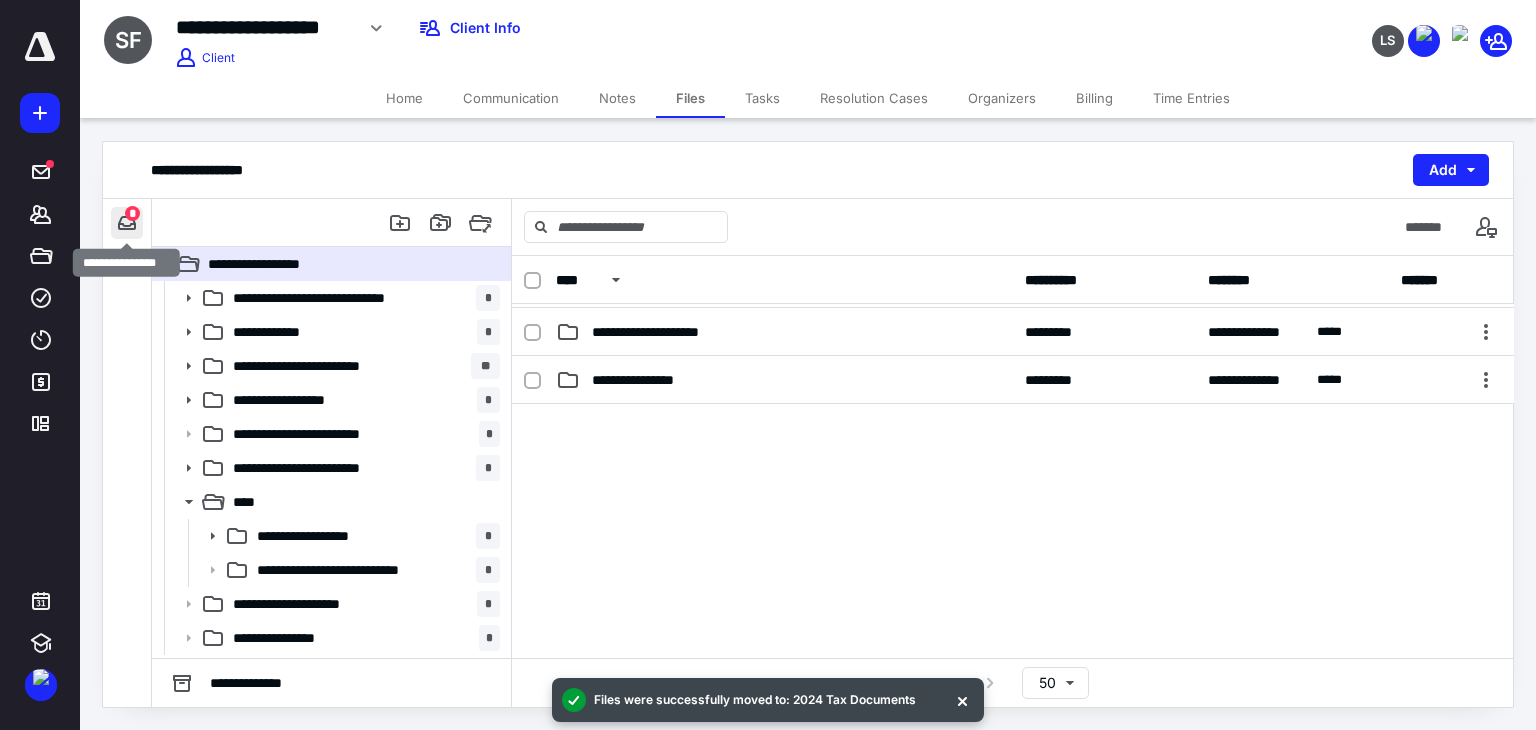 click at bounding box center (127, 223) 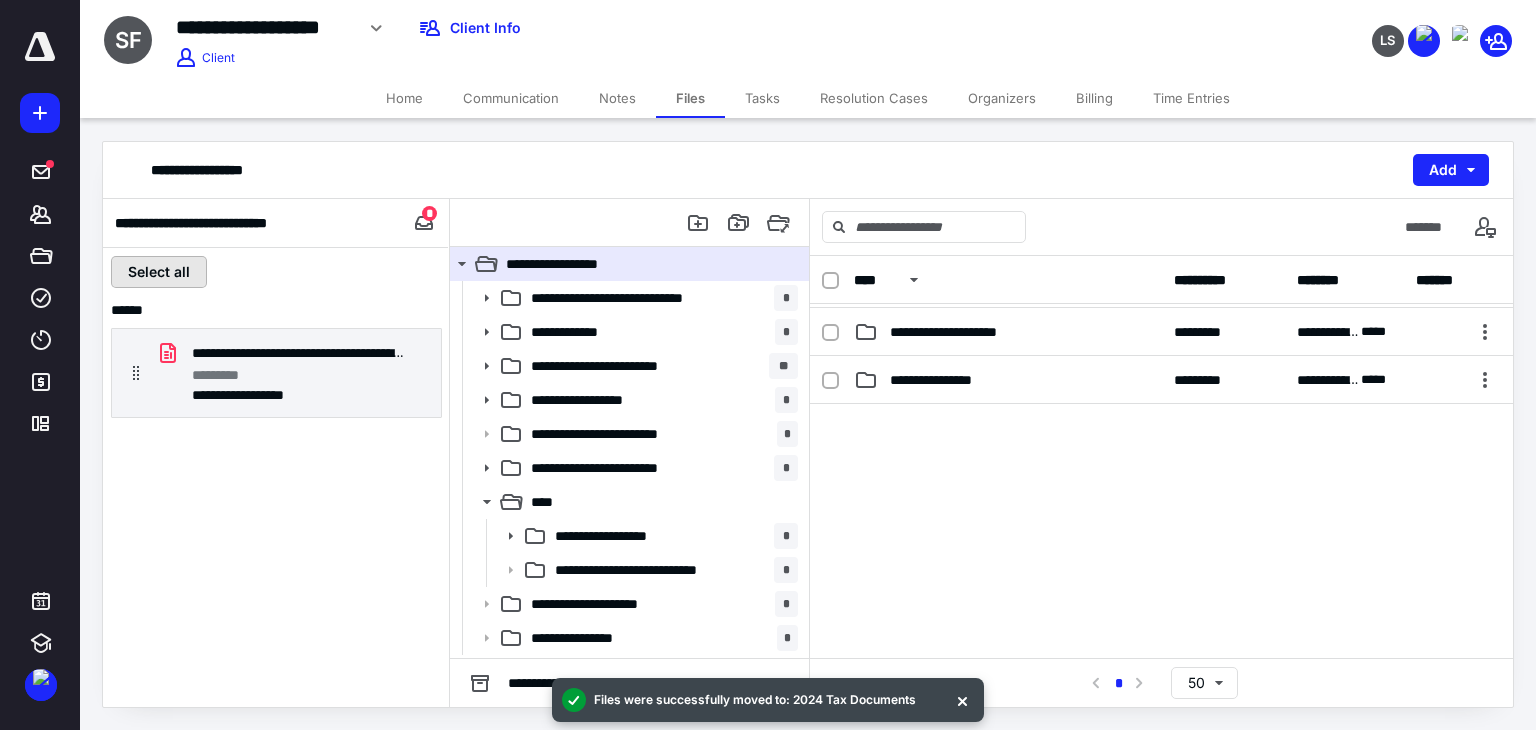 click on "Select all" at bounding box center [159, 272] 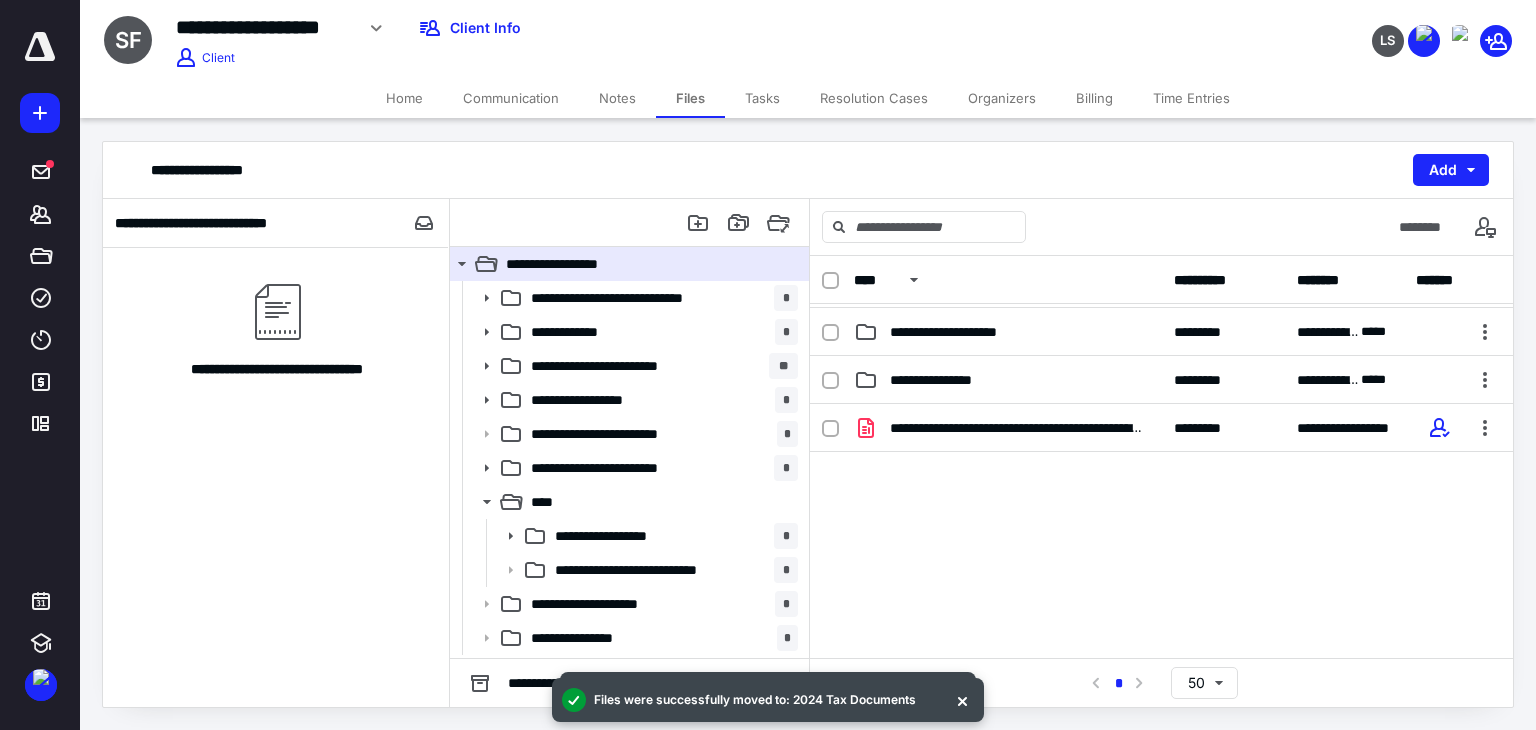 click on "Tasks" at bounding box center [762, 98] 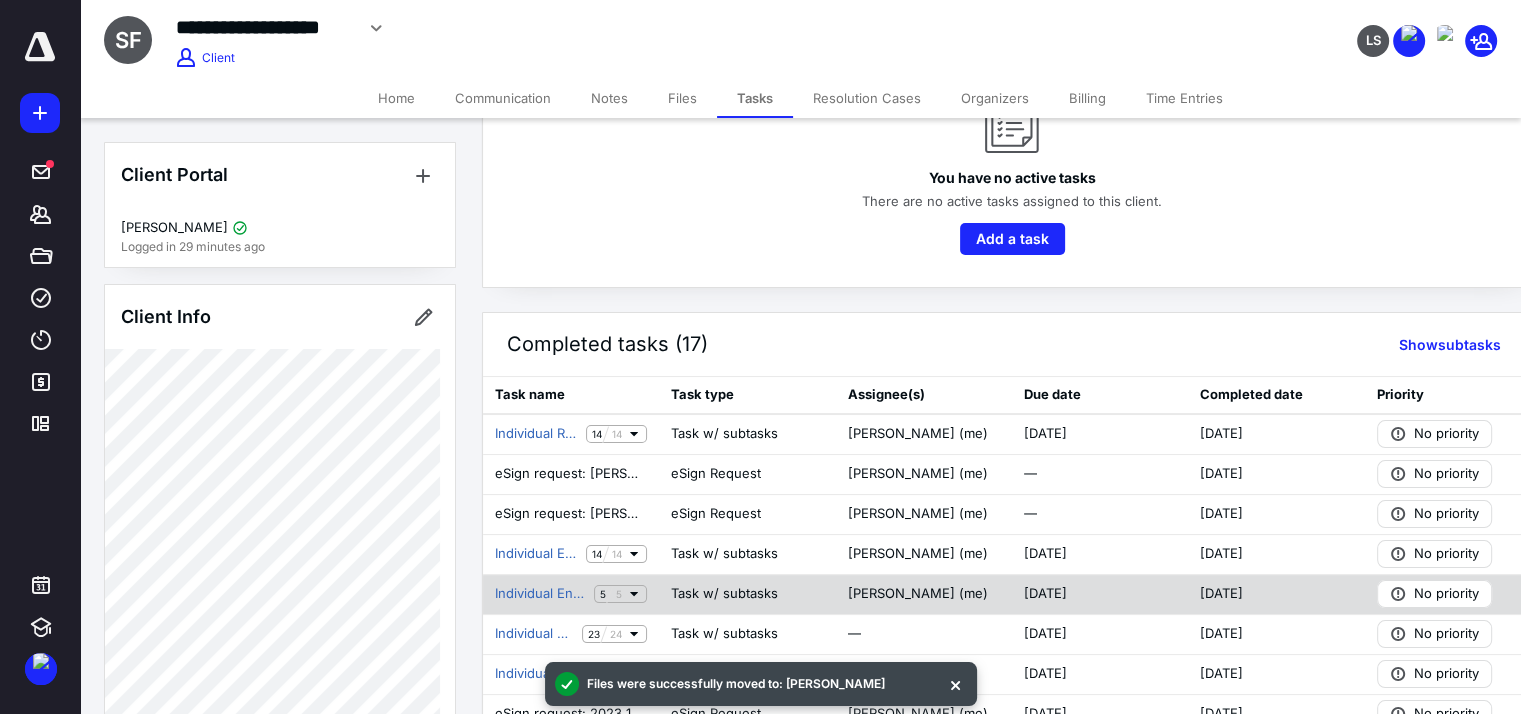 scroll, scrollTop: 159, scrollLeft: 0, axis: vertical 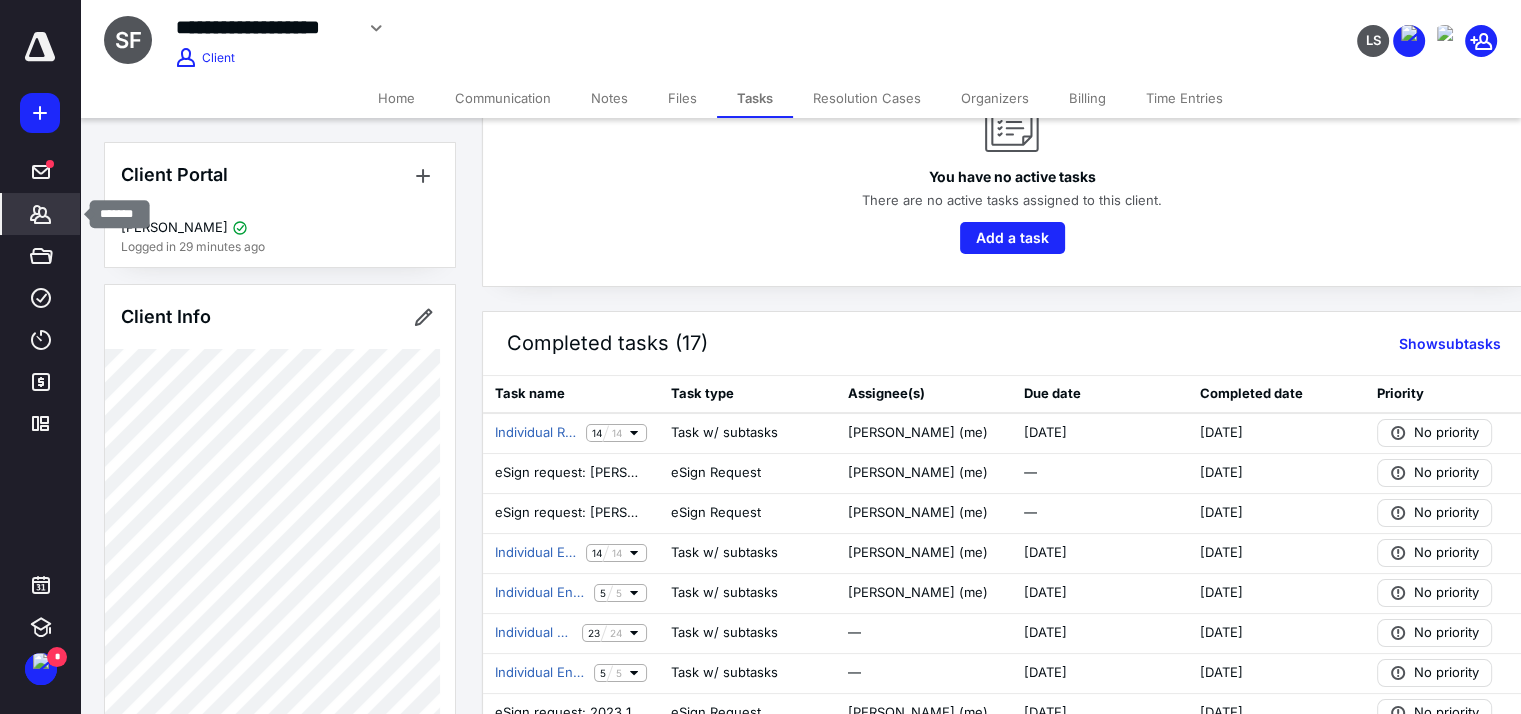 click on "*******" at bounding box center (41, 214) 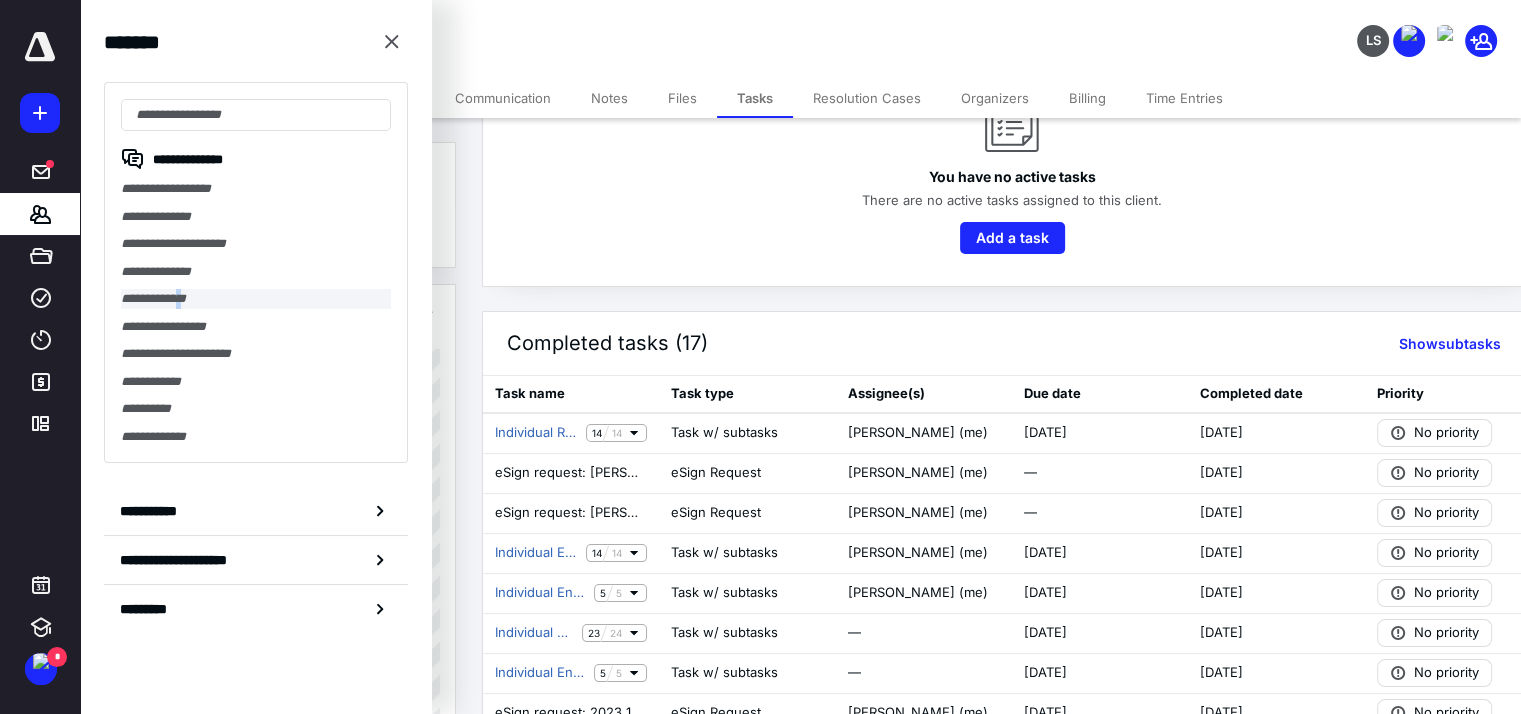 drag, startPoint x: 187, startPoint y: 286, endPoint x: 184, endPoint y: 301, distance: 15.297058 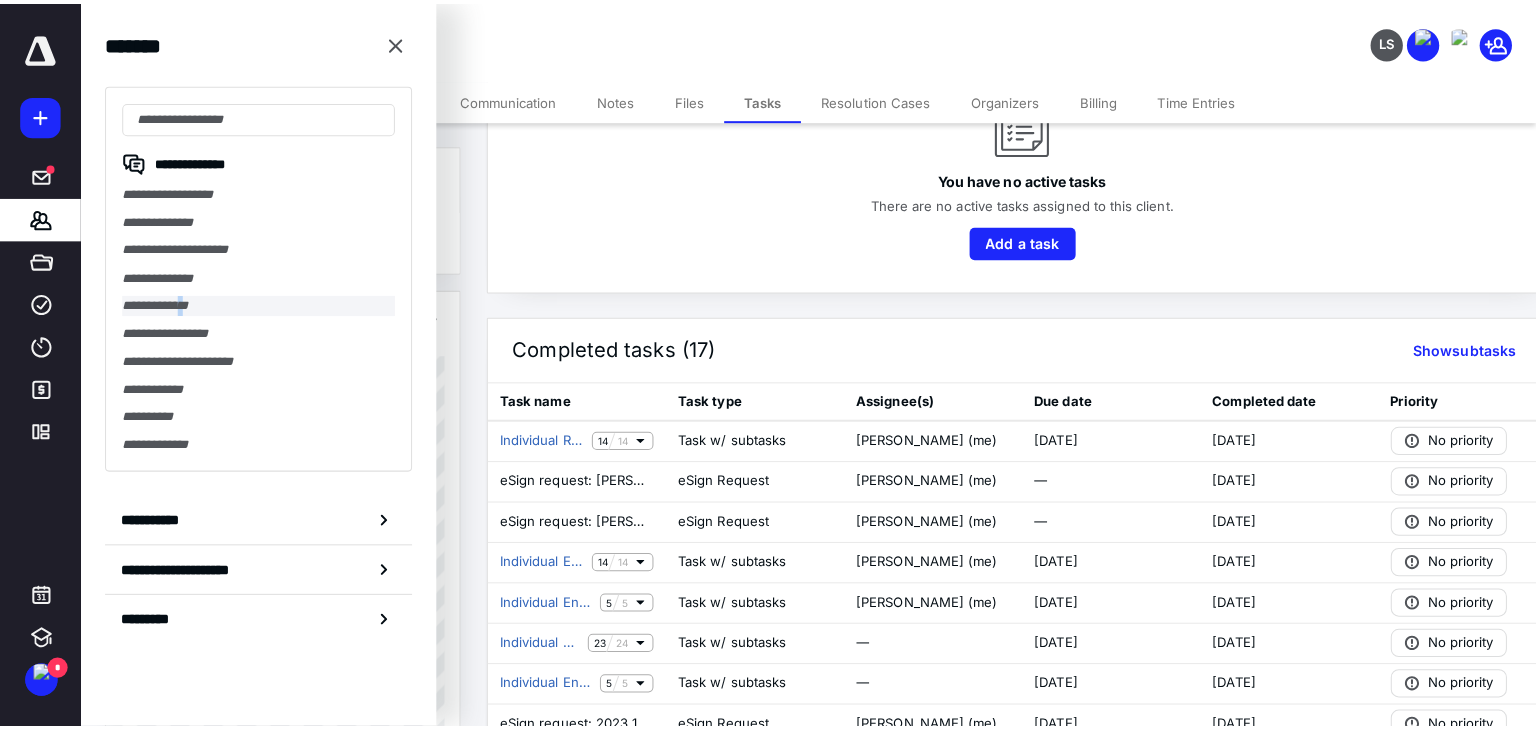 scroll, scrollTop: 0, scrollLeft: 0, axis: both 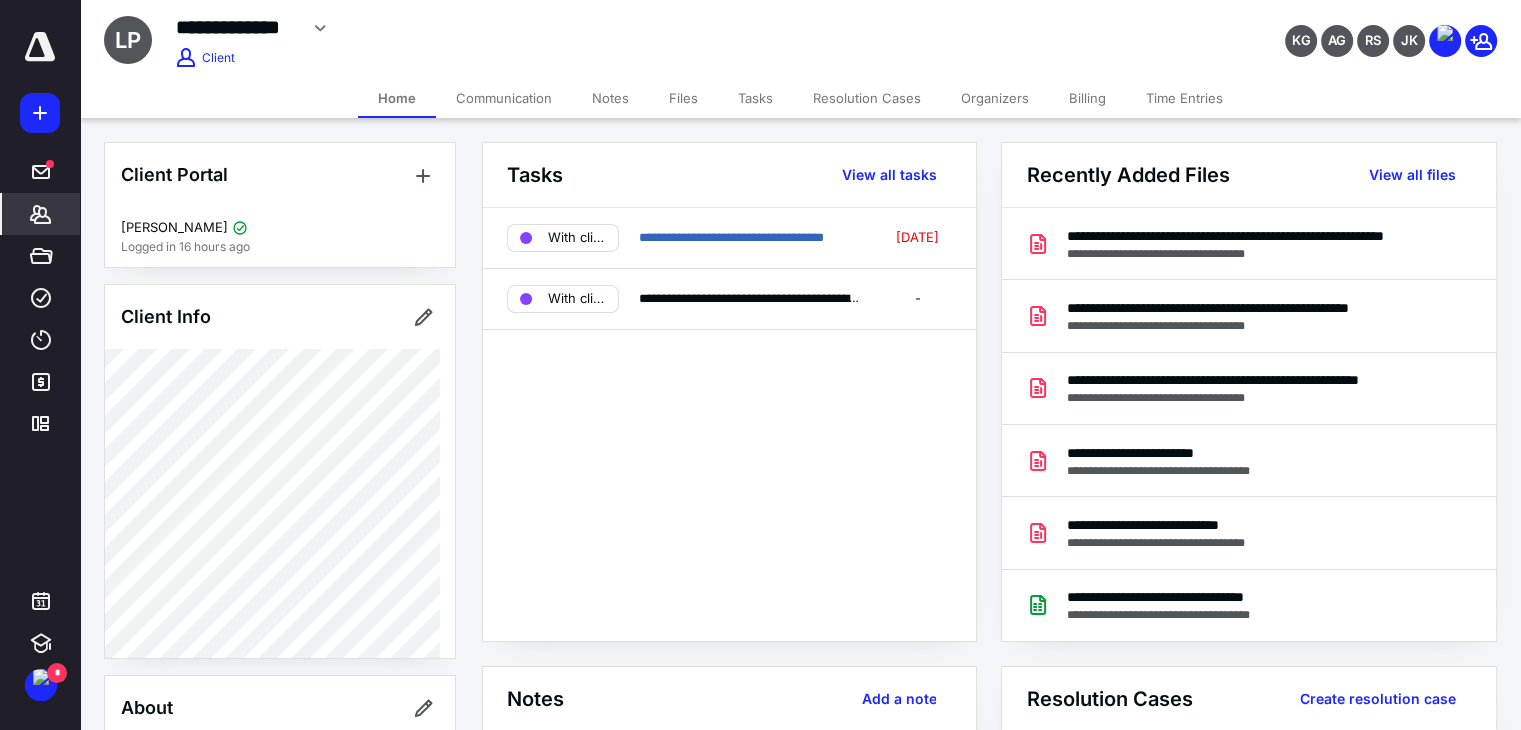 click on "Billing" at bounding box center [1087, 98] 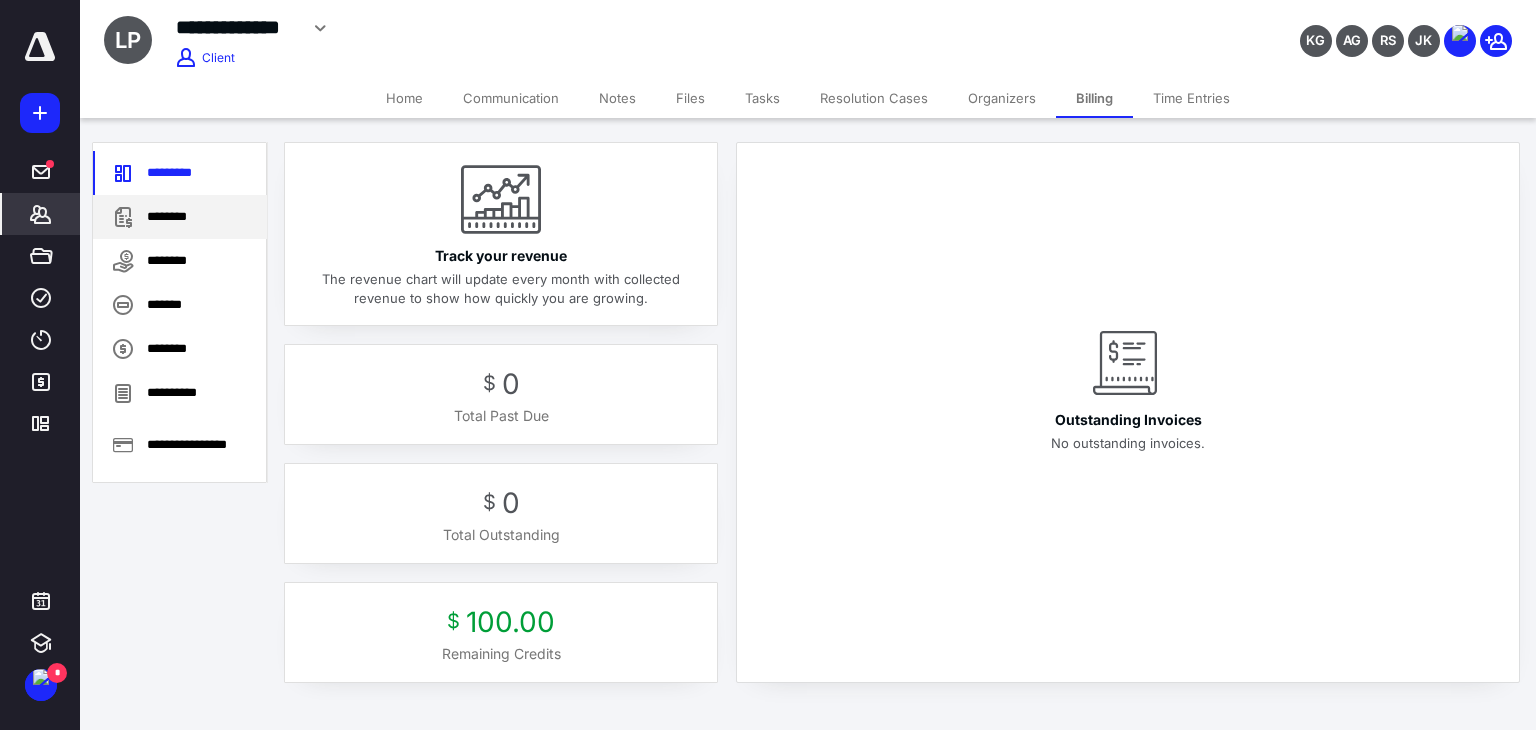 click on "********" at bounding box center [180, 217] 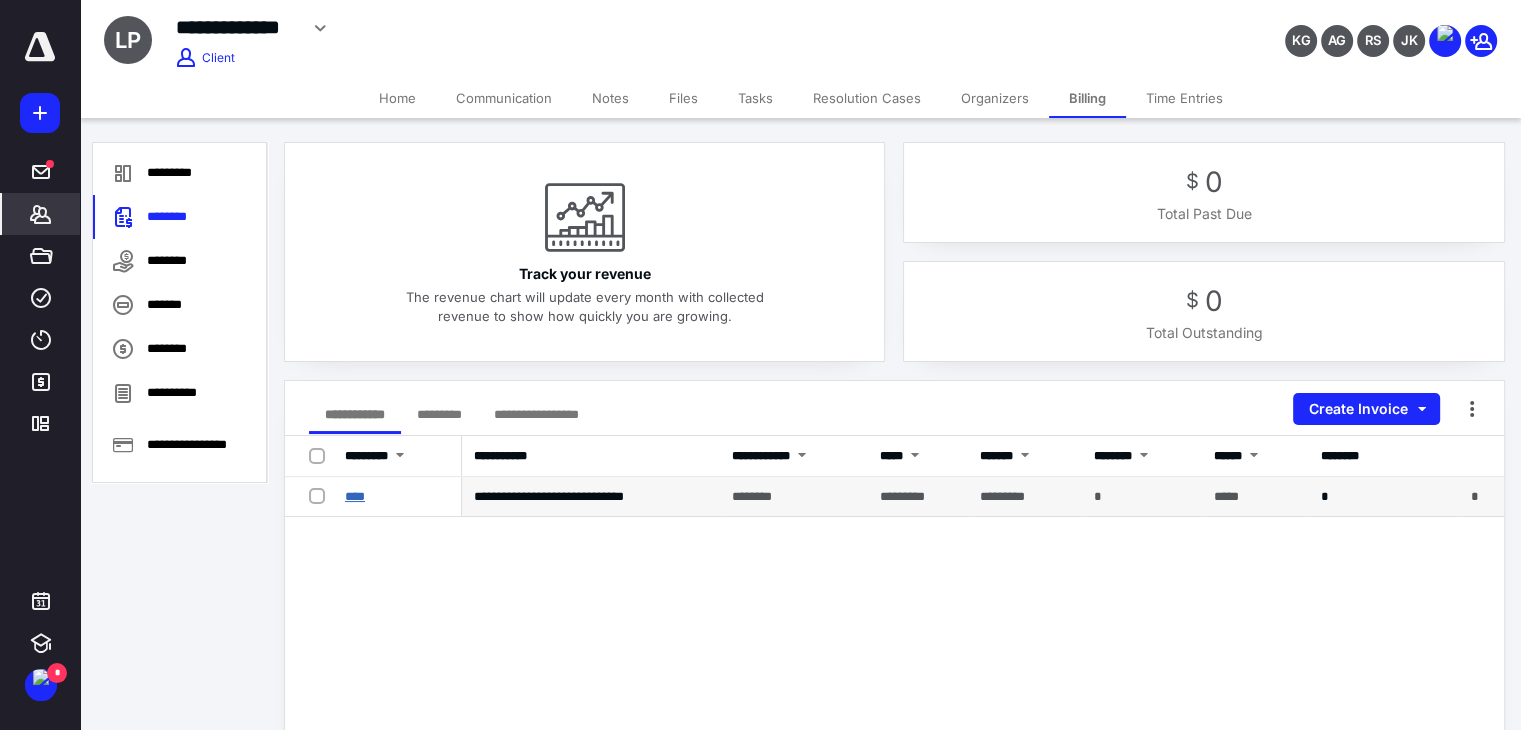 click on "****" at bounding box center (355, 496) 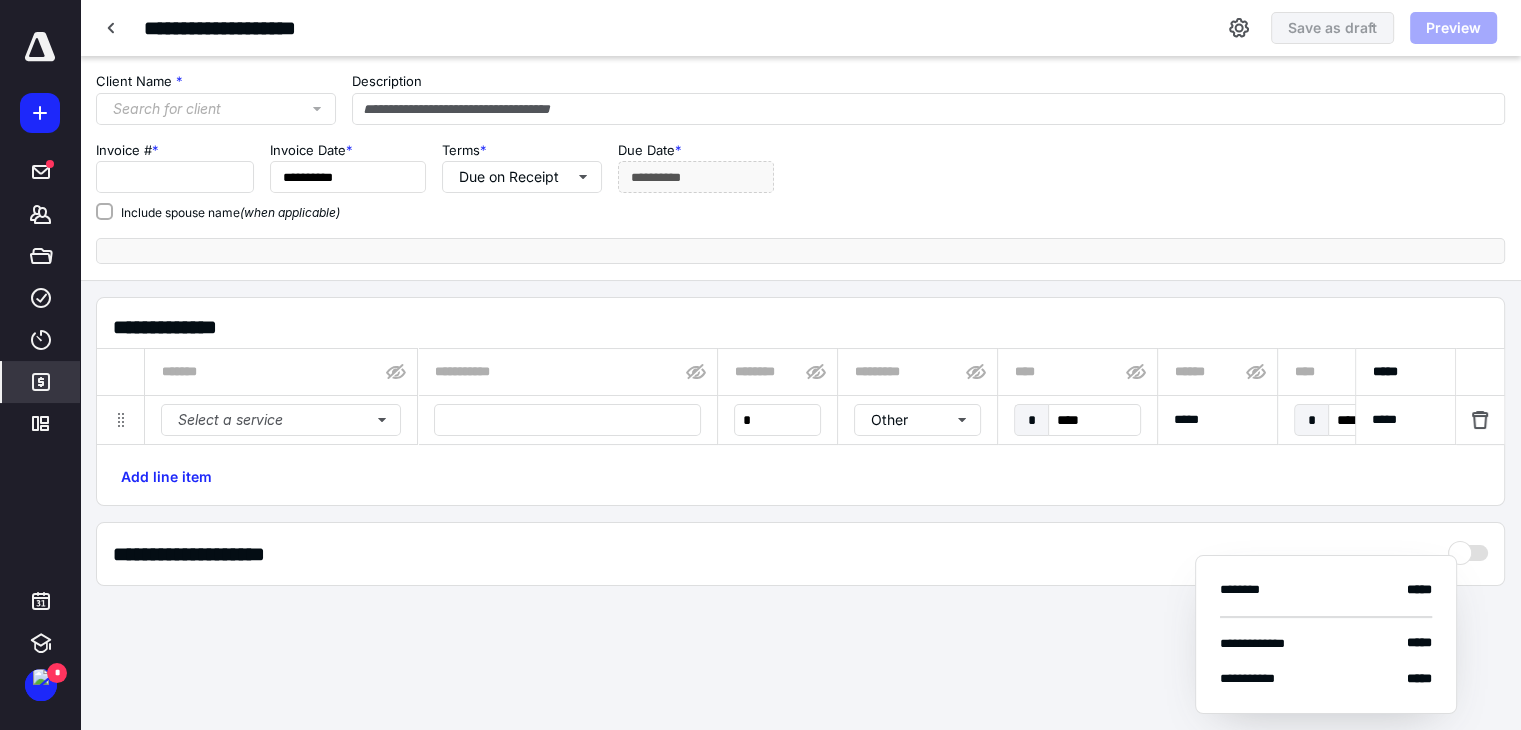 type on "**********" 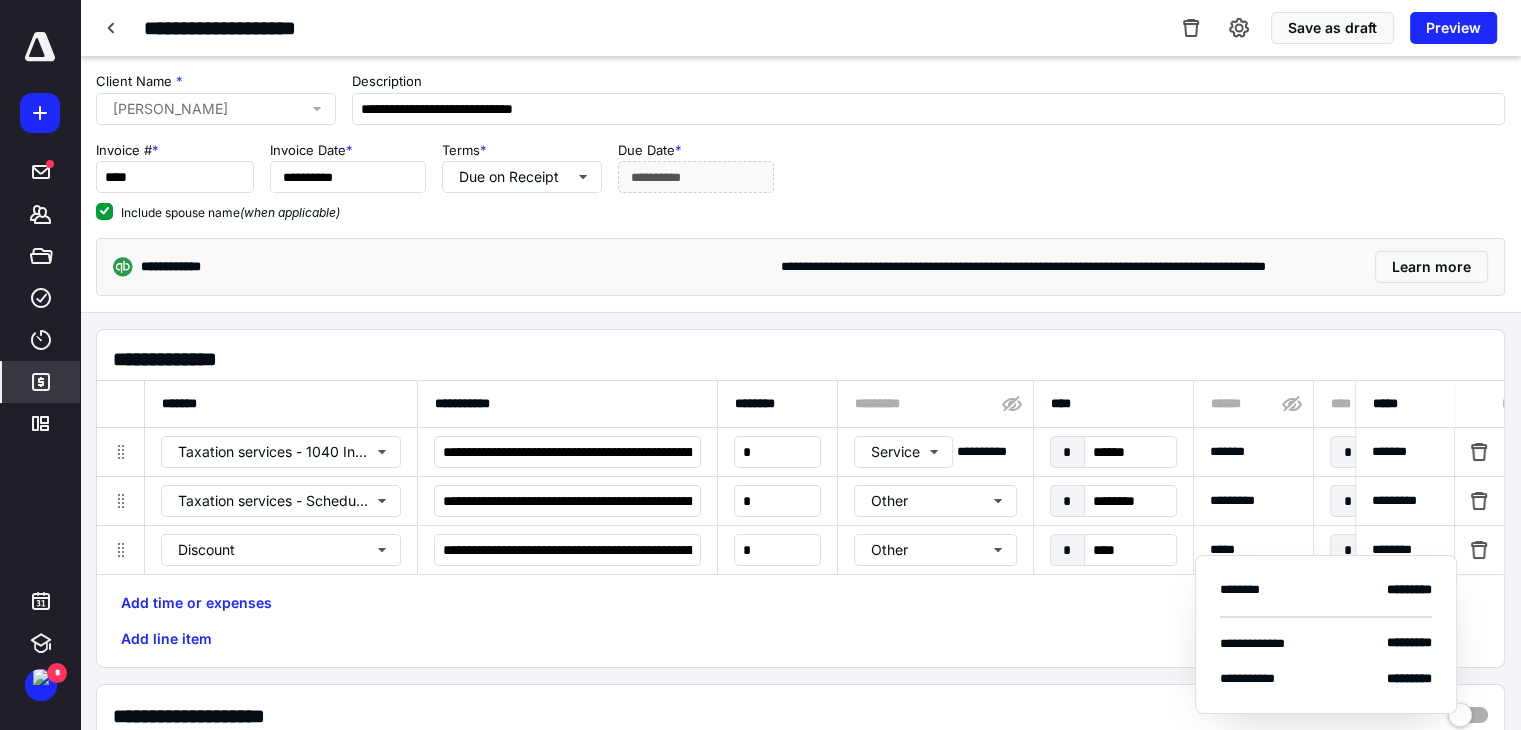 type on "**********" 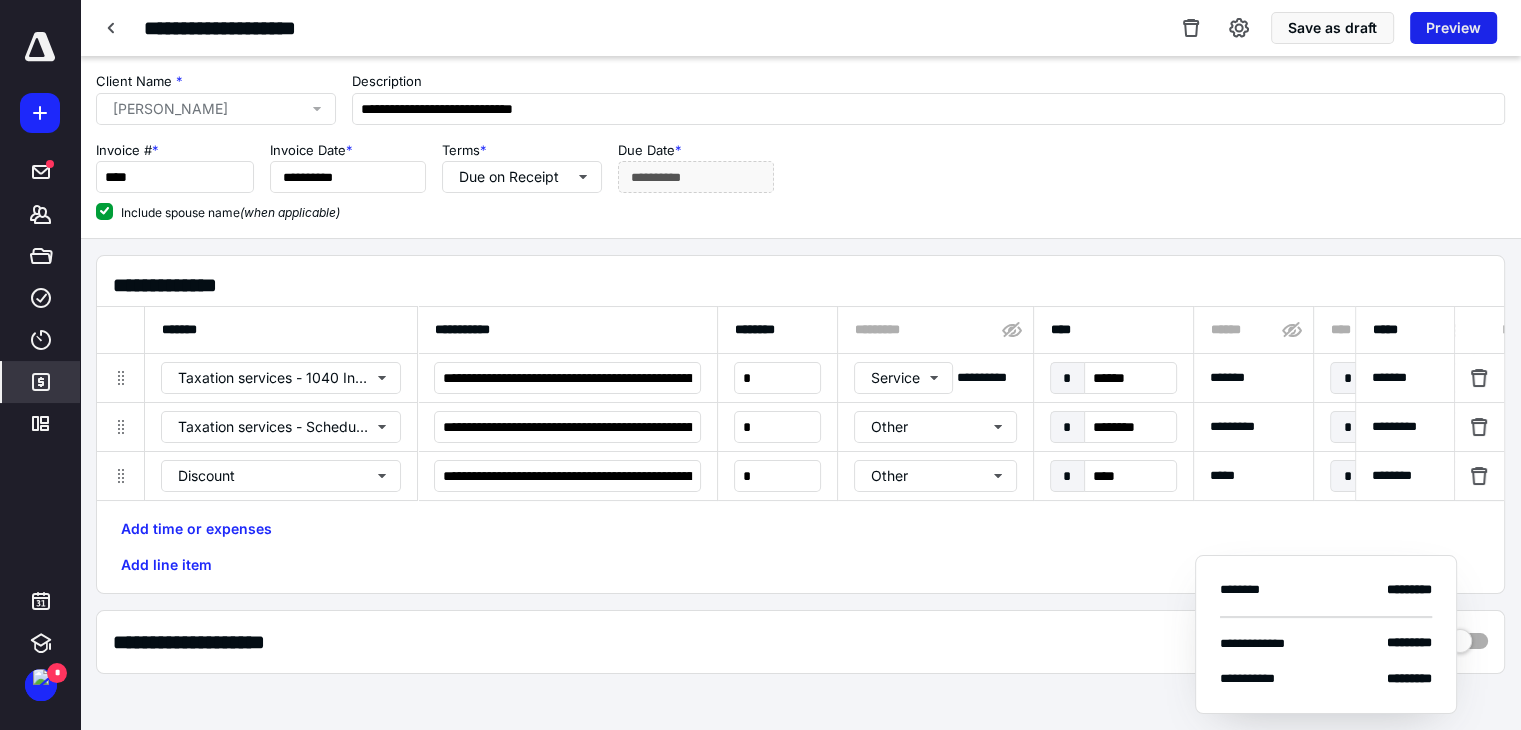 click on "Preview" at bounding box center (1453, 28) 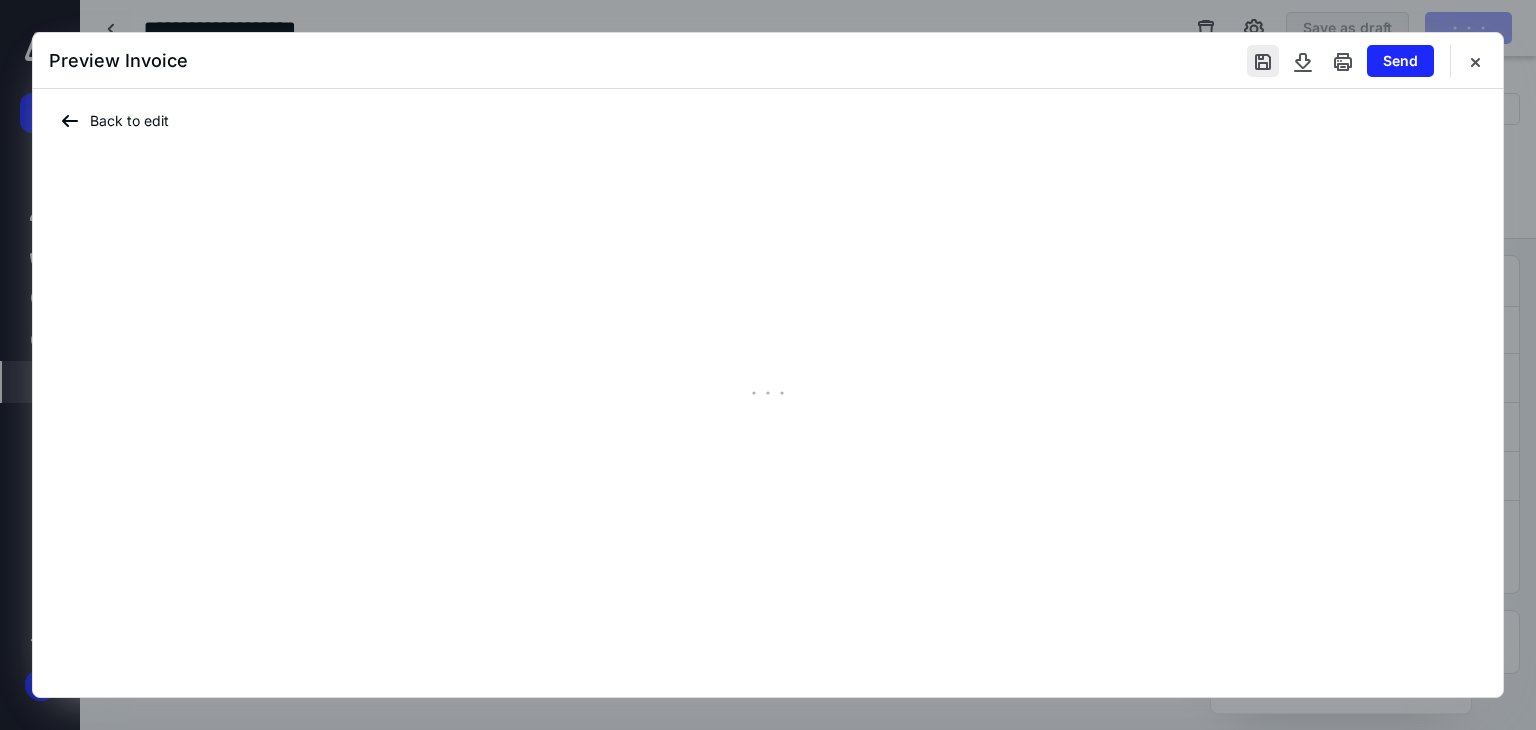 type on "**********" 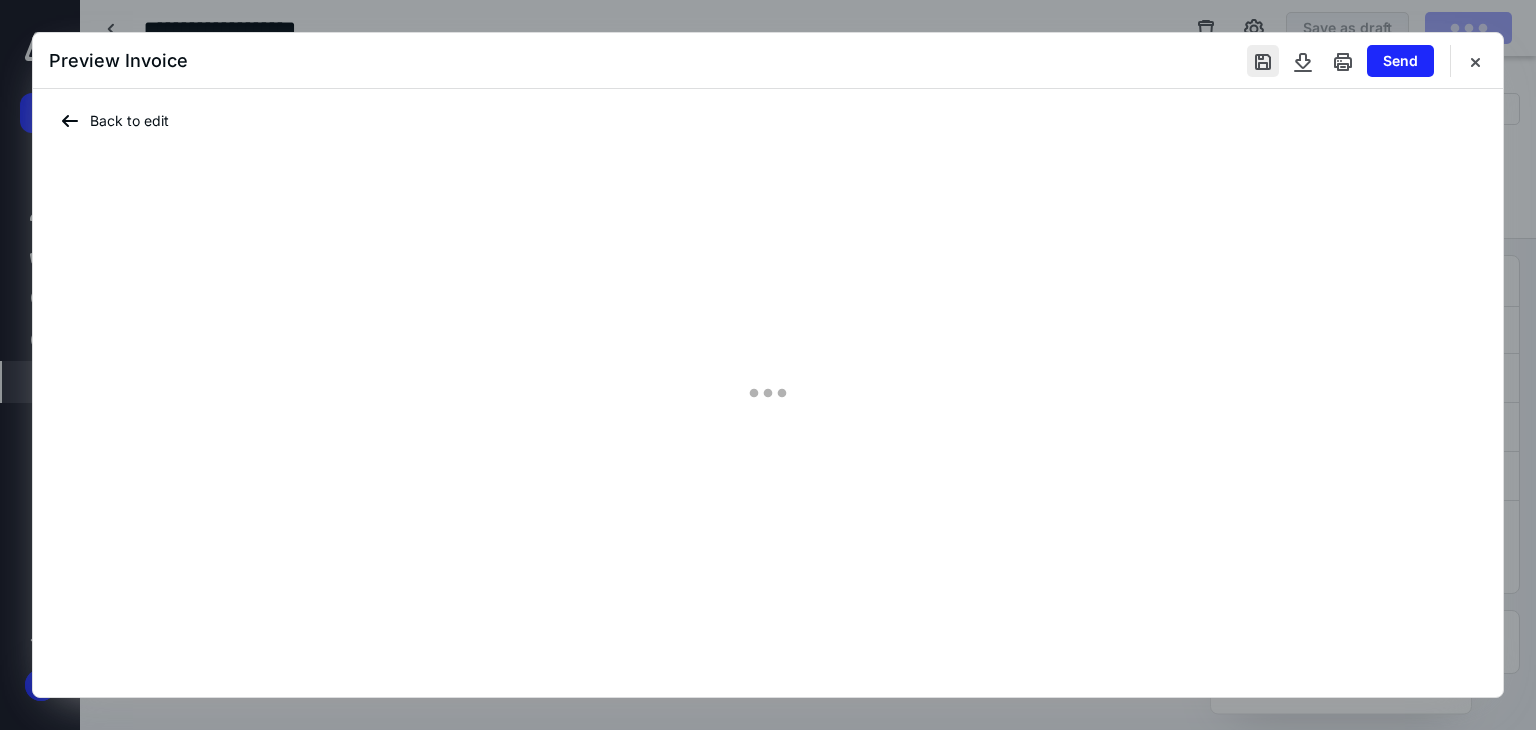 type on "**********" 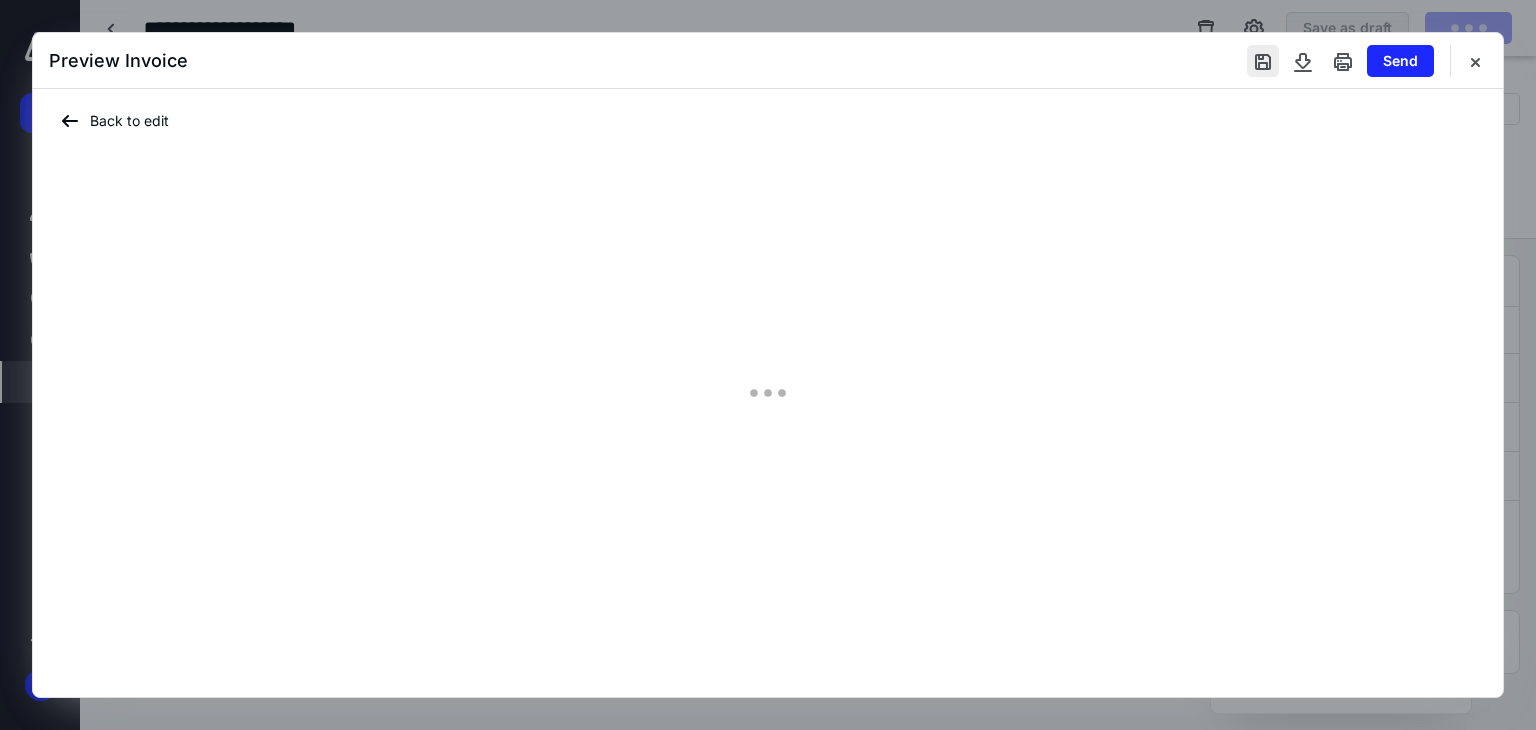 type on "**********" 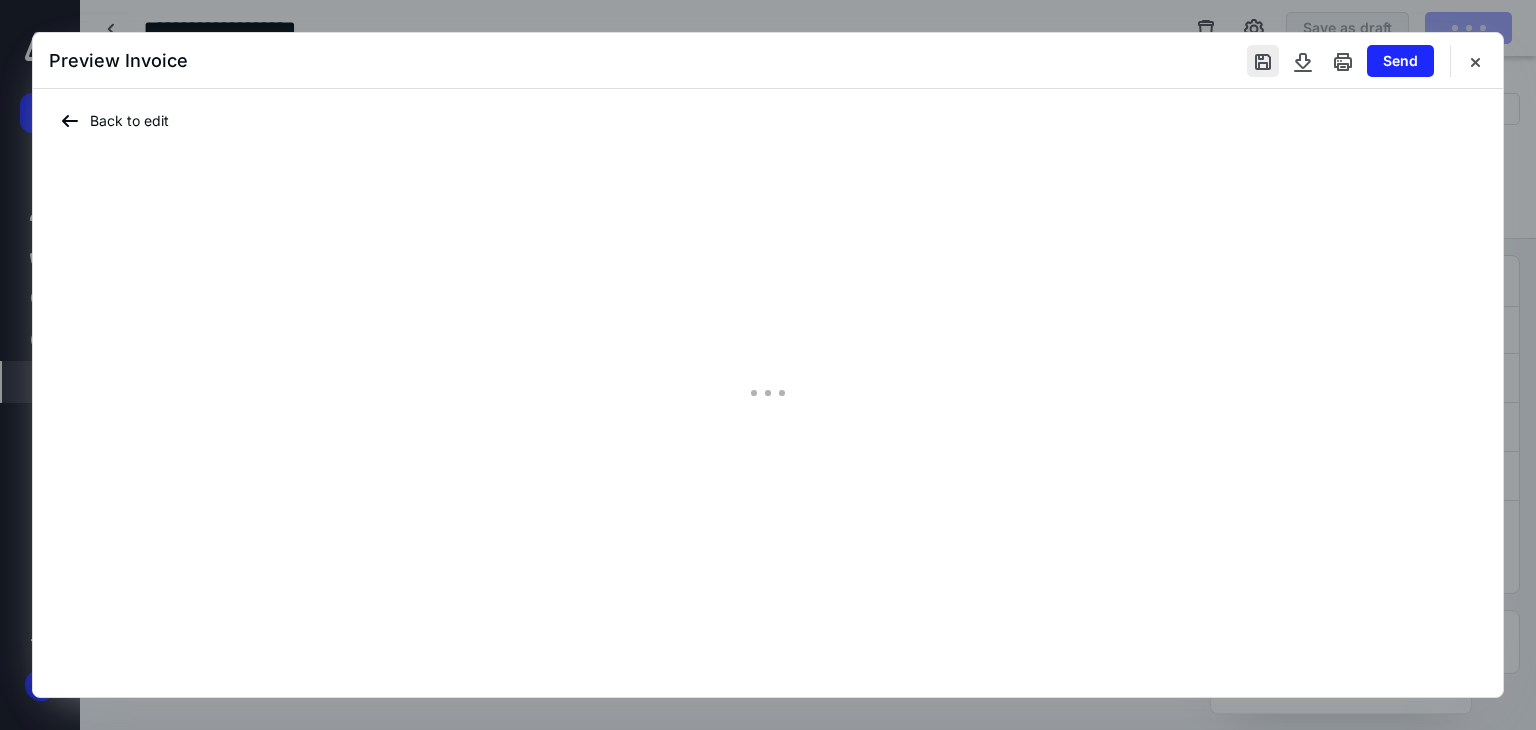 type on "**********" 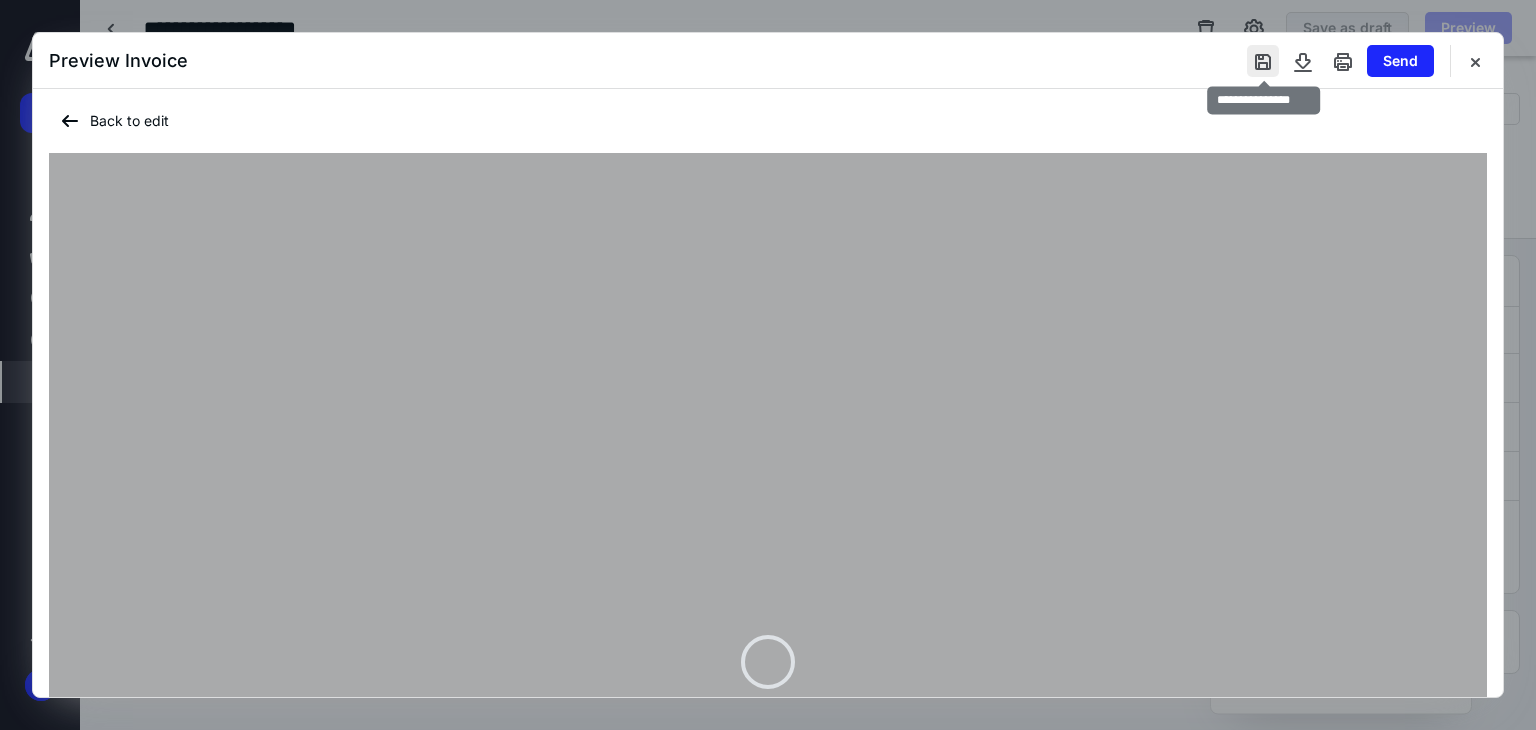 click at bounding box center [1263, 61] 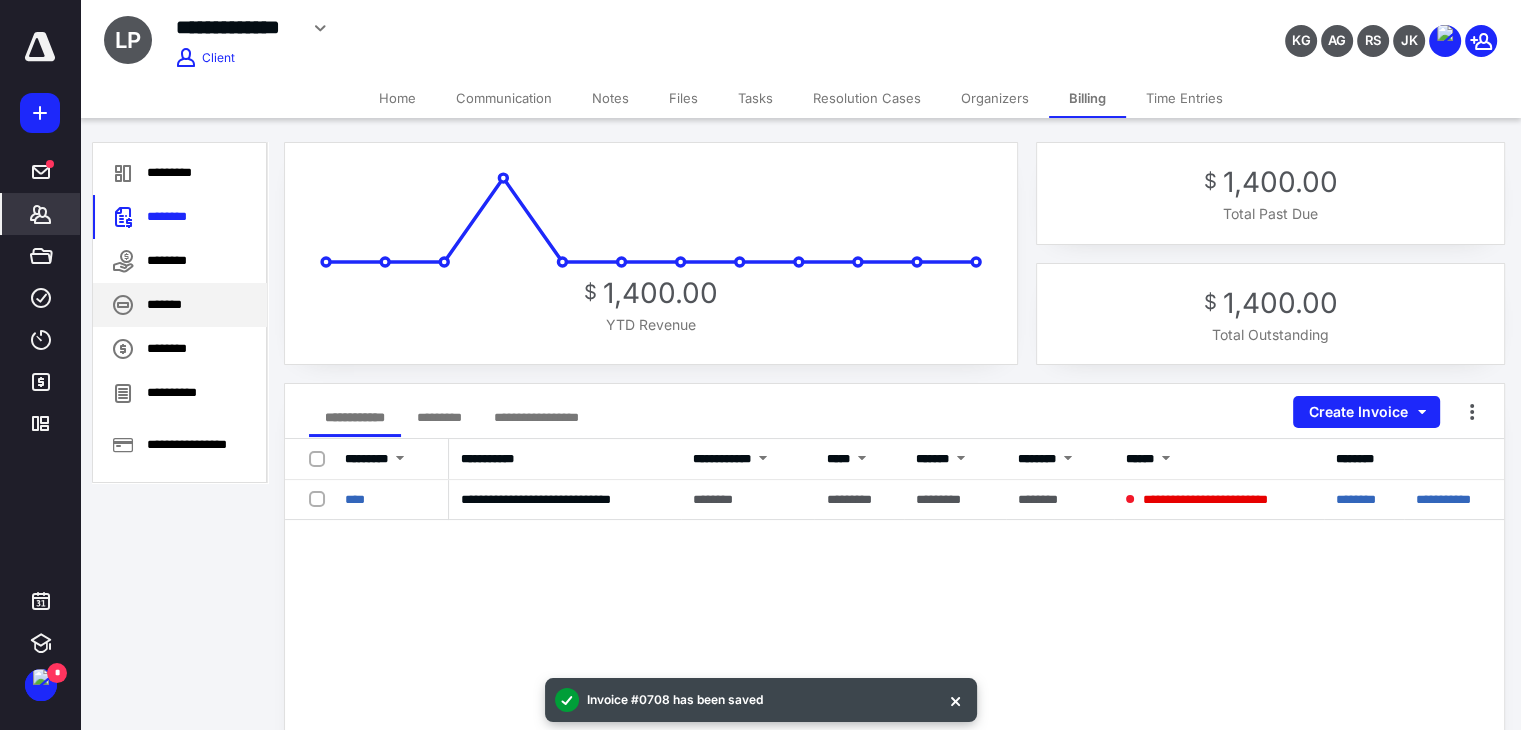click on "*******" at bounding box center (180, 305) 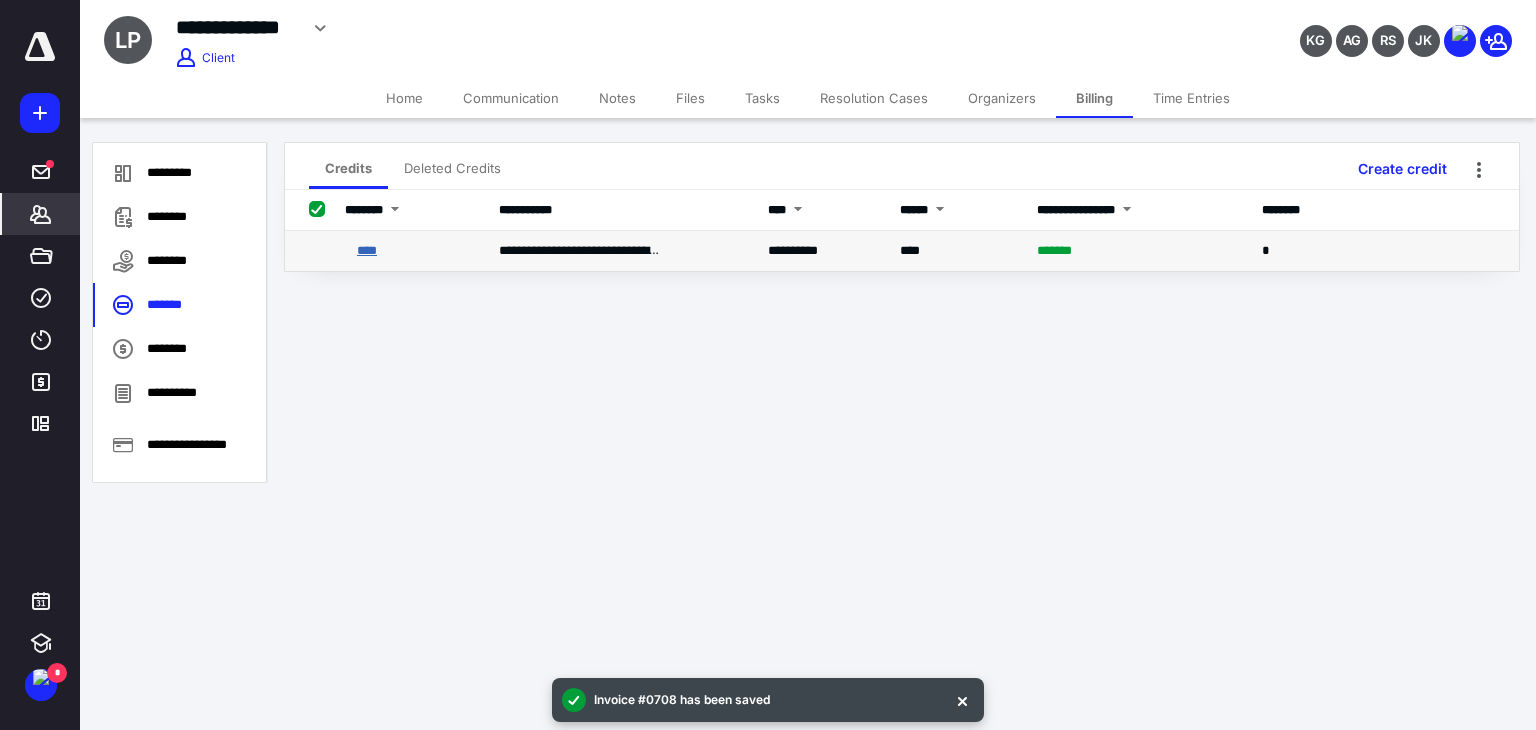 click on "****" at bounding box center (367, 250) 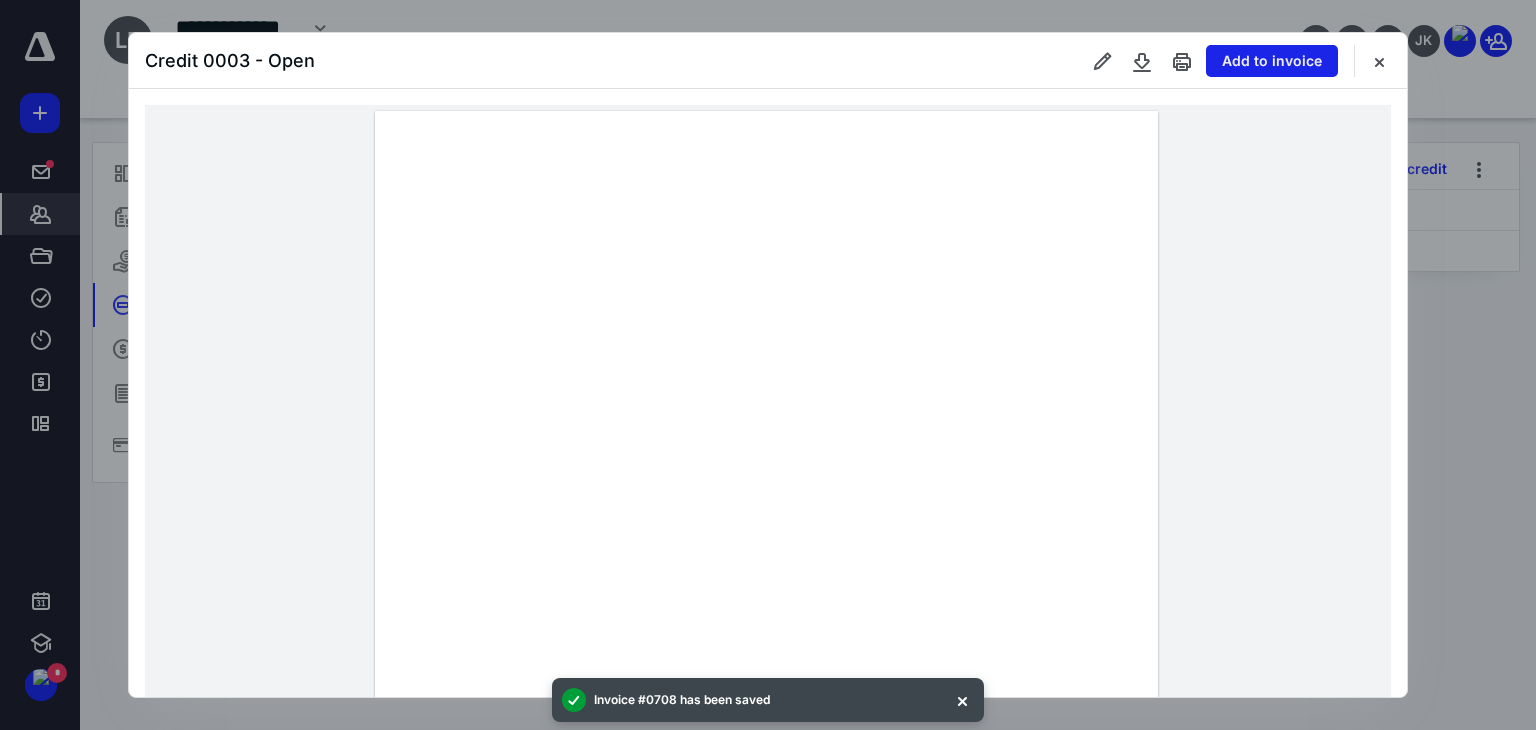 click on "Add to invoice" at bounding box center (1272, 61) 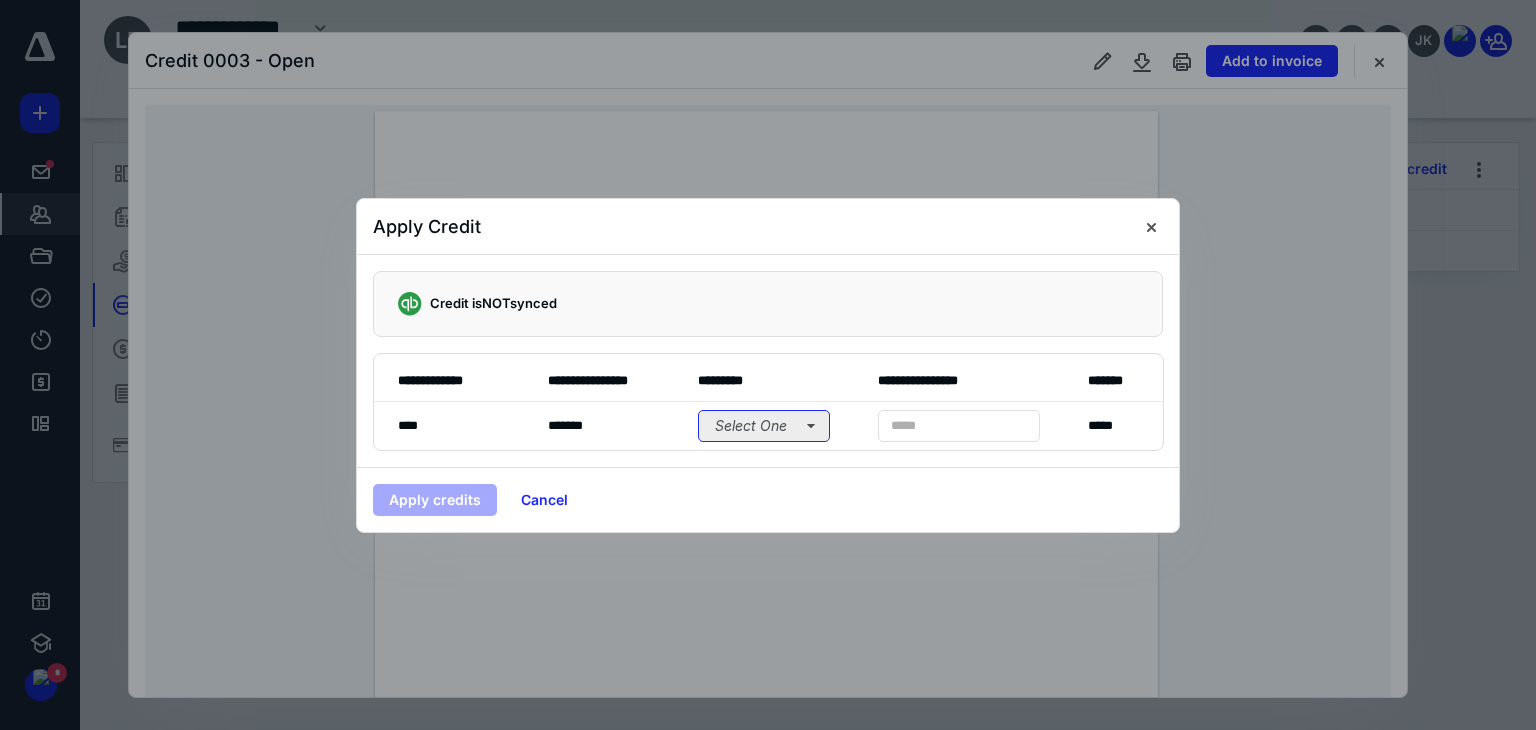 click on "Select One" at bounding box center [764, 426] 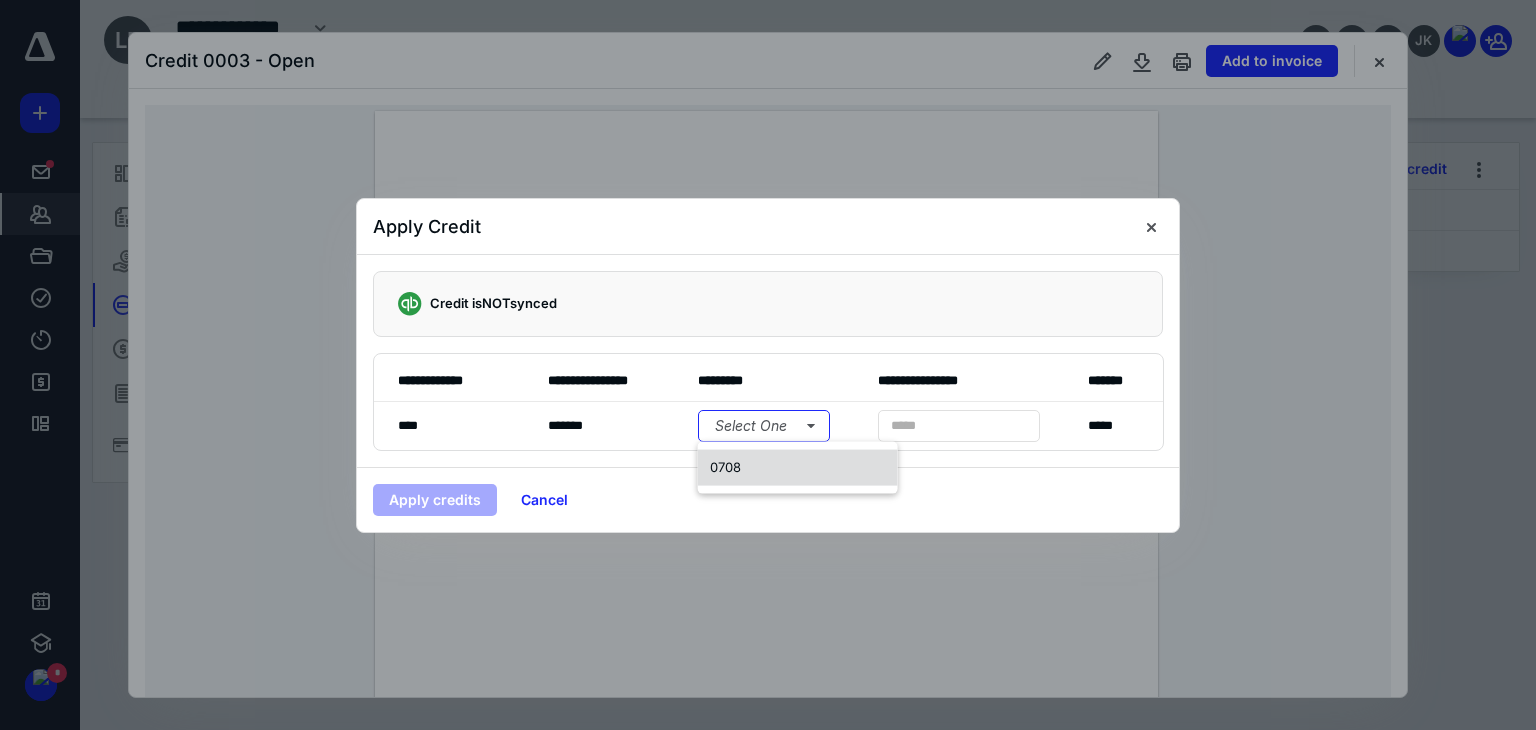 click on "0708" at bounding box center [798, 468] 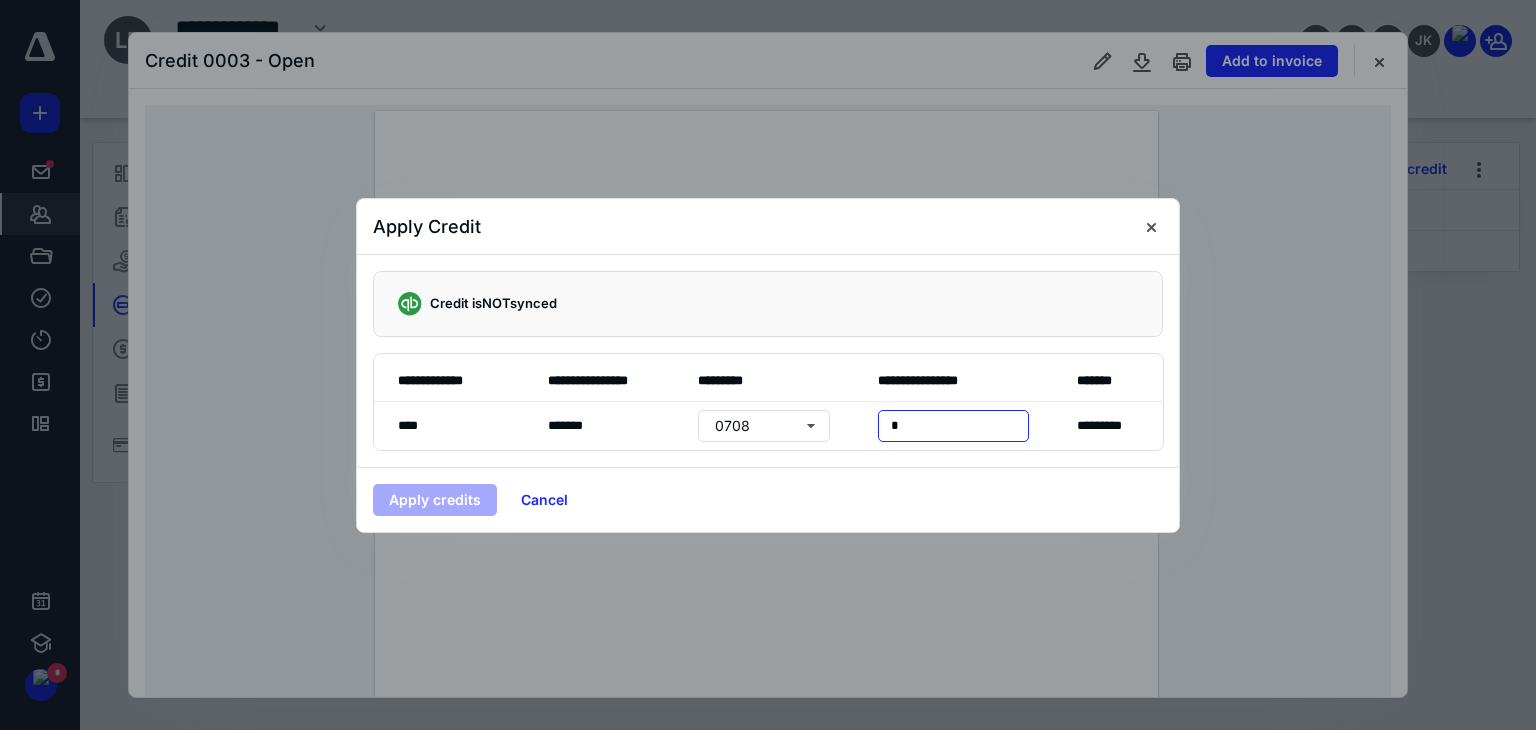 click on "* *****" at bounding box center (953, 426) 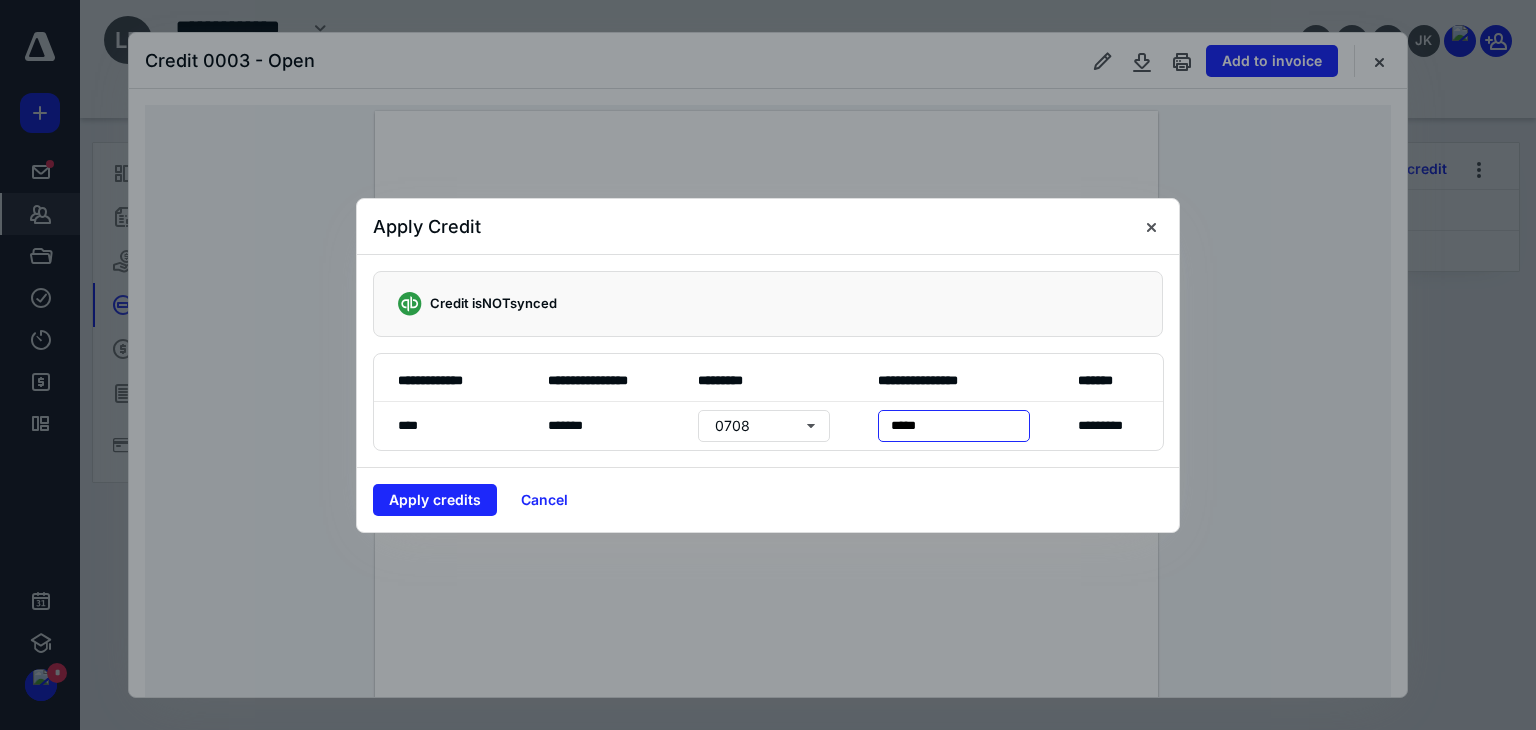 type on "******" 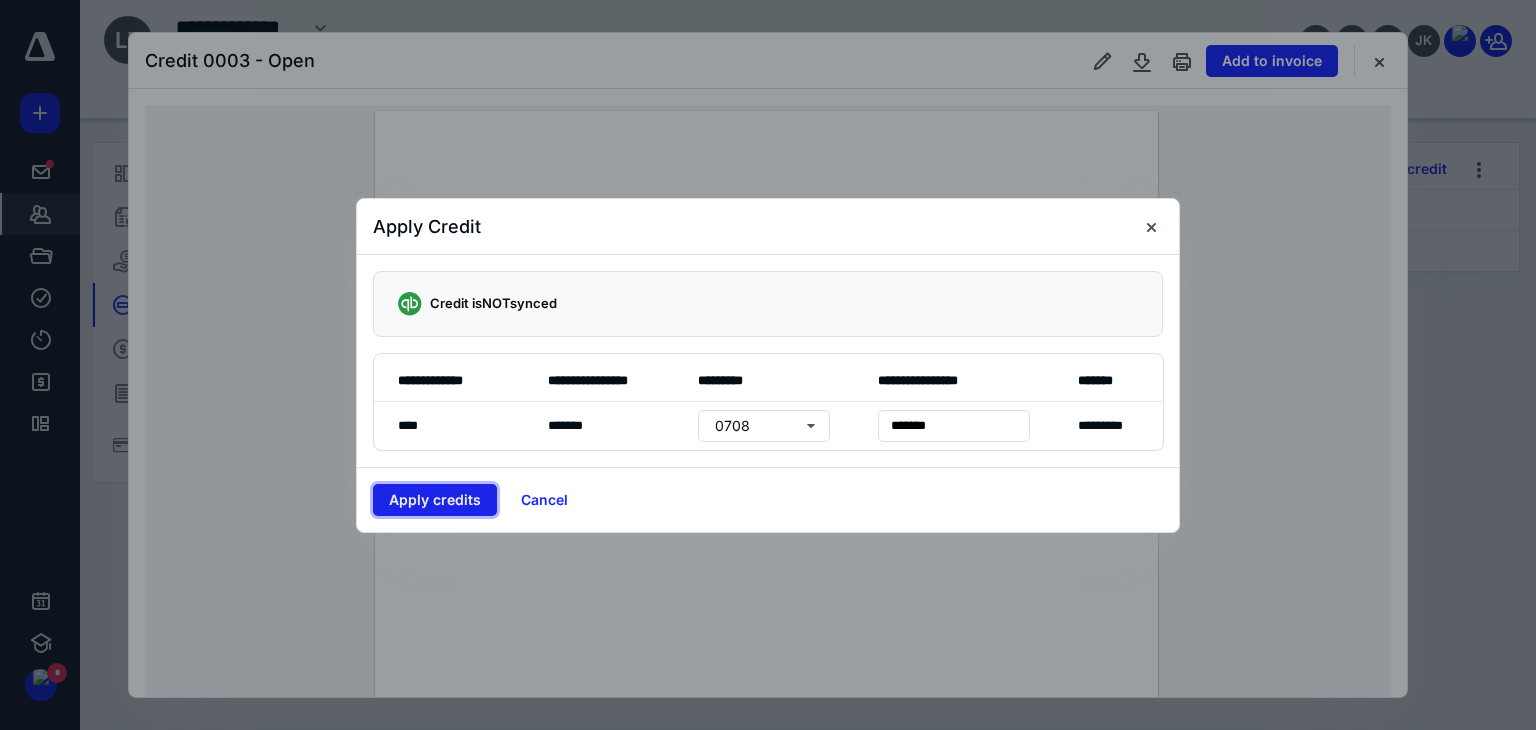 click on "Apply credits" at bounding box center [435, 500] 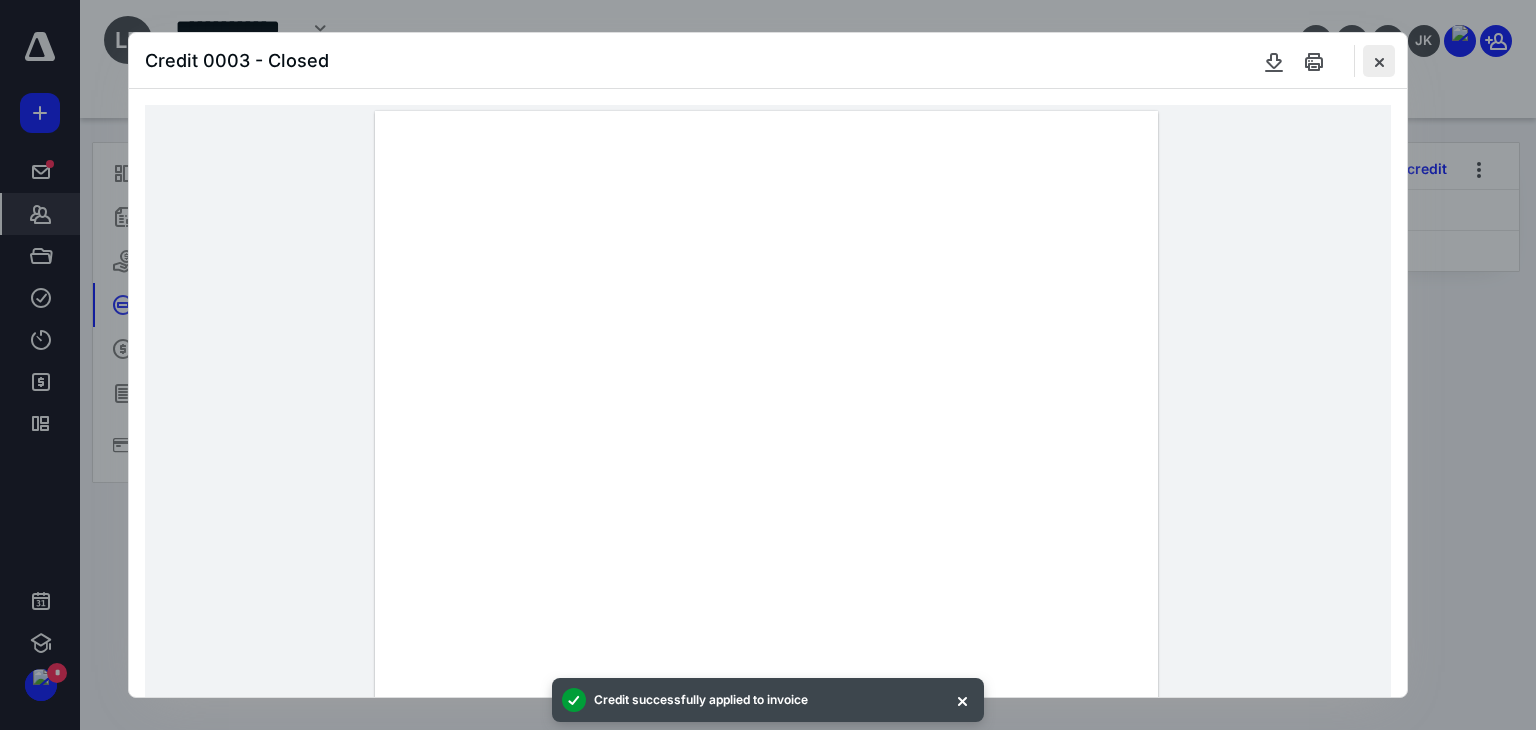 click at bounding box center (1379, 61) 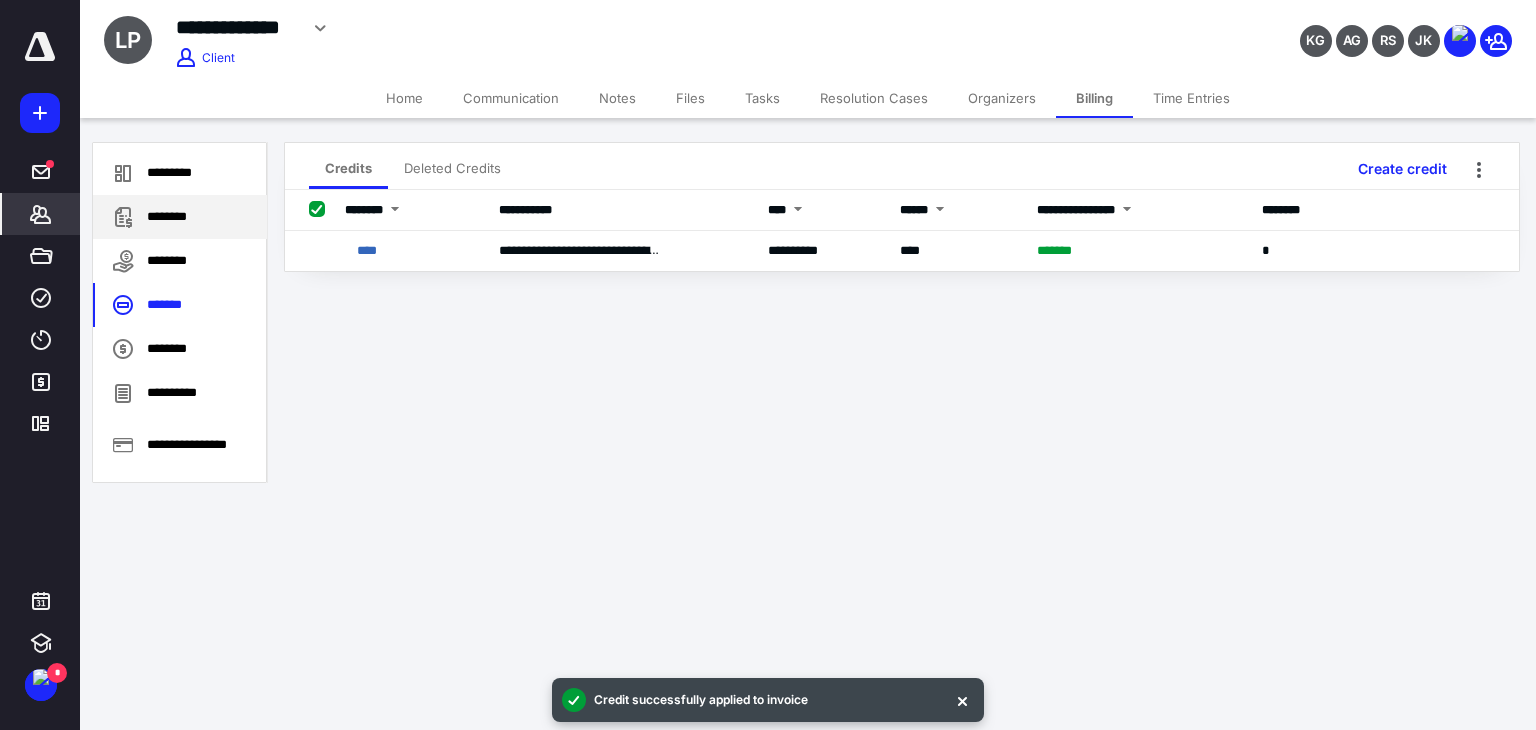 click on "********" at bounding box center [180, 217] 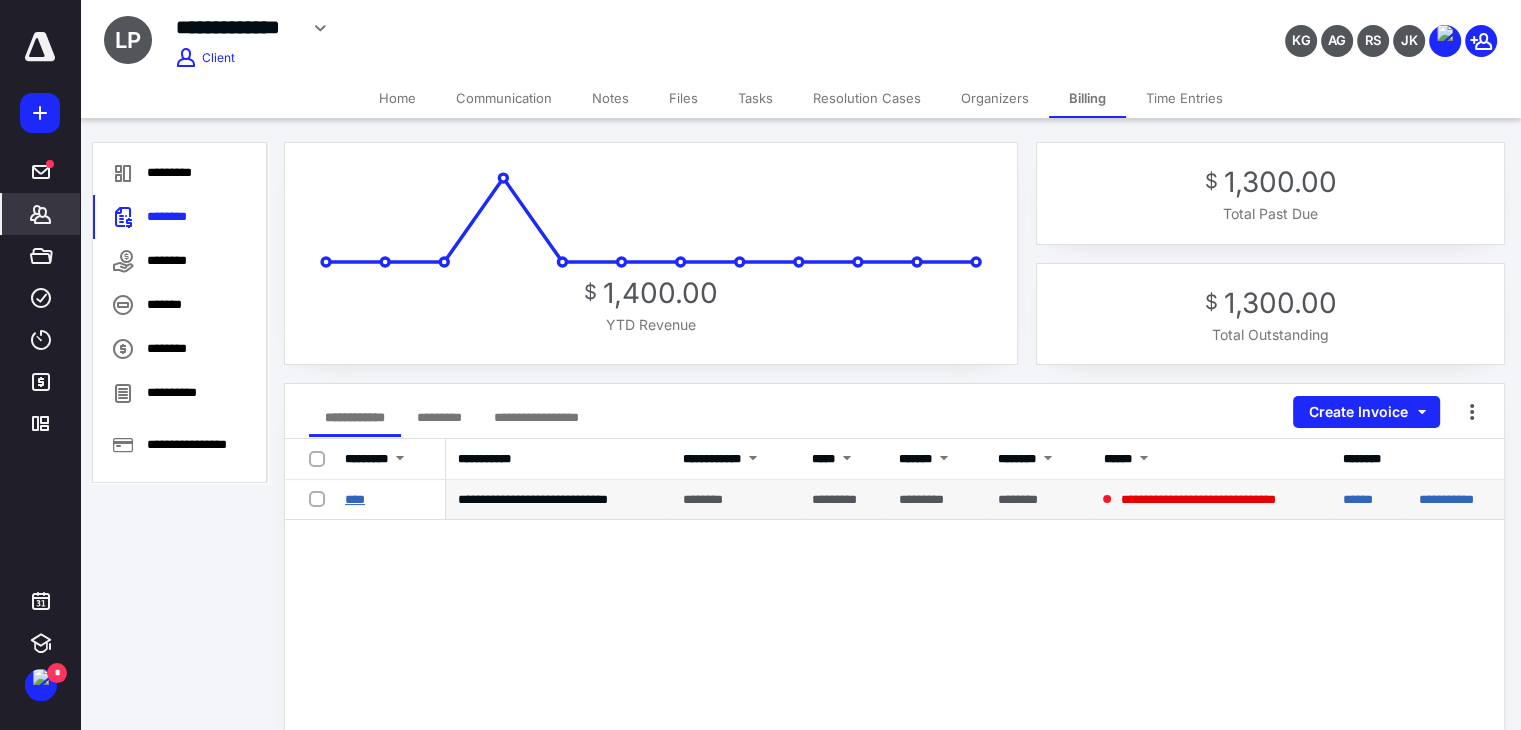 click on "****" at bounding box center (355, 499) 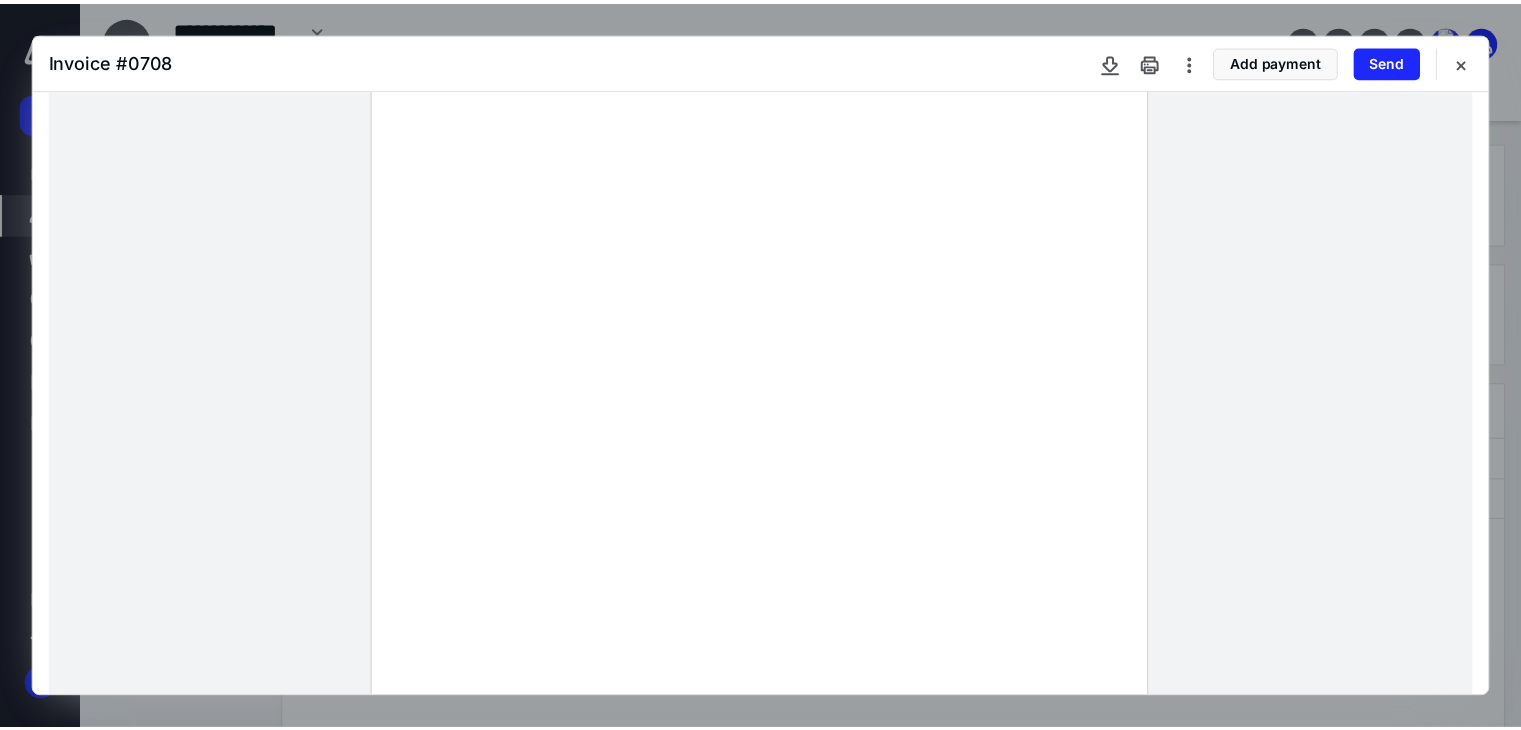 scroll, scrollTop: 0, scrollLeft: 0, axis: both 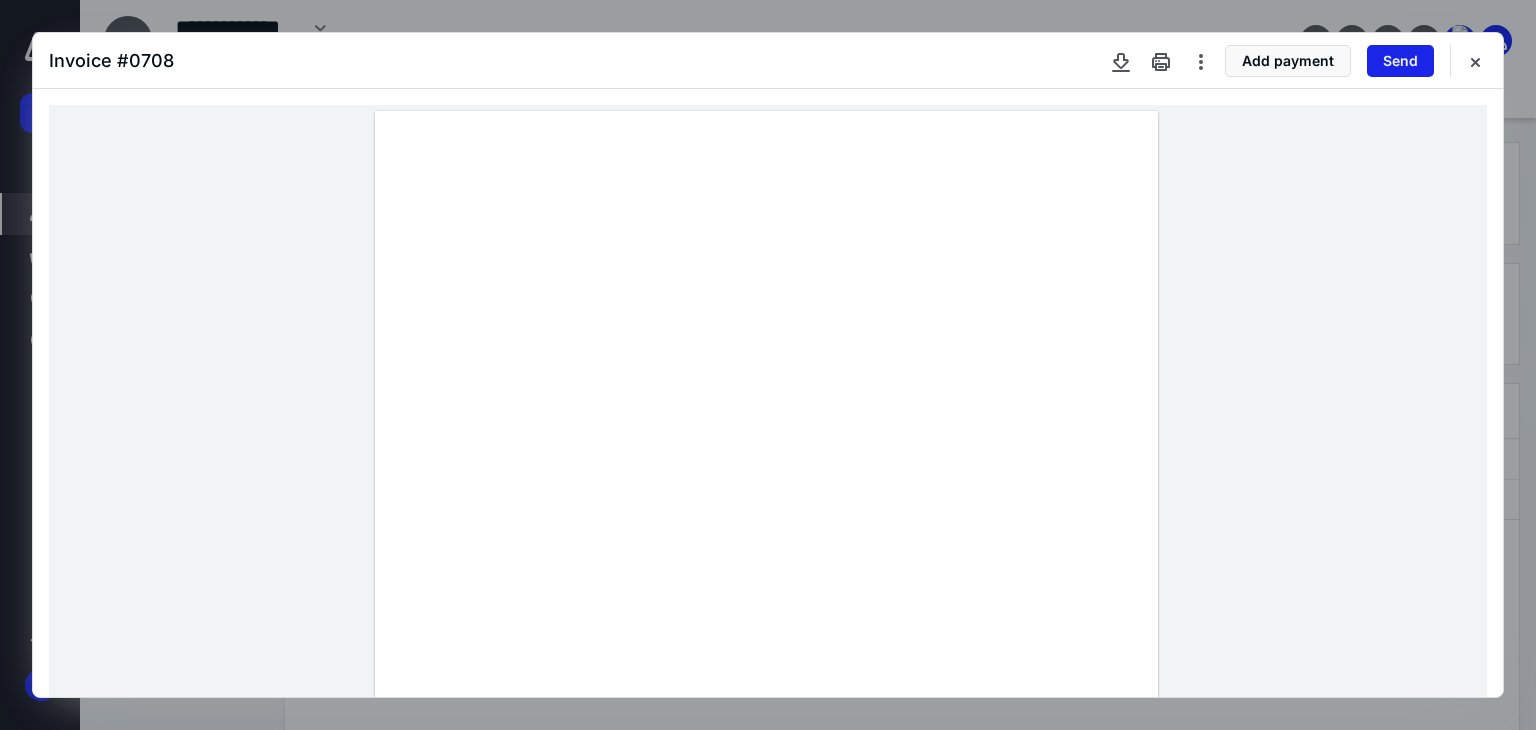 click on "Send" at bounding box center [1400, 61] 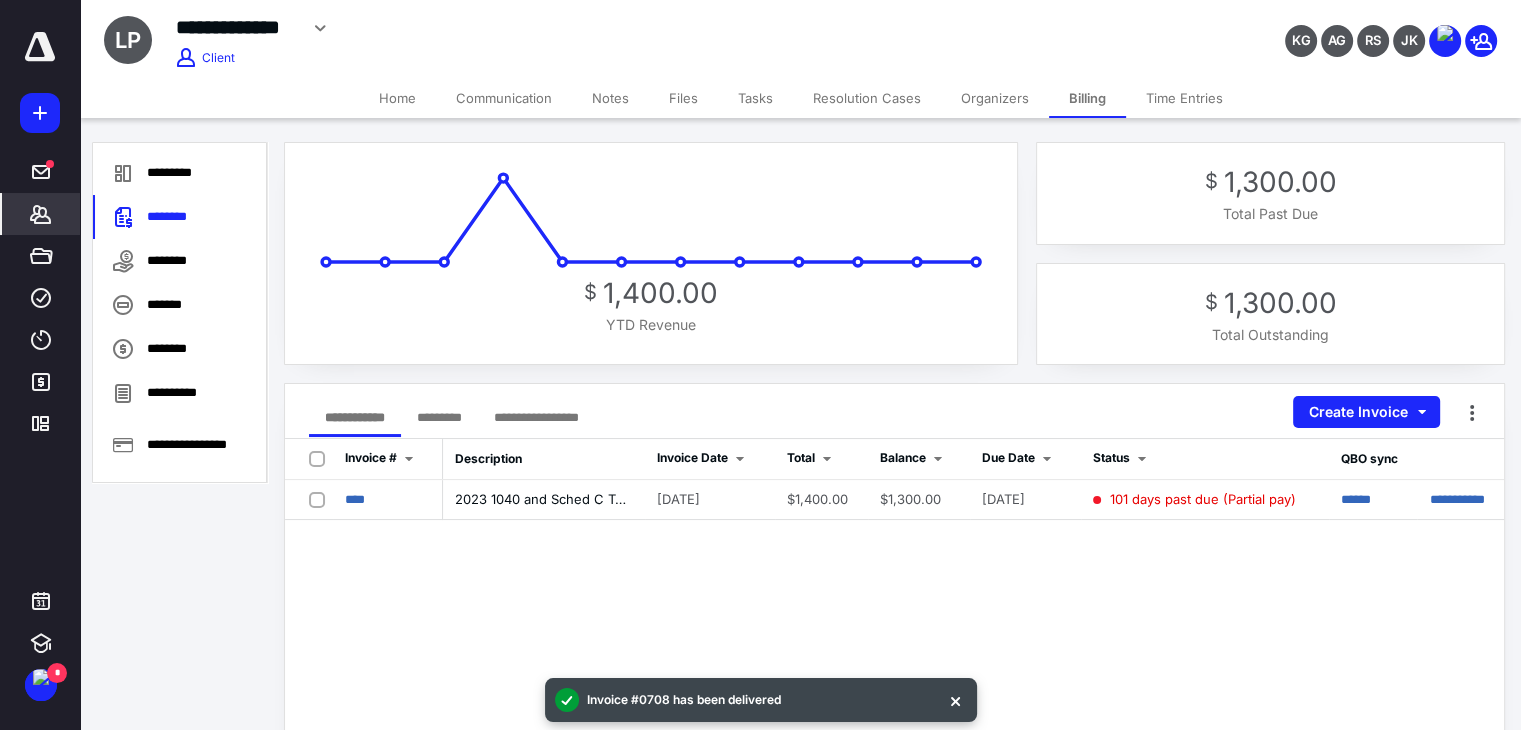 click on "Tasks" at bounding box center (755, 98) 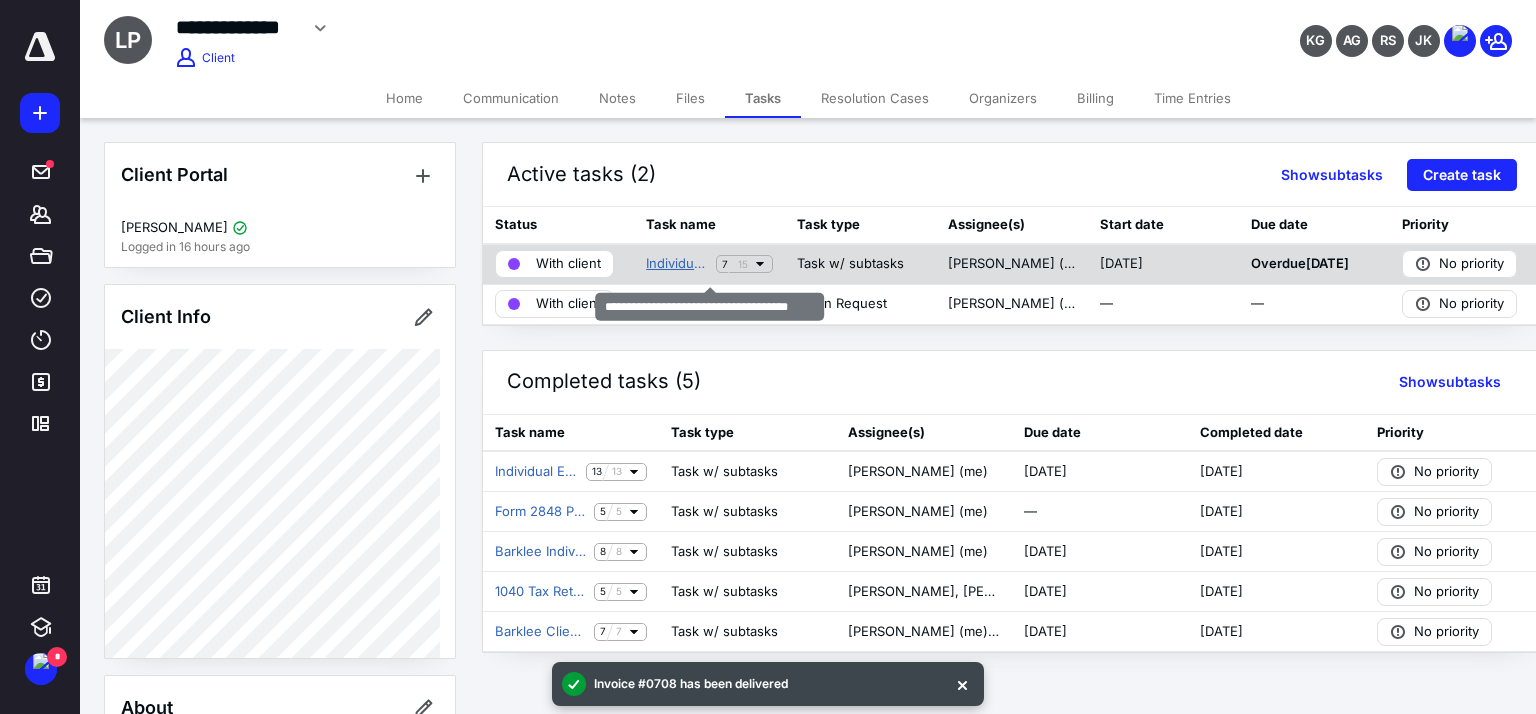 click on "Individual Return Invoice Client 1040" at bounding box center [677, 264] 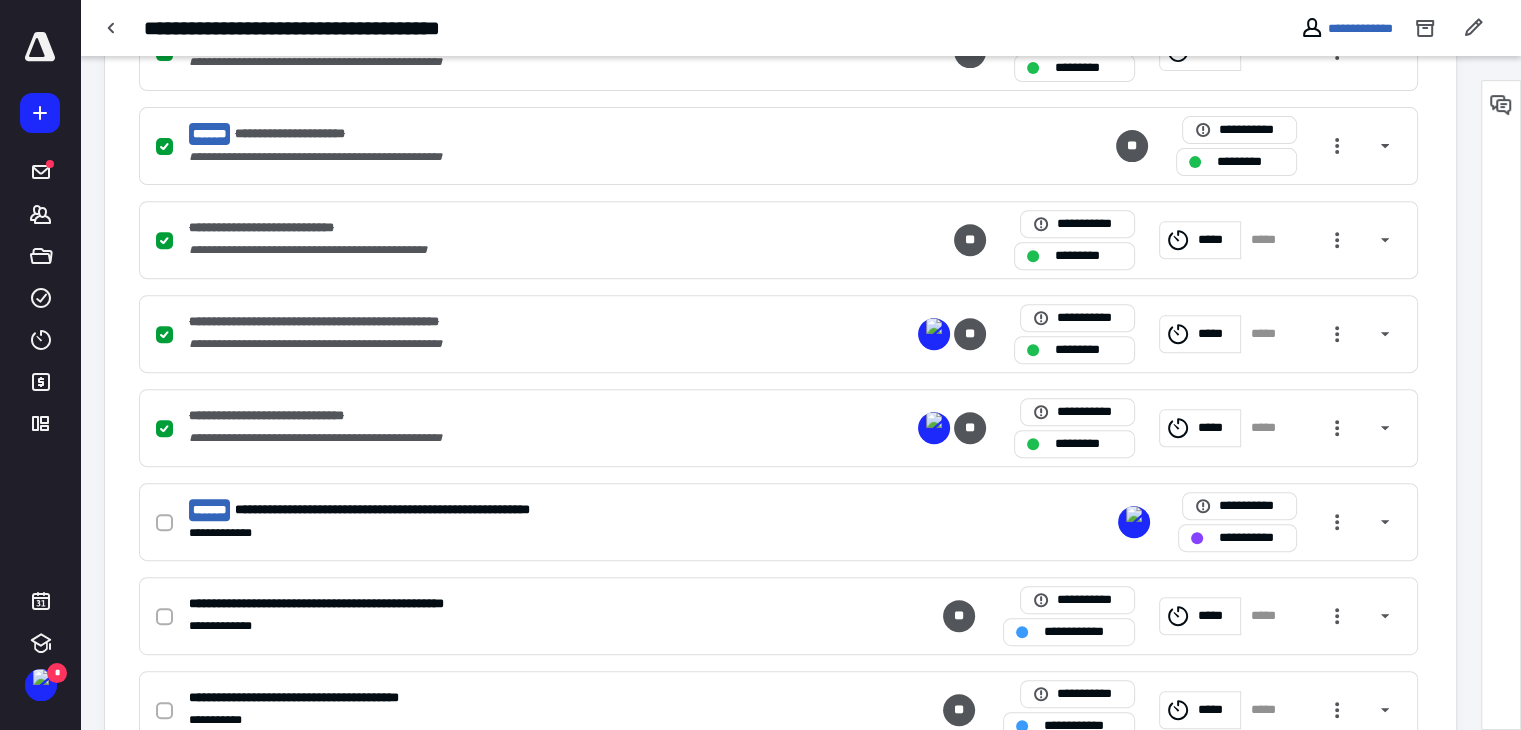 scroll, scrollTop: 781, scrollLeft: 0, axis: vertical 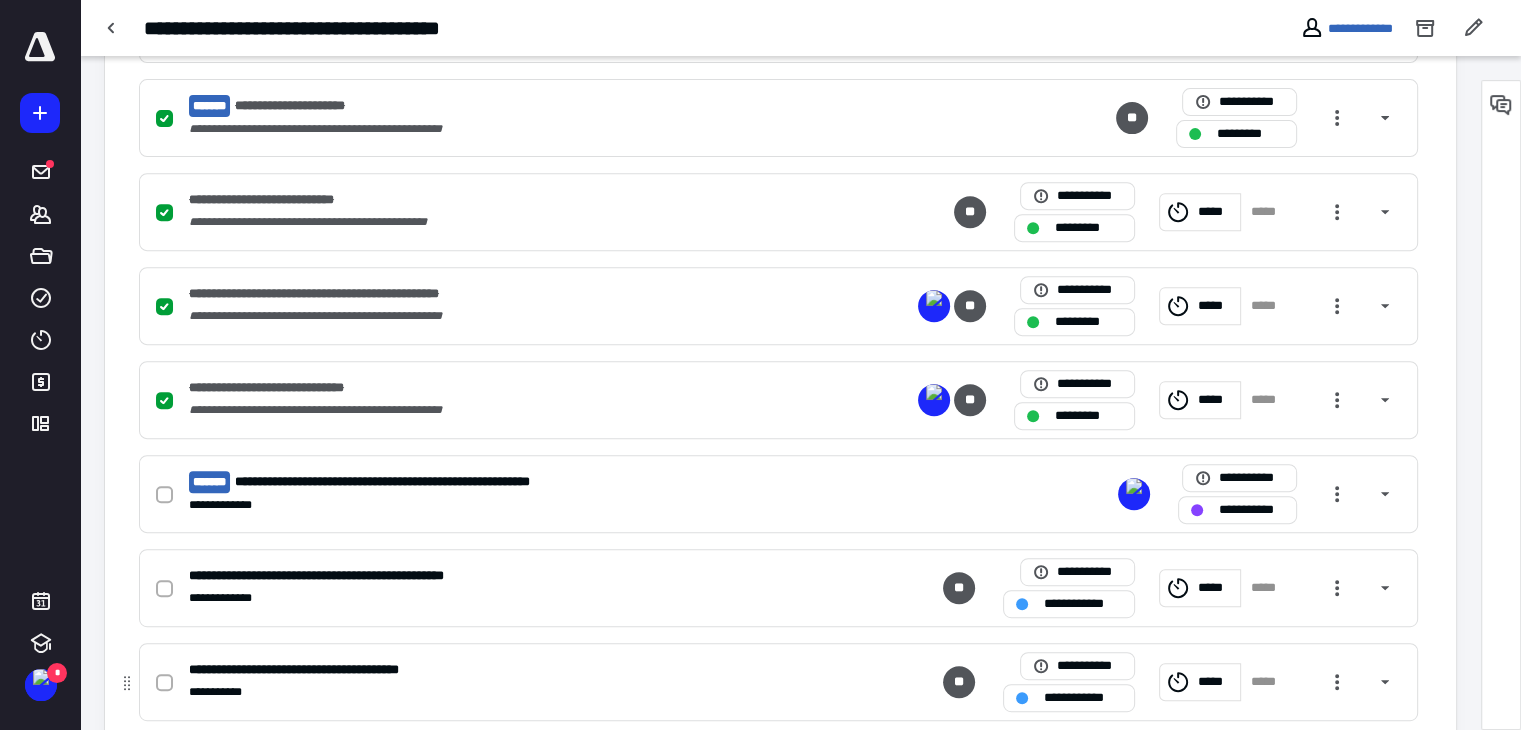 click 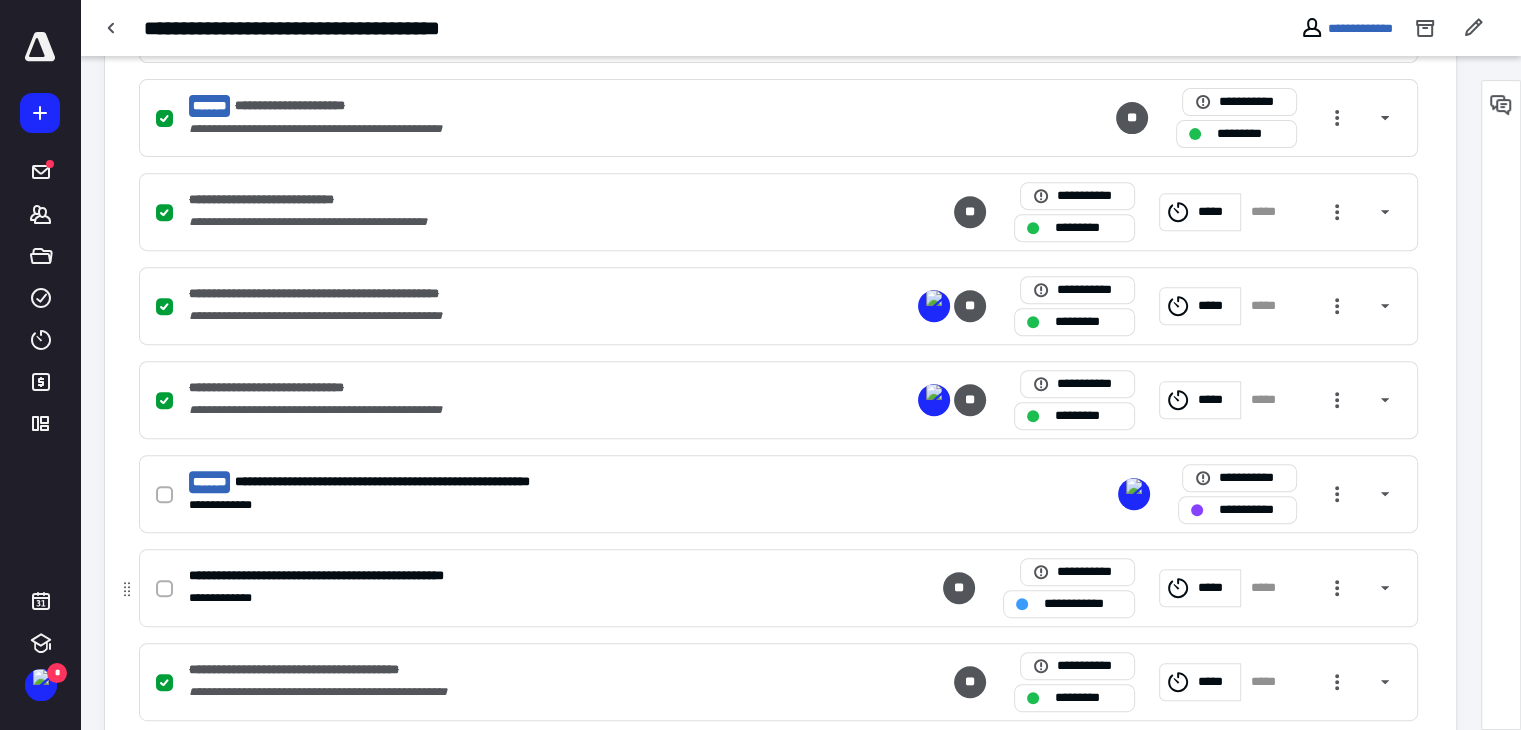 click on "**********" at bounding box center (1069, 604) 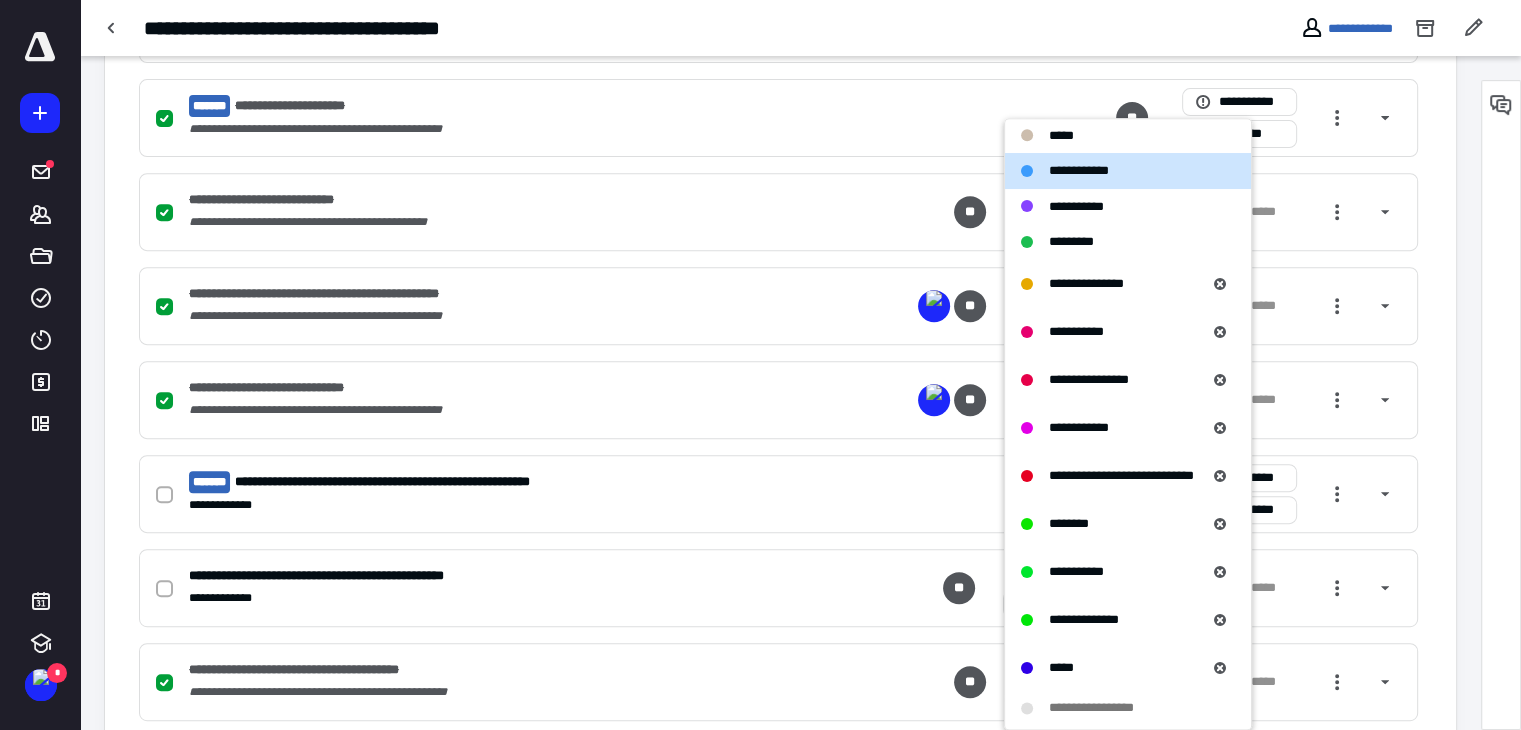 scroll, scrollTop: 298, scrollLeft: 0, axis: vertical 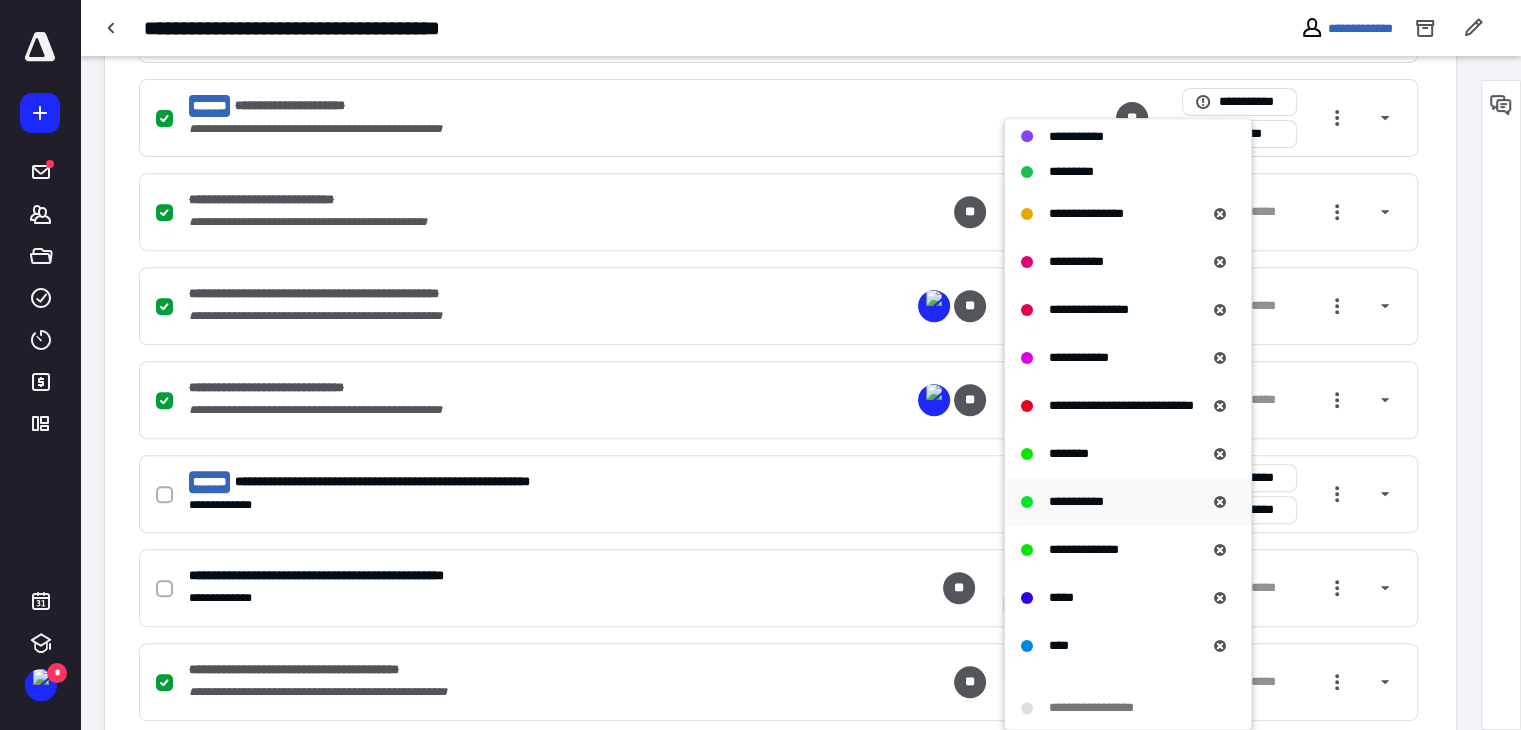 click on "**********" at bounding box center (1076, 502) 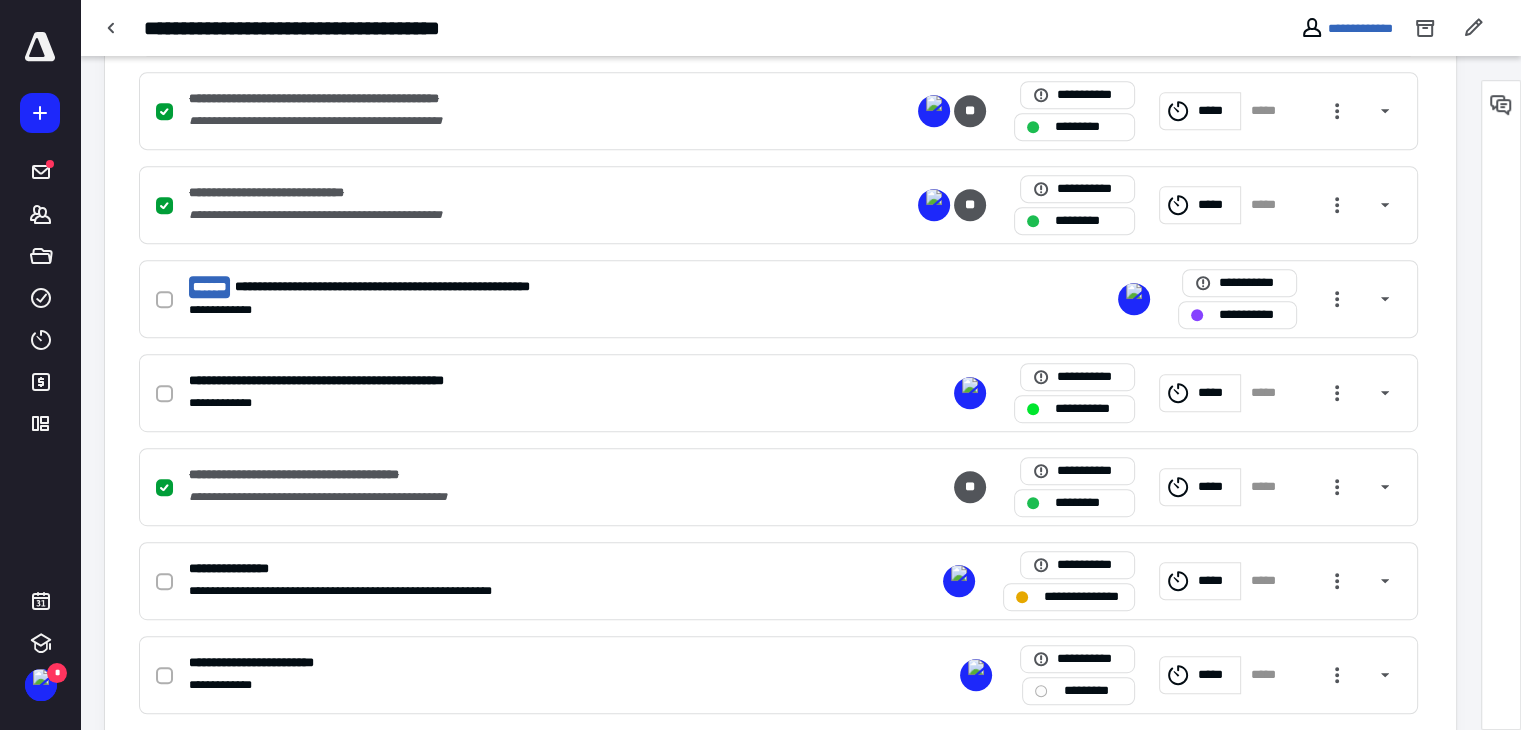 scroll, scrollTop: 1083, scrollLeft: 0, axis: vertical 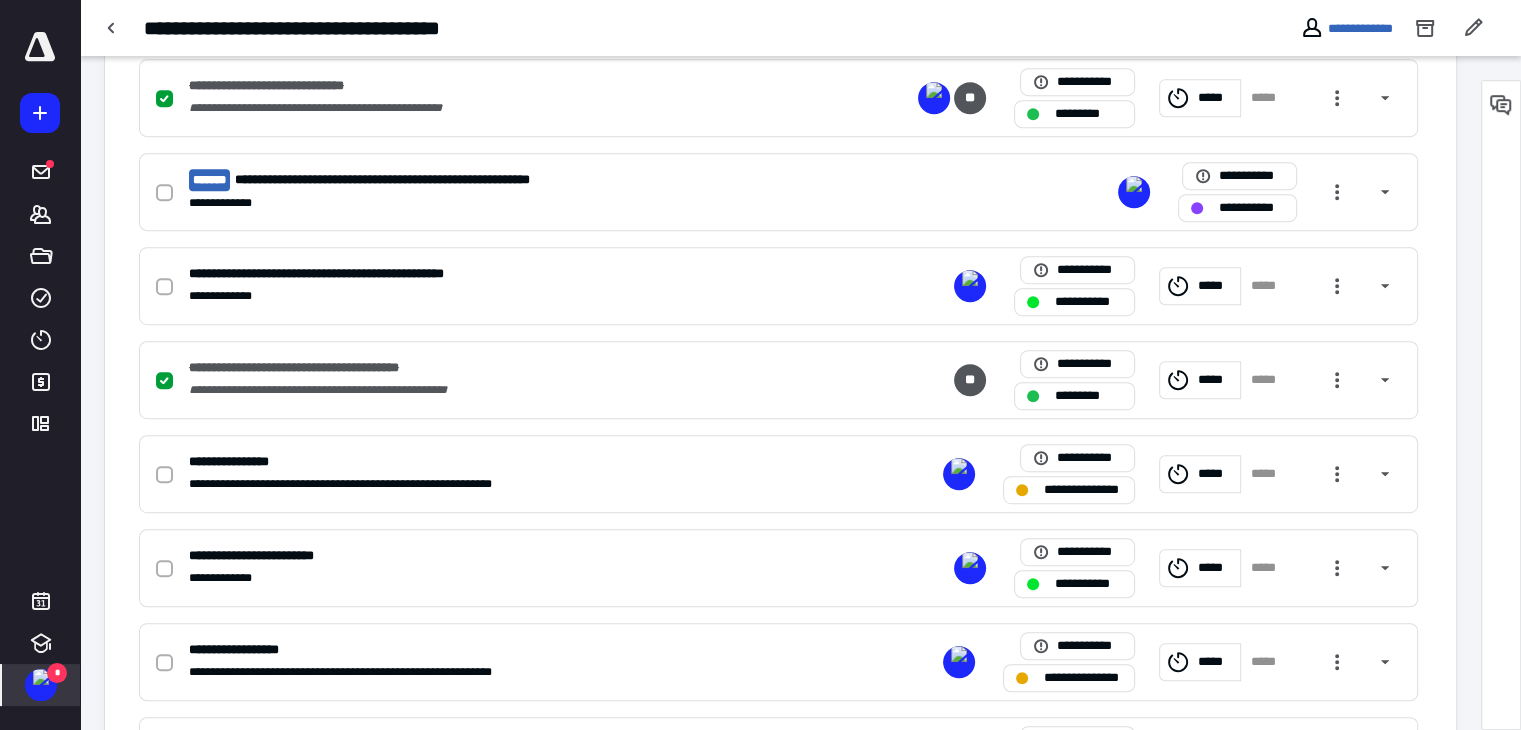 click at bounding box center [41, 677] 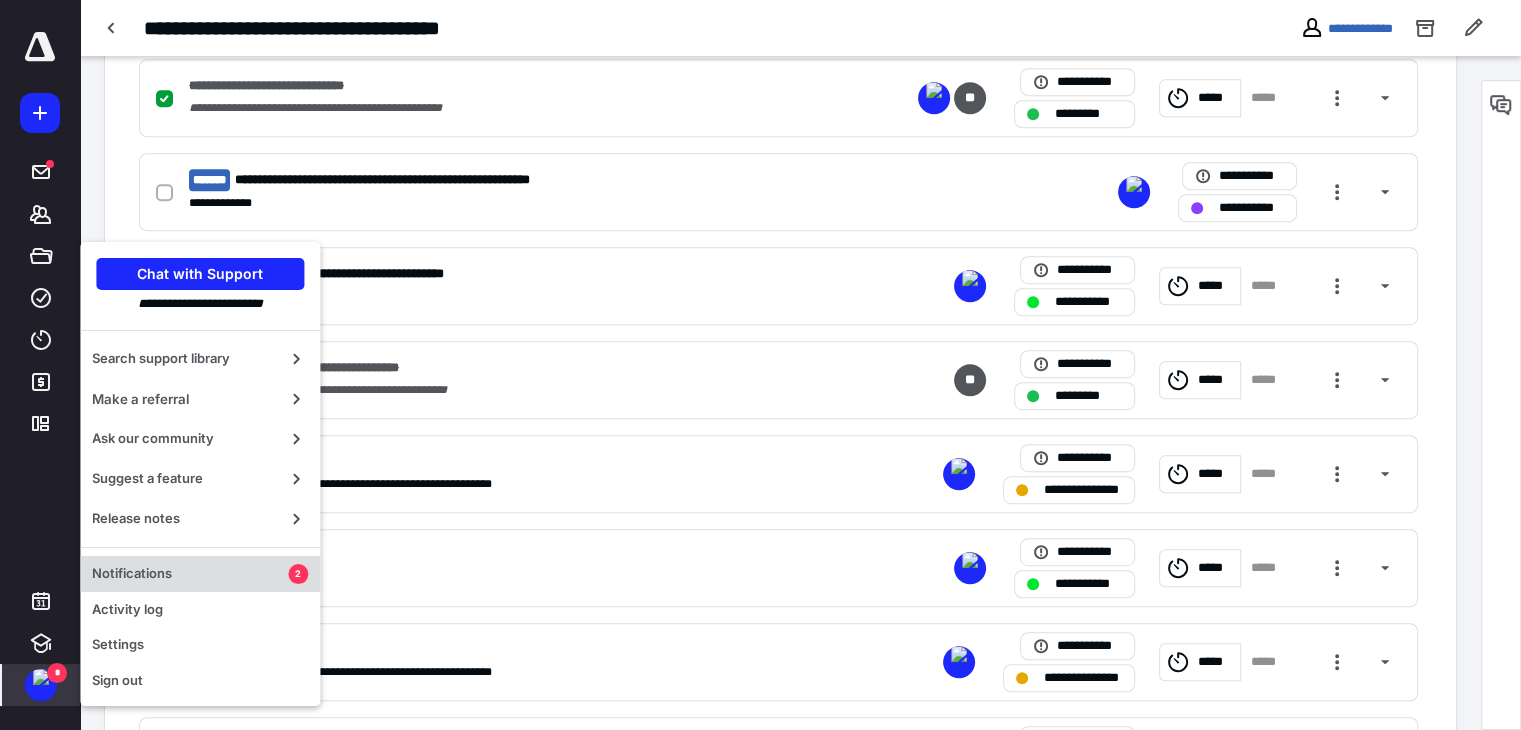 click on "Notifications" at bounding box center [190, 574] 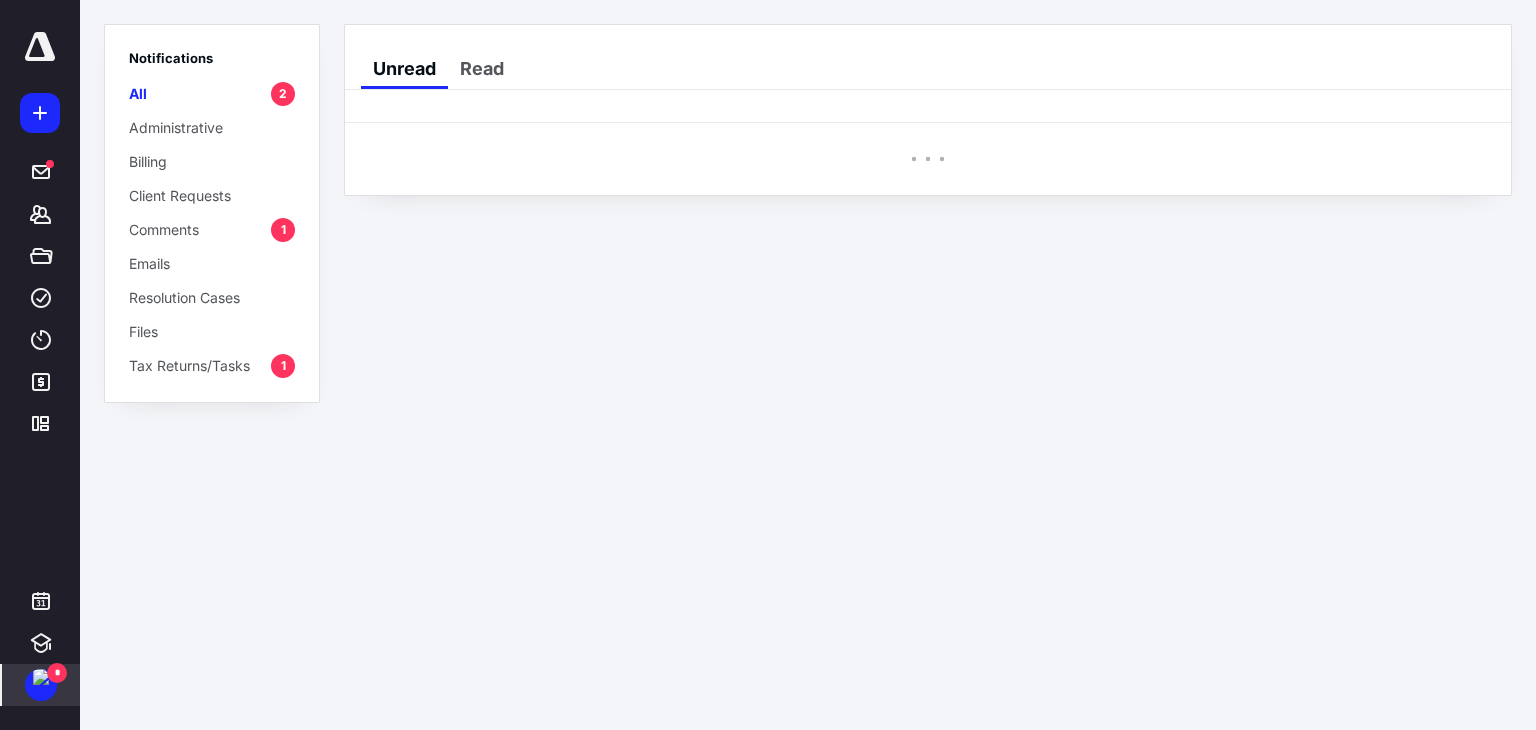 click on "Comments" at bounding box center (164, 229) 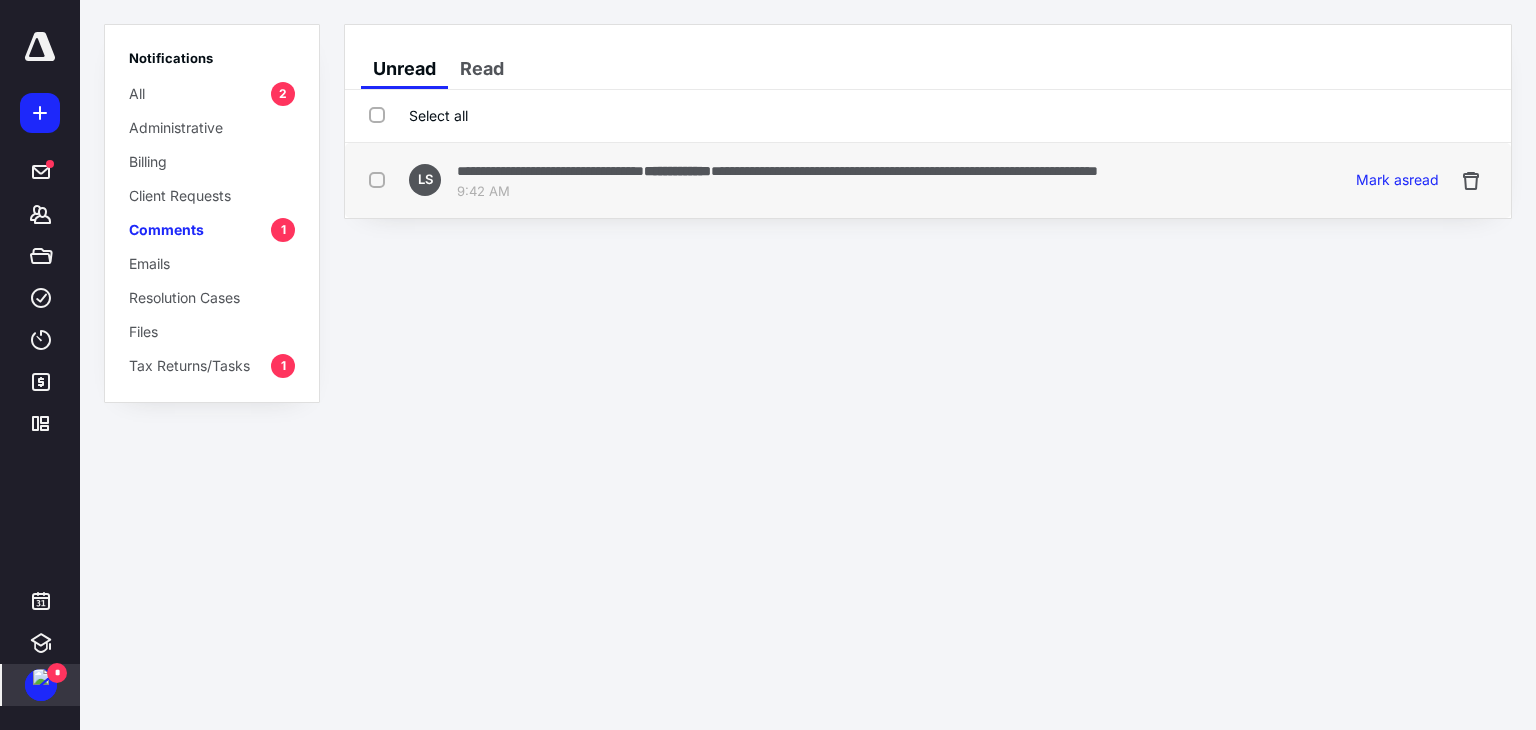 click on "9:42 AM" at bounding box center (777, 192) 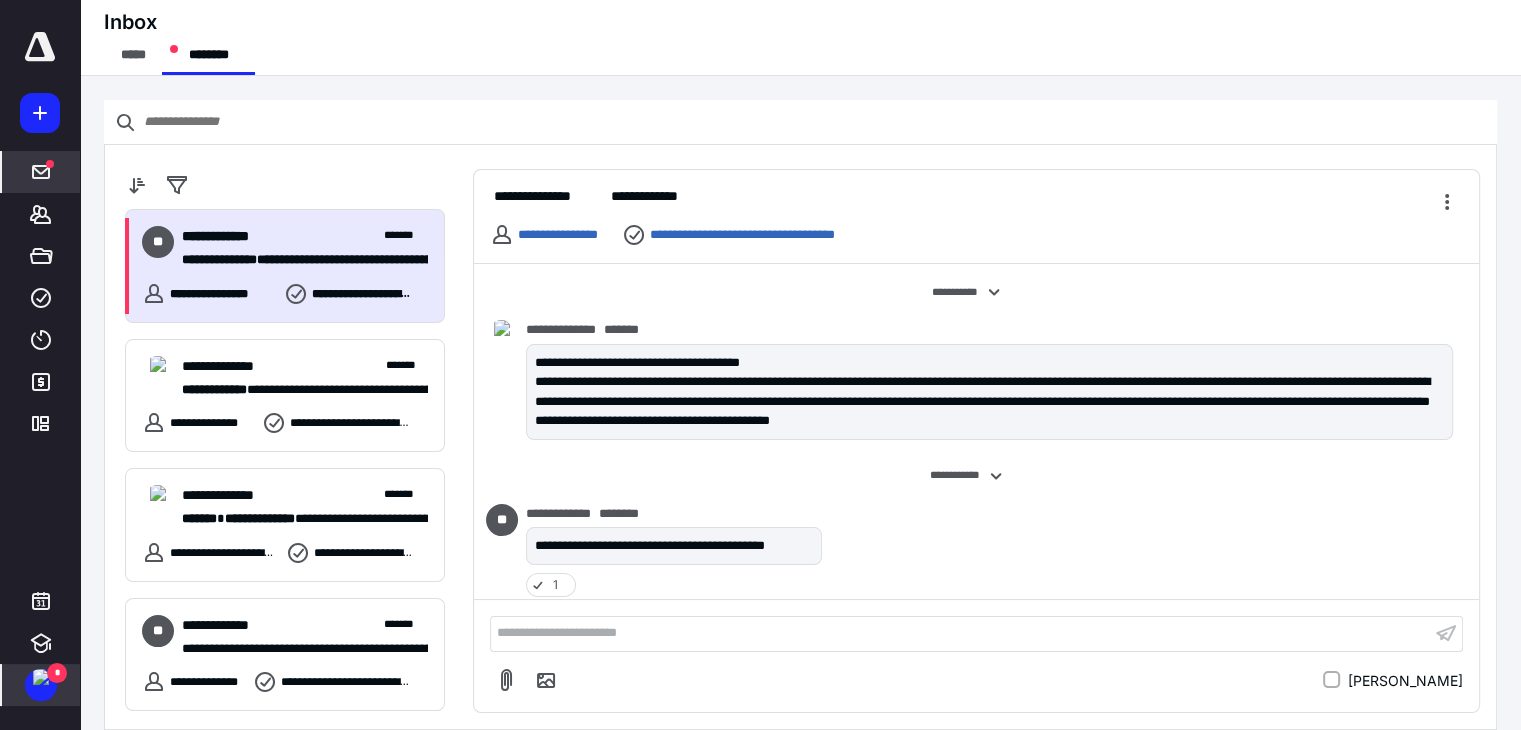 scroll, scrollTop: 19, scrollLeft: 0, axis: vertical 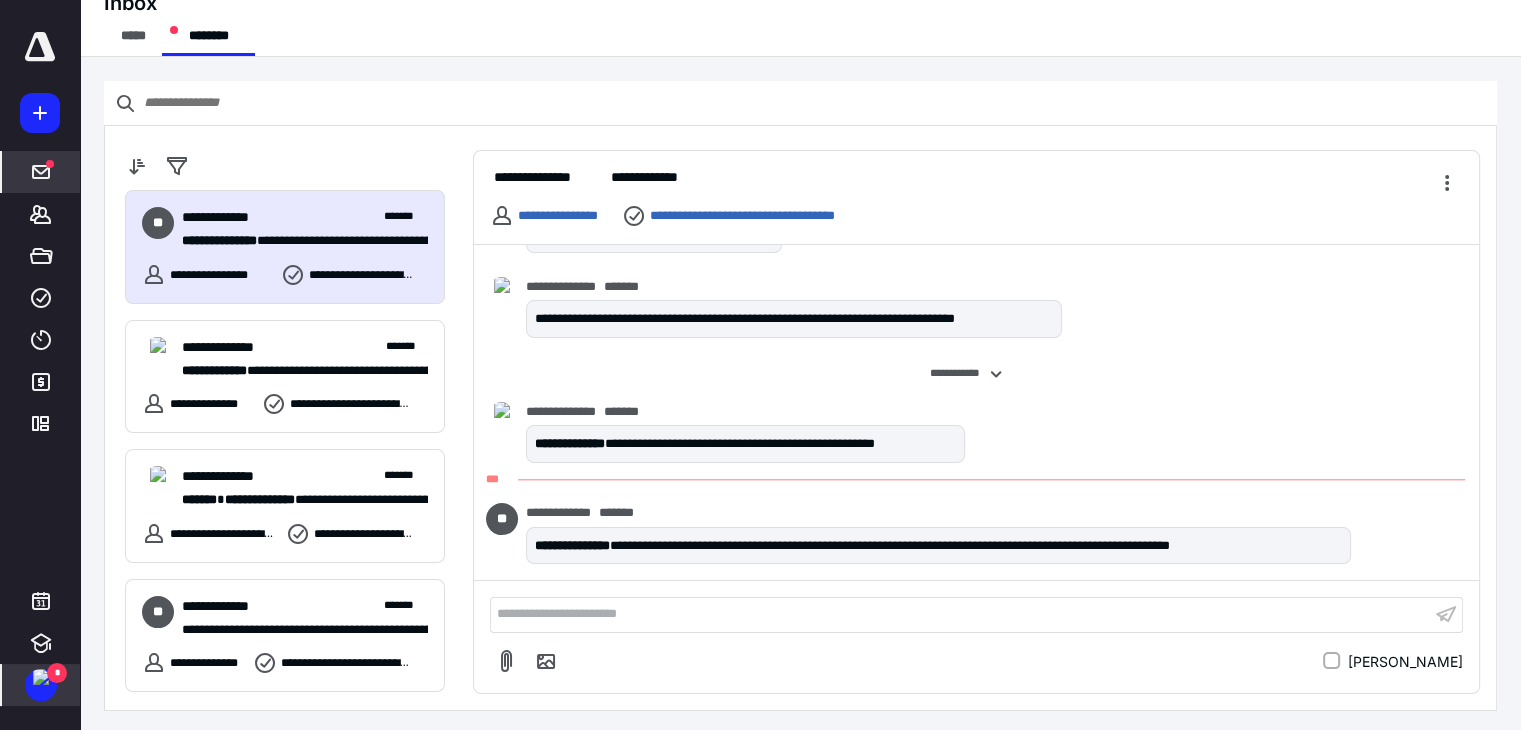 drag, startPoint x: 568, startPoint y: 597, endPoint x: 558, endPoint y: 616, distance: 21.470911 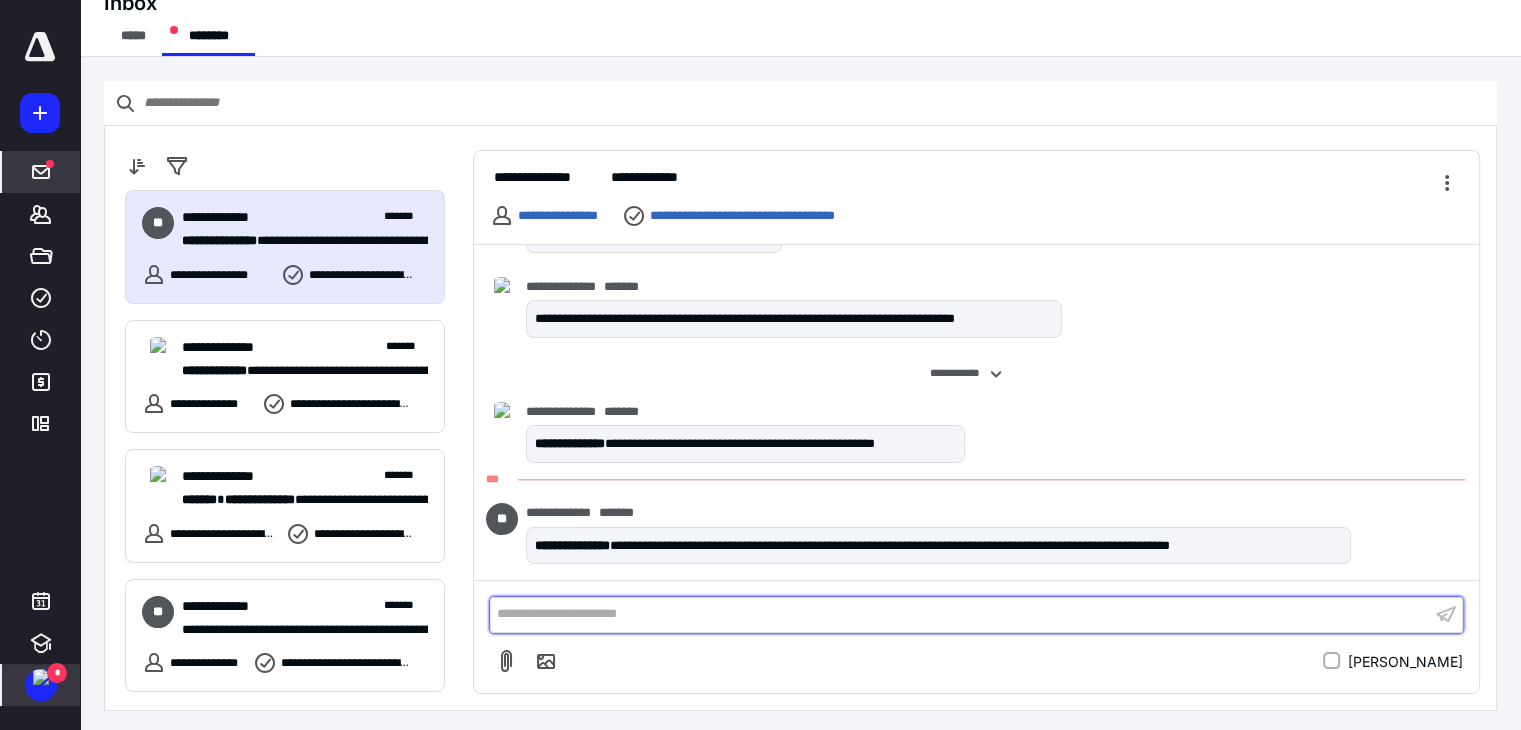 click on "**********" at bounding box center [960, 614] 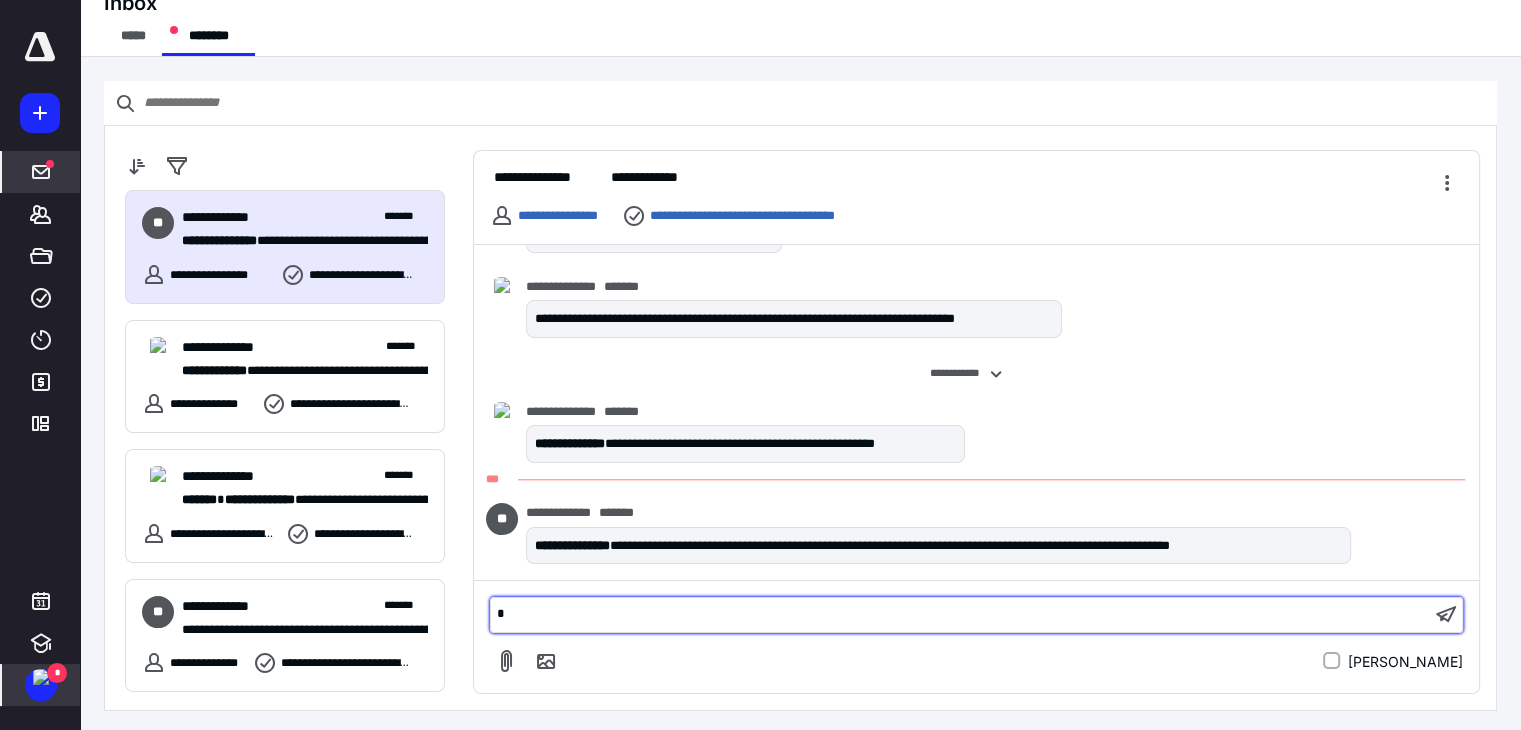 type 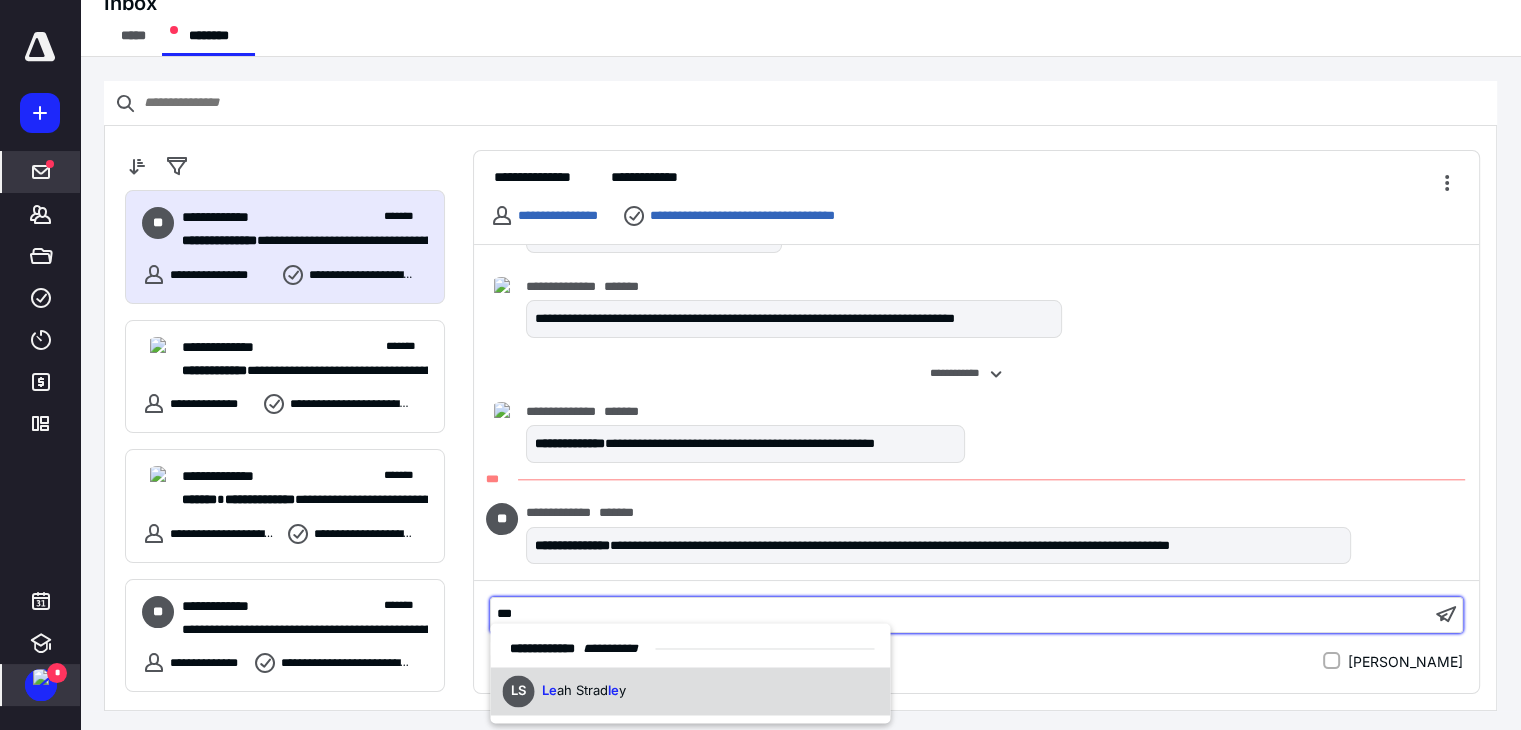 click on "ah Strad" at bounding box center (582, 691) 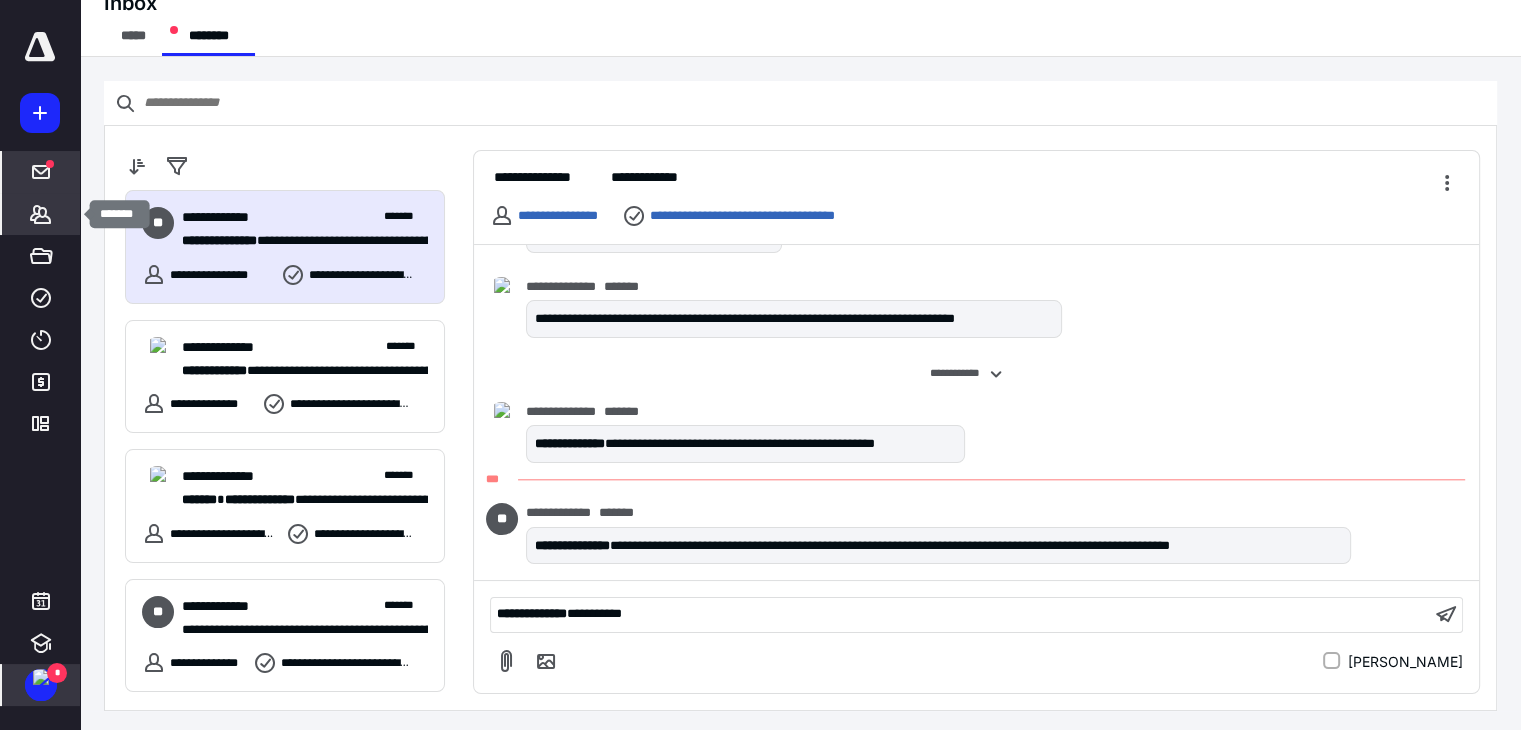 click 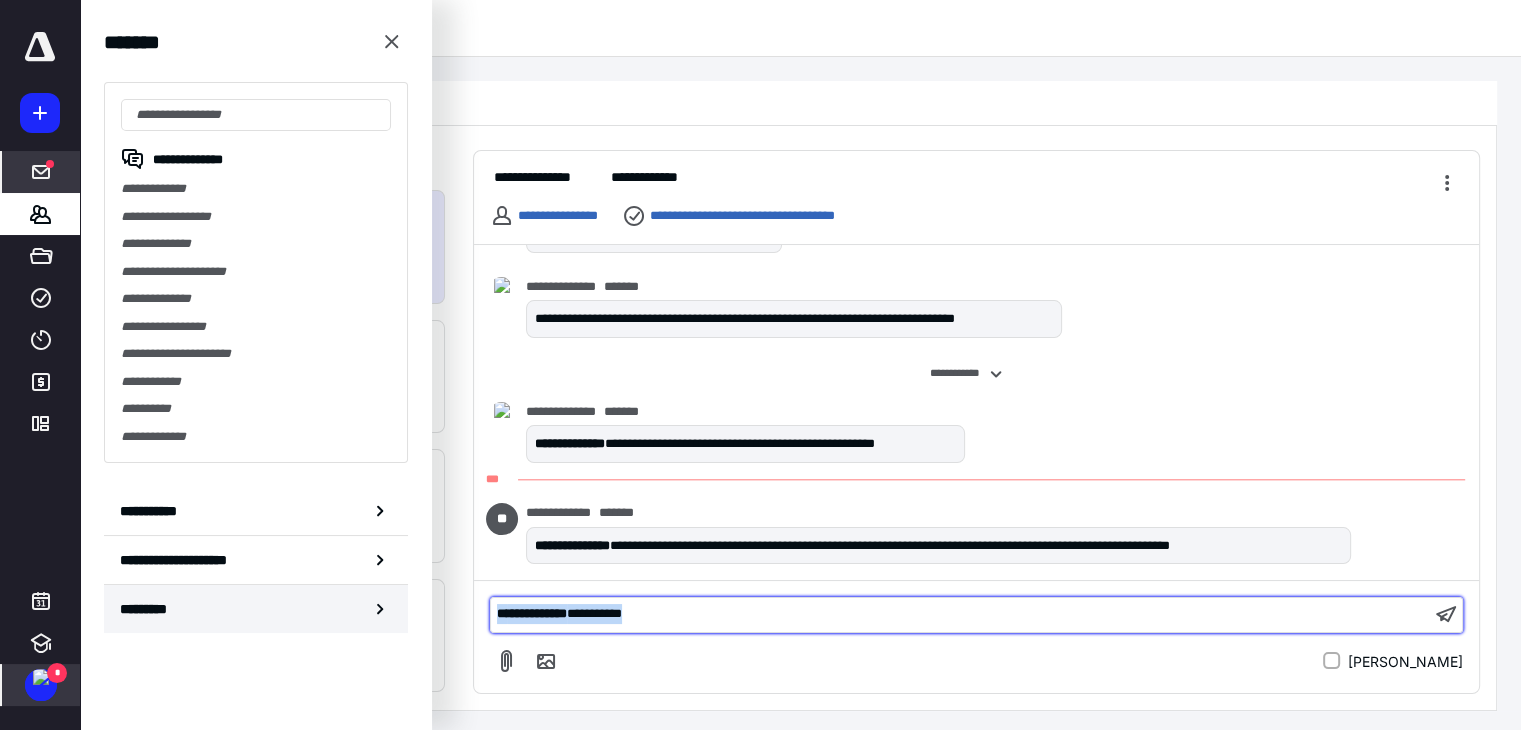 drag, startPoint x: 905, startPoint y: 617, endPoint x: 396, endPoint y: 626, distance: 509.07956 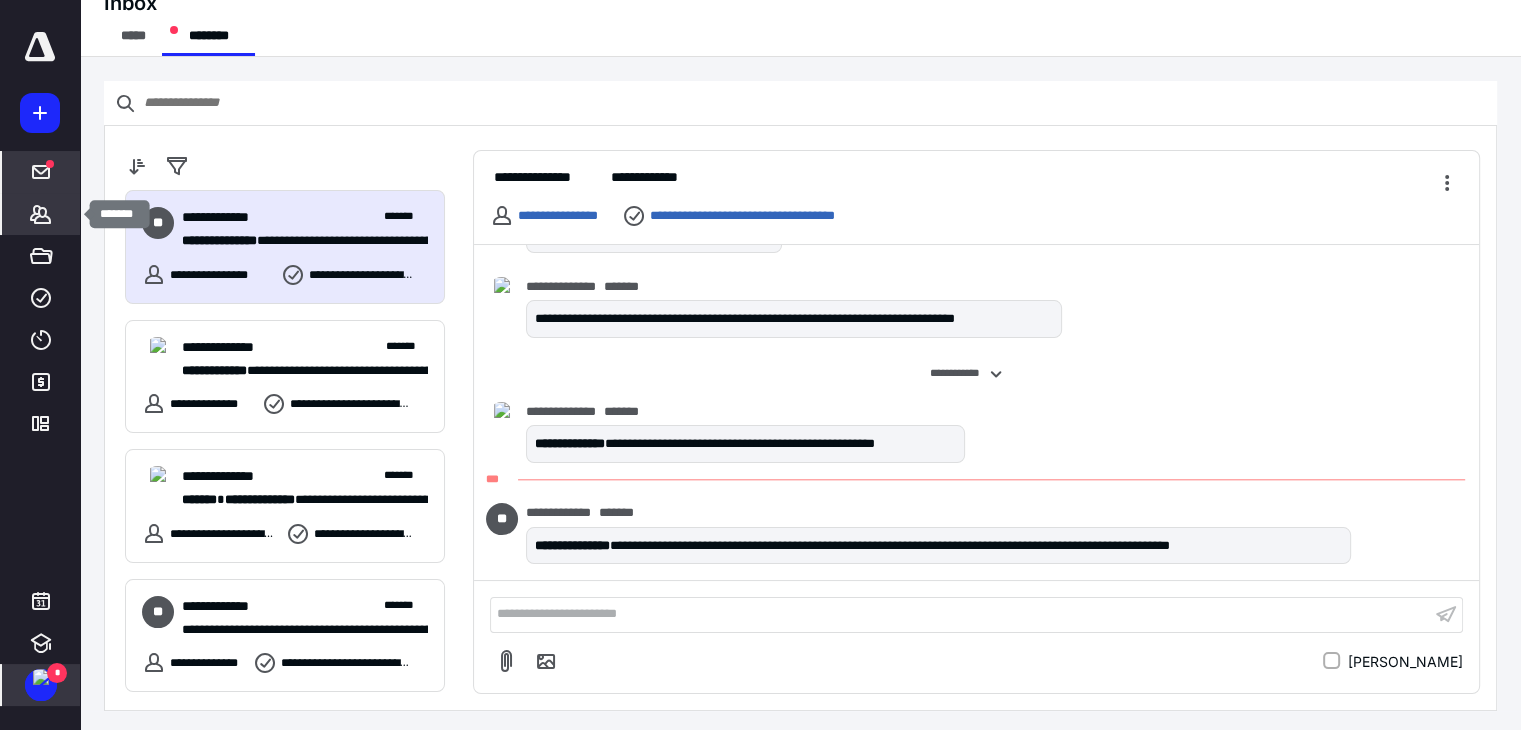 click 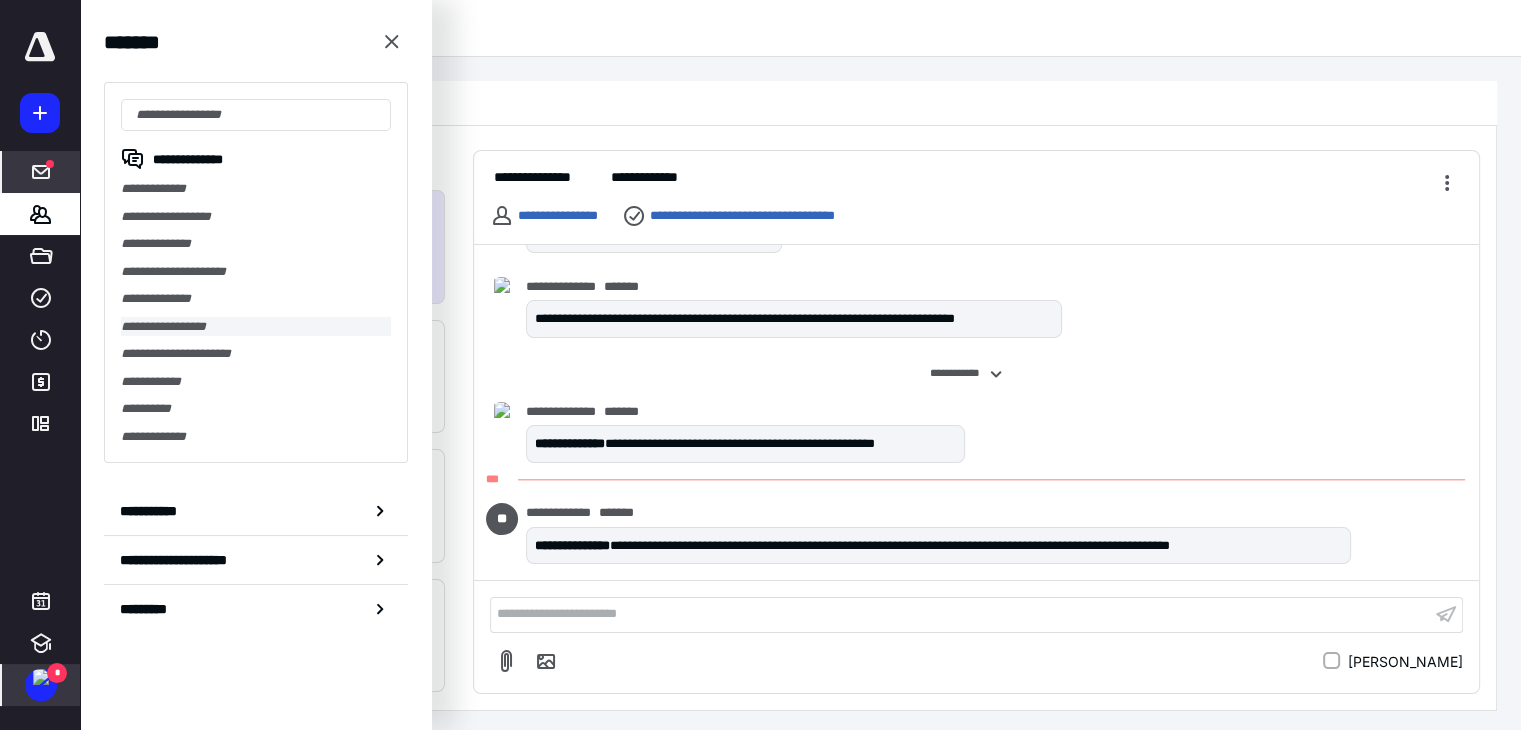 click on "**********" at bounding box center (256, 327) 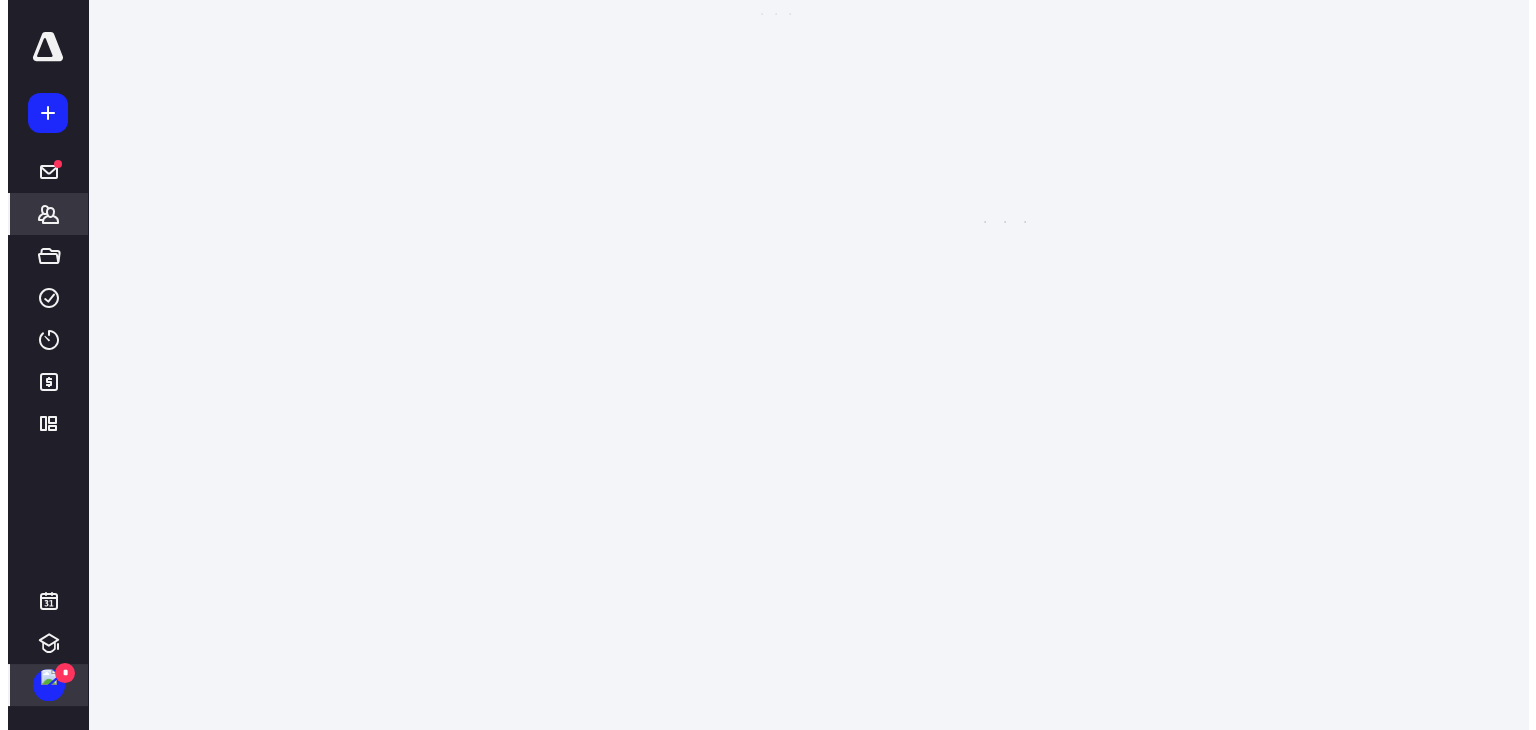 scroll, scrollTop: 0, scrollLeft: 0, axis: both 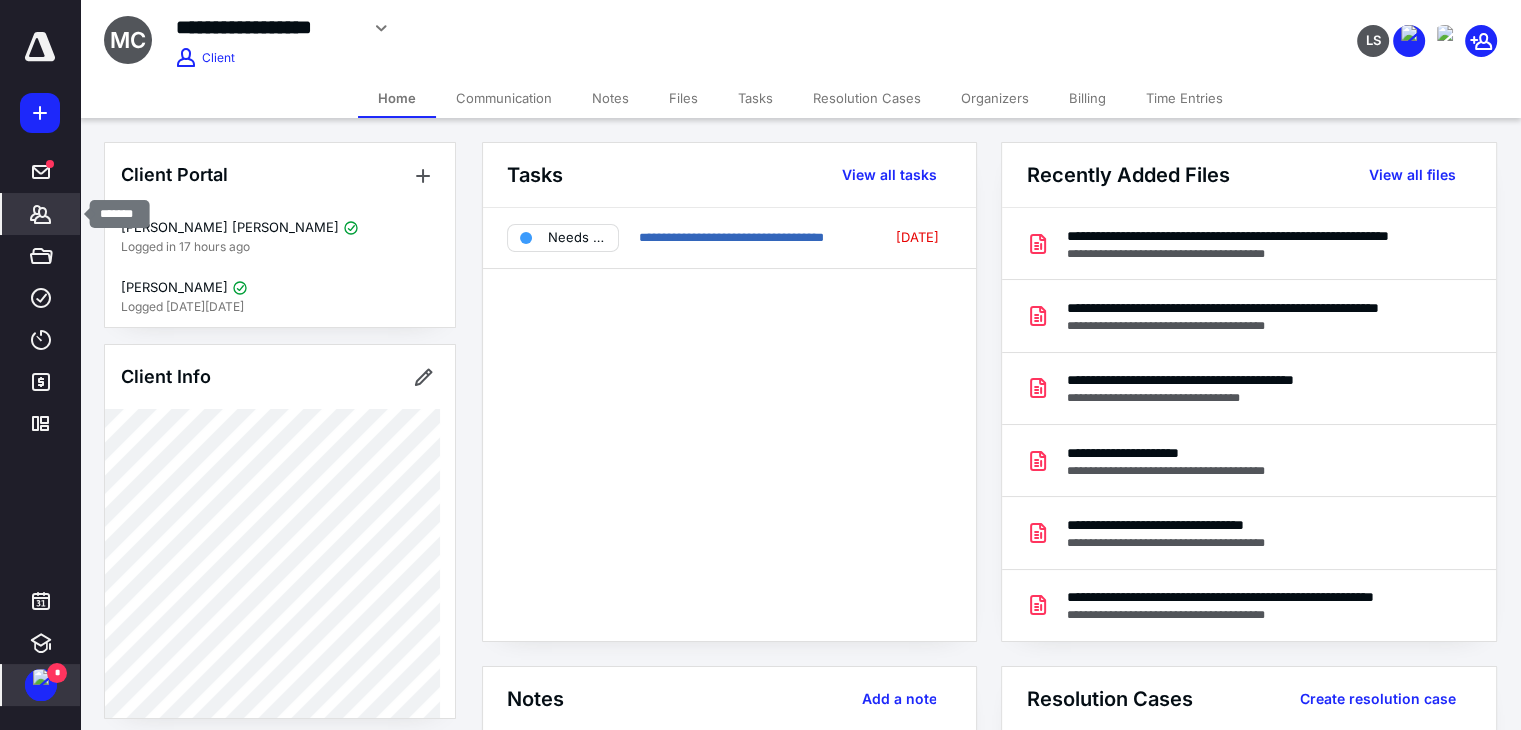 click on "*******" at bounding box center [41, 214] 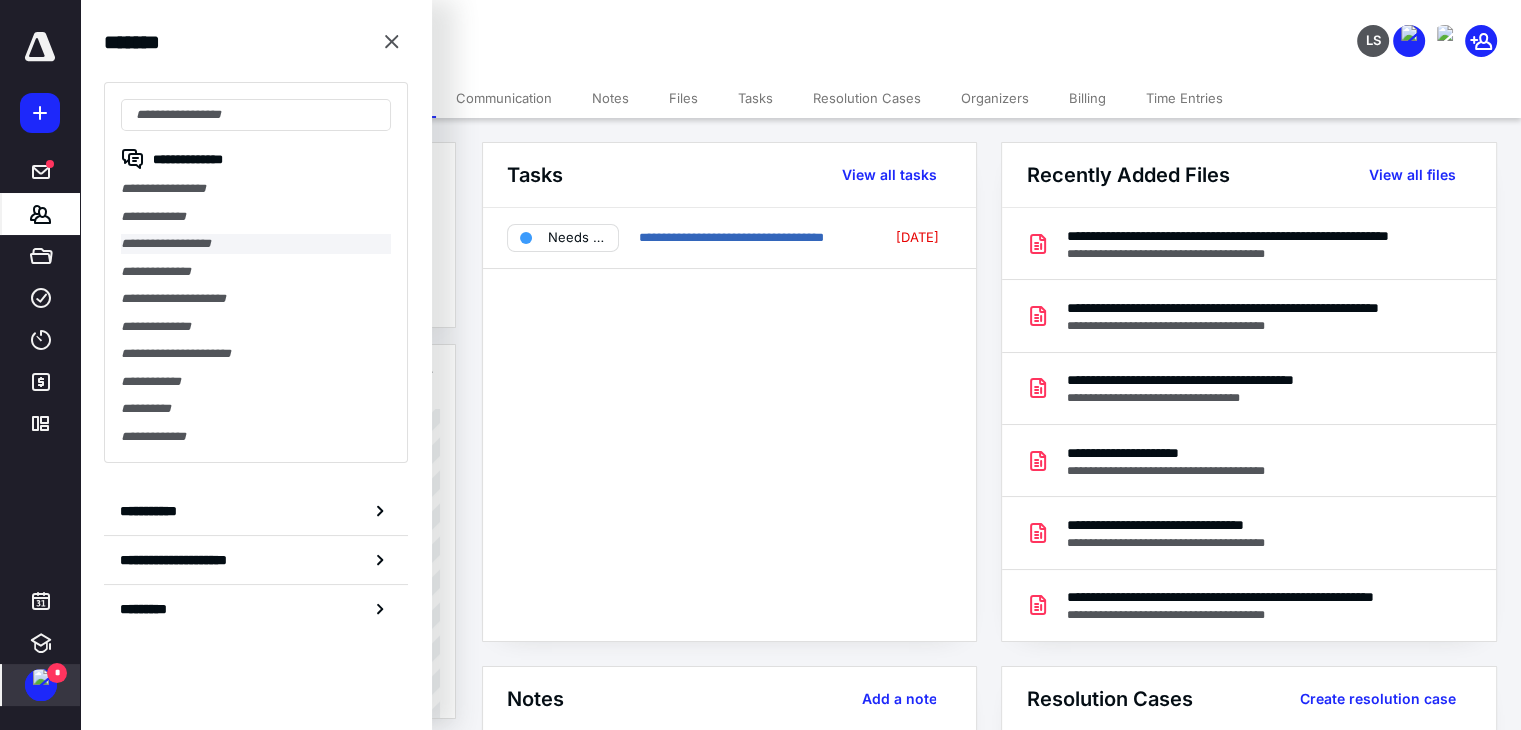 click on "**********" at bounding box center [256, 244] 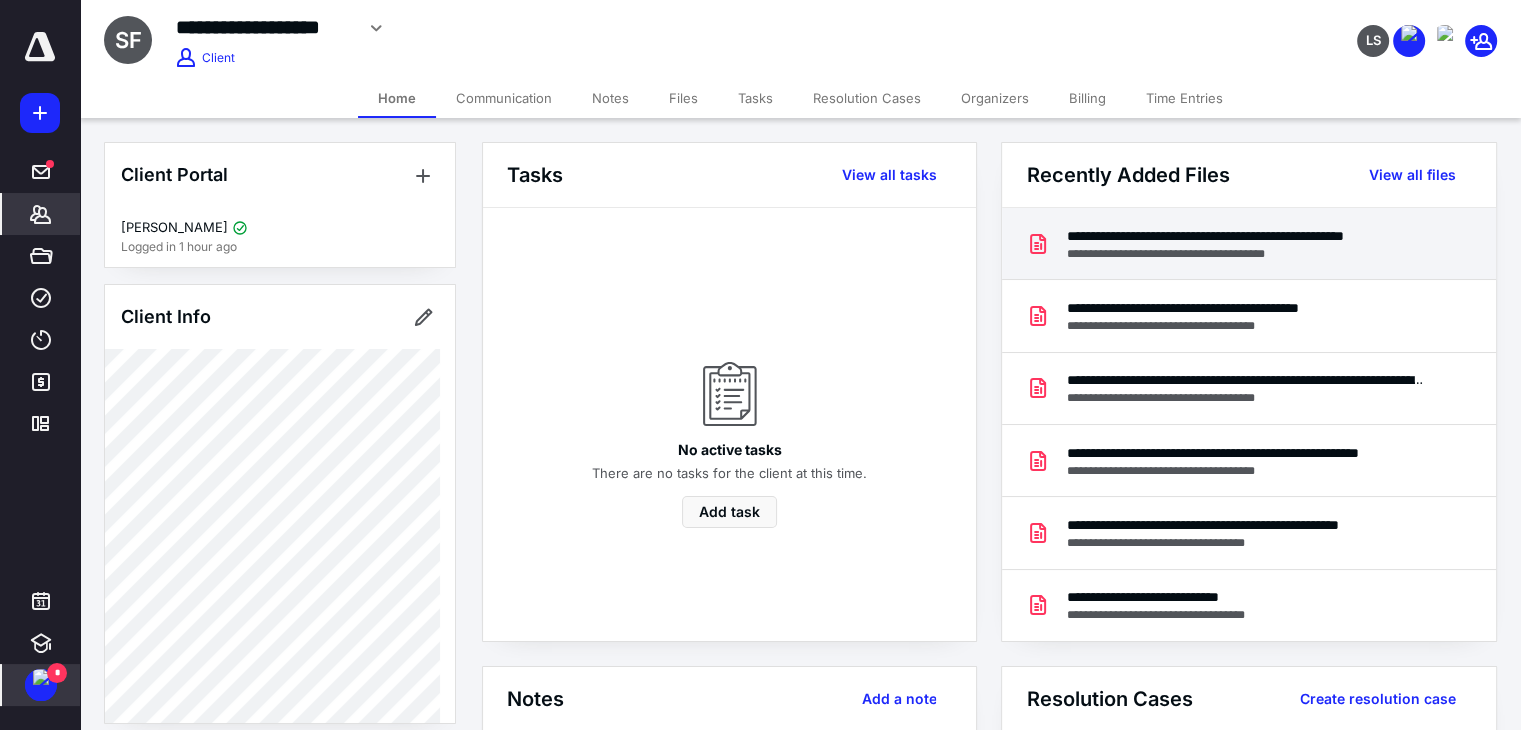 click on "**********" at bounding box center [1244, 254] 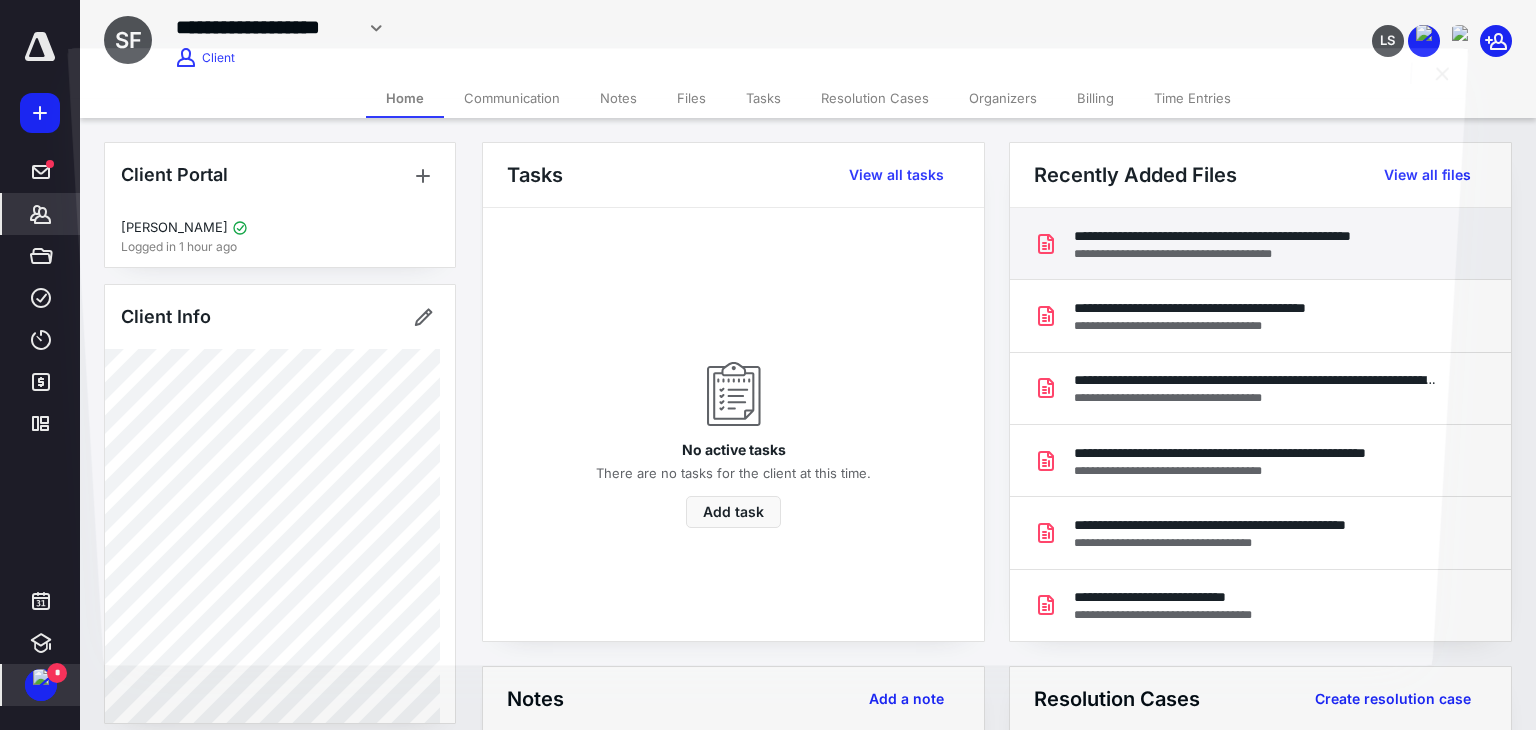 click at bounding box center (768, 381) 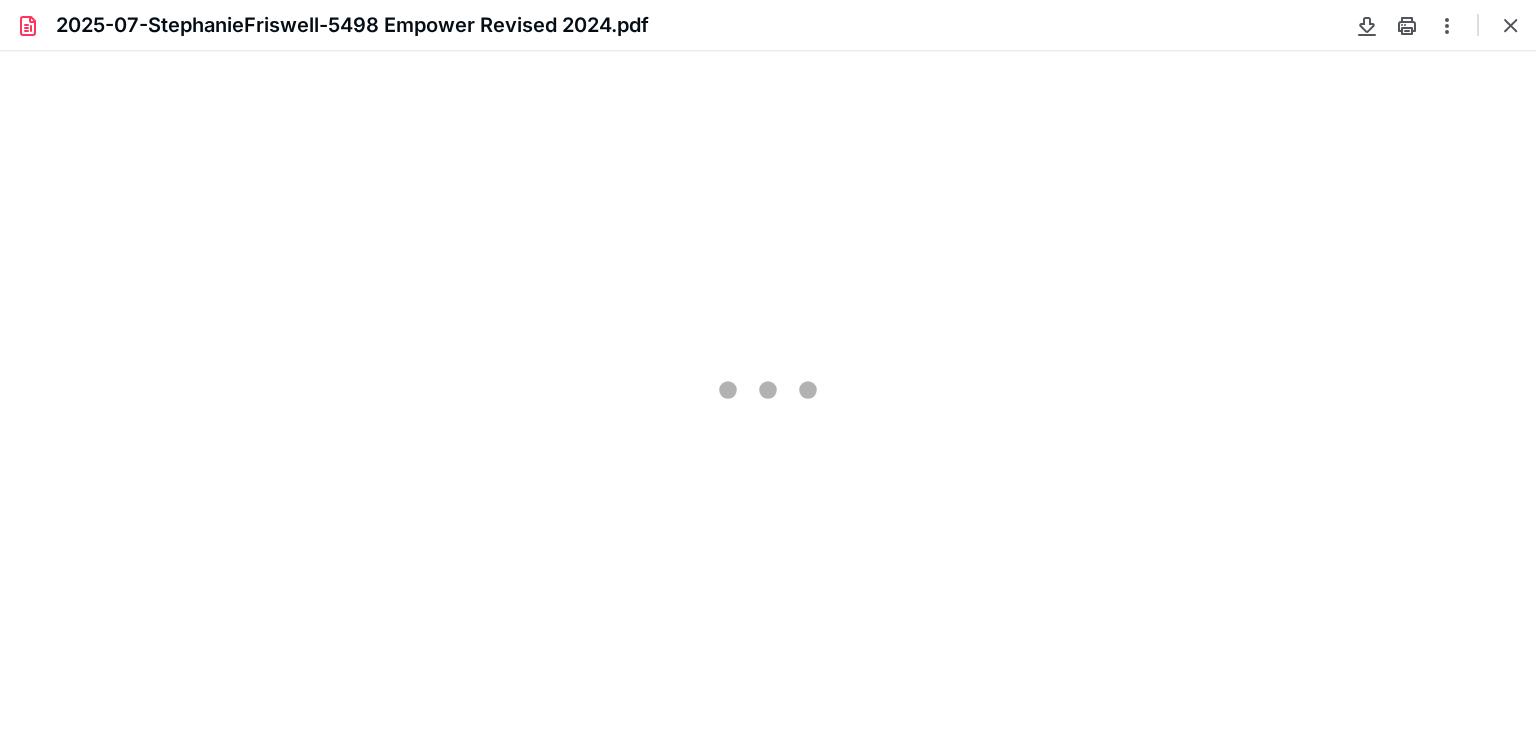 scroll, scrollTop: 0, scrollLeft: 0, axis: both 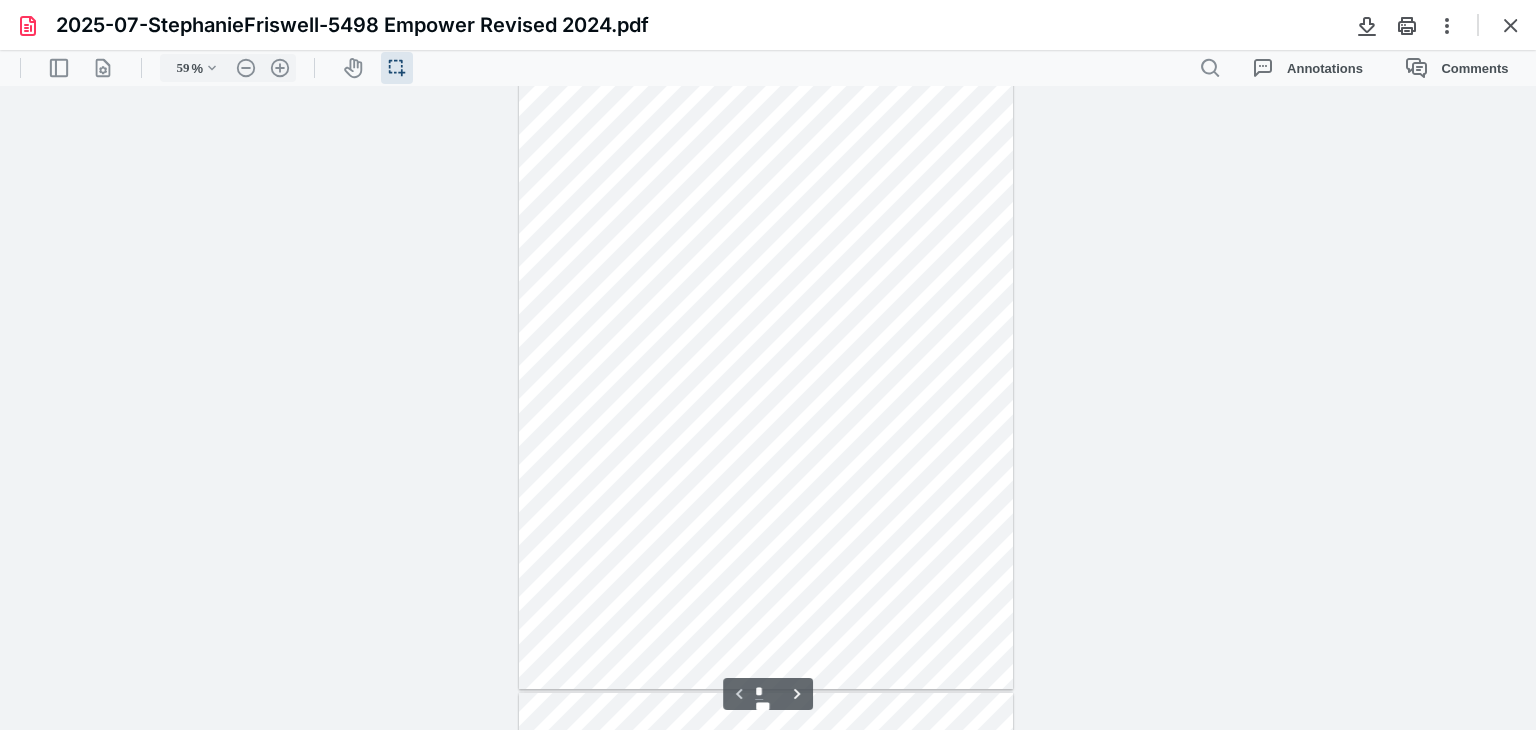 click on ".cls-1{fill:#abb0c4;} icon - header - sidebar - line .cls-1{fill:#abb0c4;} icon - header - page manipulation - line 59 % .cls-1{fill:#abb0c4;} icon - chevron - down .cls-1{fill:#abb0c4;} icon - header - zoom - out - line Current zoom is   59 % .cls-1{fill:#abb0c4;} icon - header - zoom - in - line icon-header-pan20 icon / operation / multi select .cls-1{fill:#abb0c4;} icon - header - search Annotations Comments" at bounding box center [768, 68] 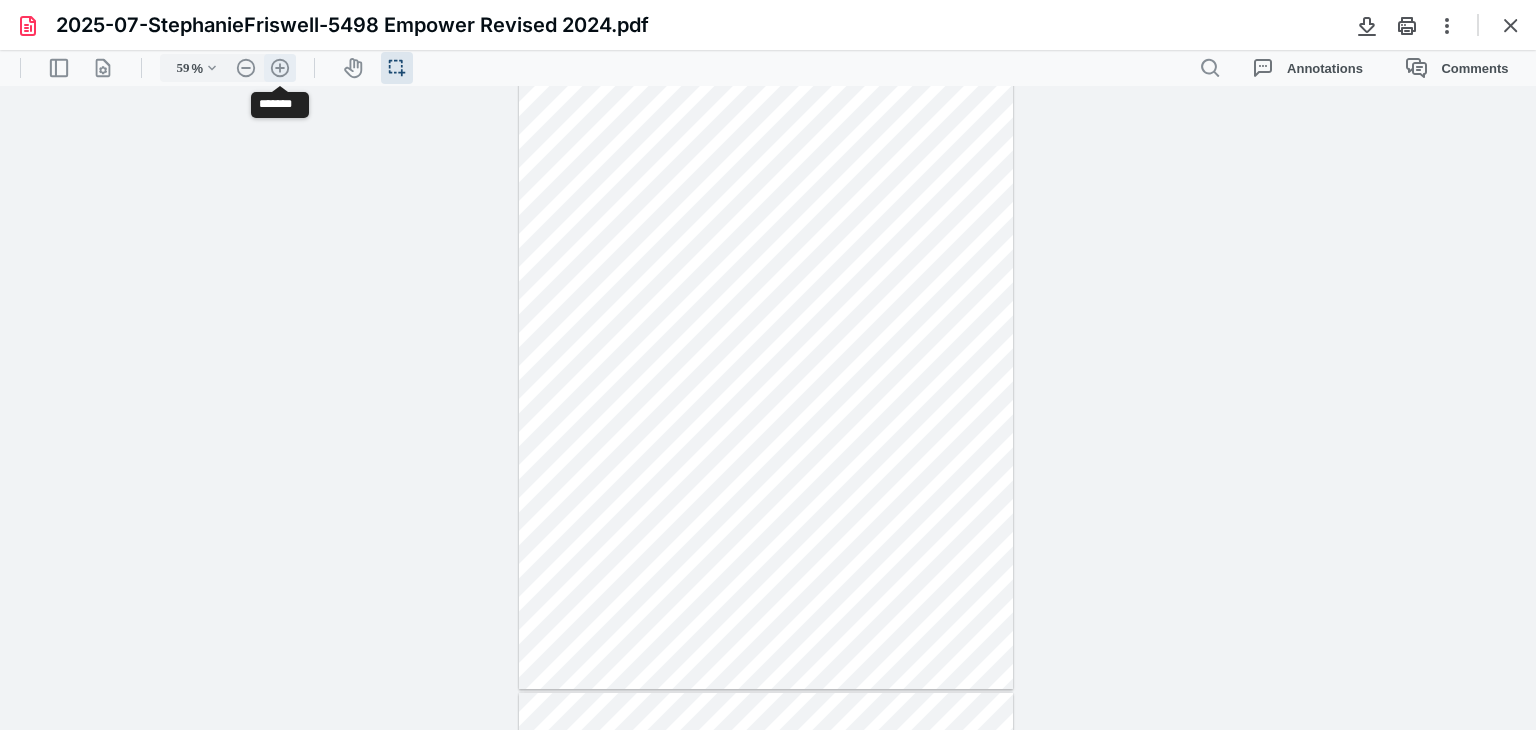 click on ".cls-1{fill:#abb0c4;} icon - header - zoom - in - line" at bounding box center (280, 68) 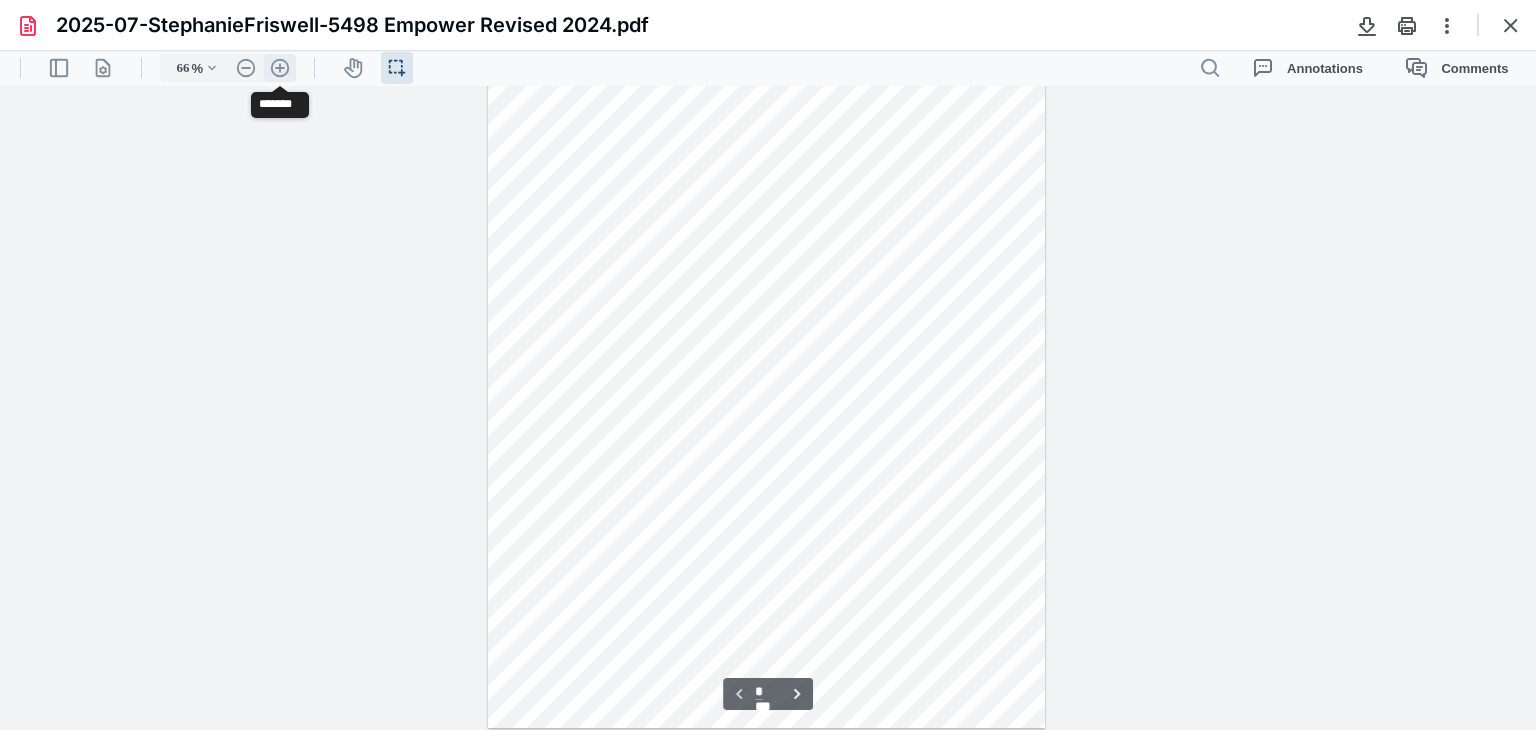 click on ".cls-1{fill:#abb0c4;} icon - header - zoom - in - line" at bounding box center (280, 68) 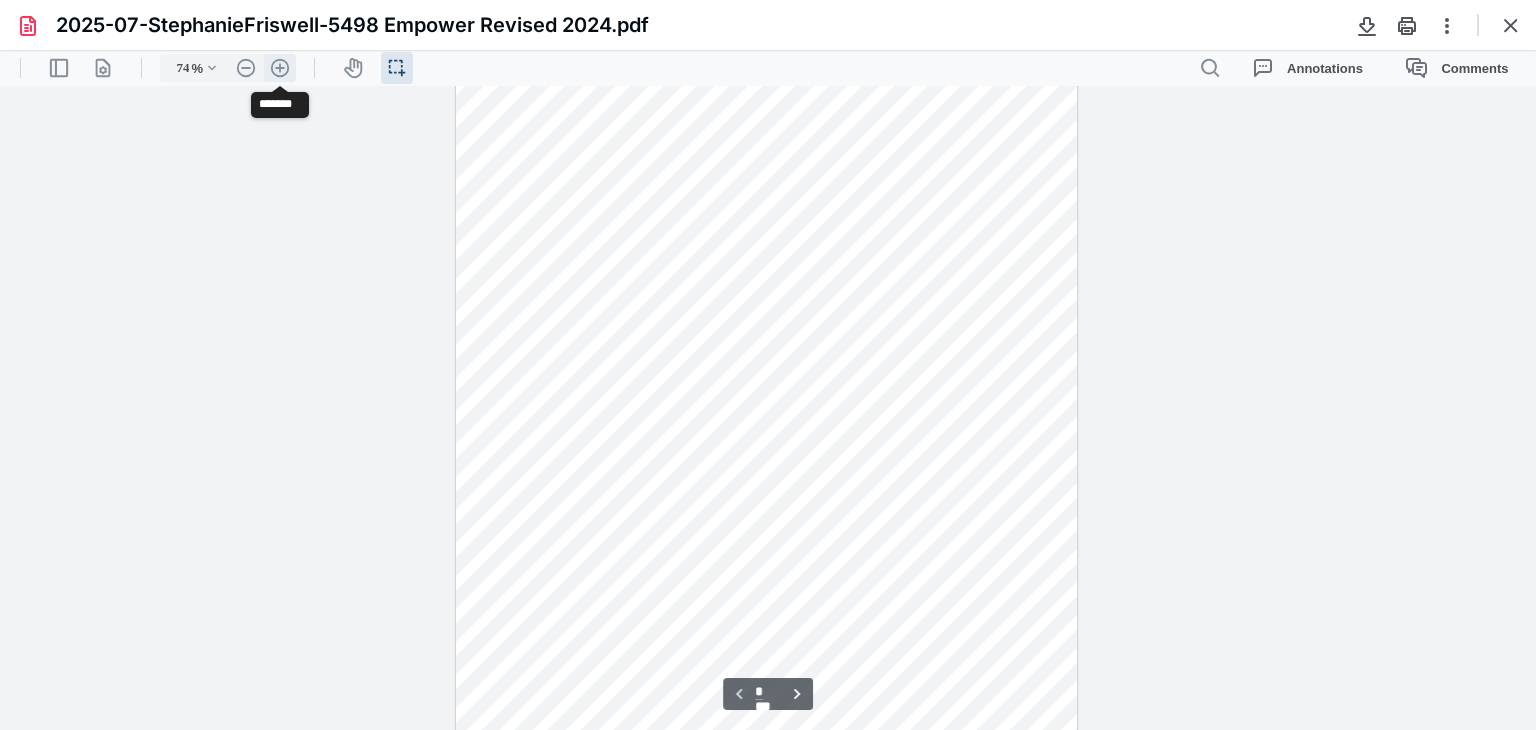 click on ".cls-1{fill:#abb0c4;} icon - header - zoom - in - line" at bounding box center (280, 68) 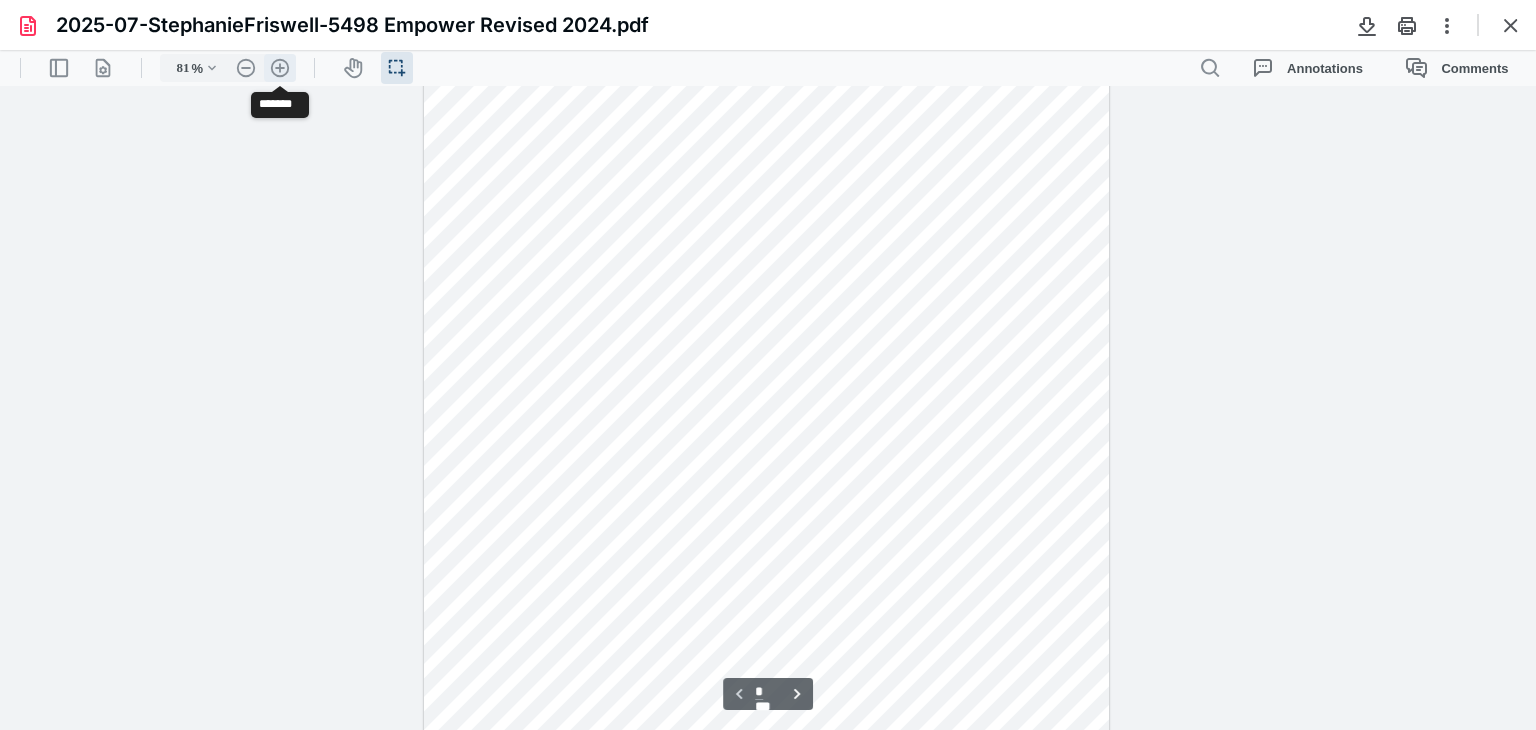 click on ".cls-1{fill:#abb0c4;} icon - header - zoom - in - line" at bounding box center [280, 68] 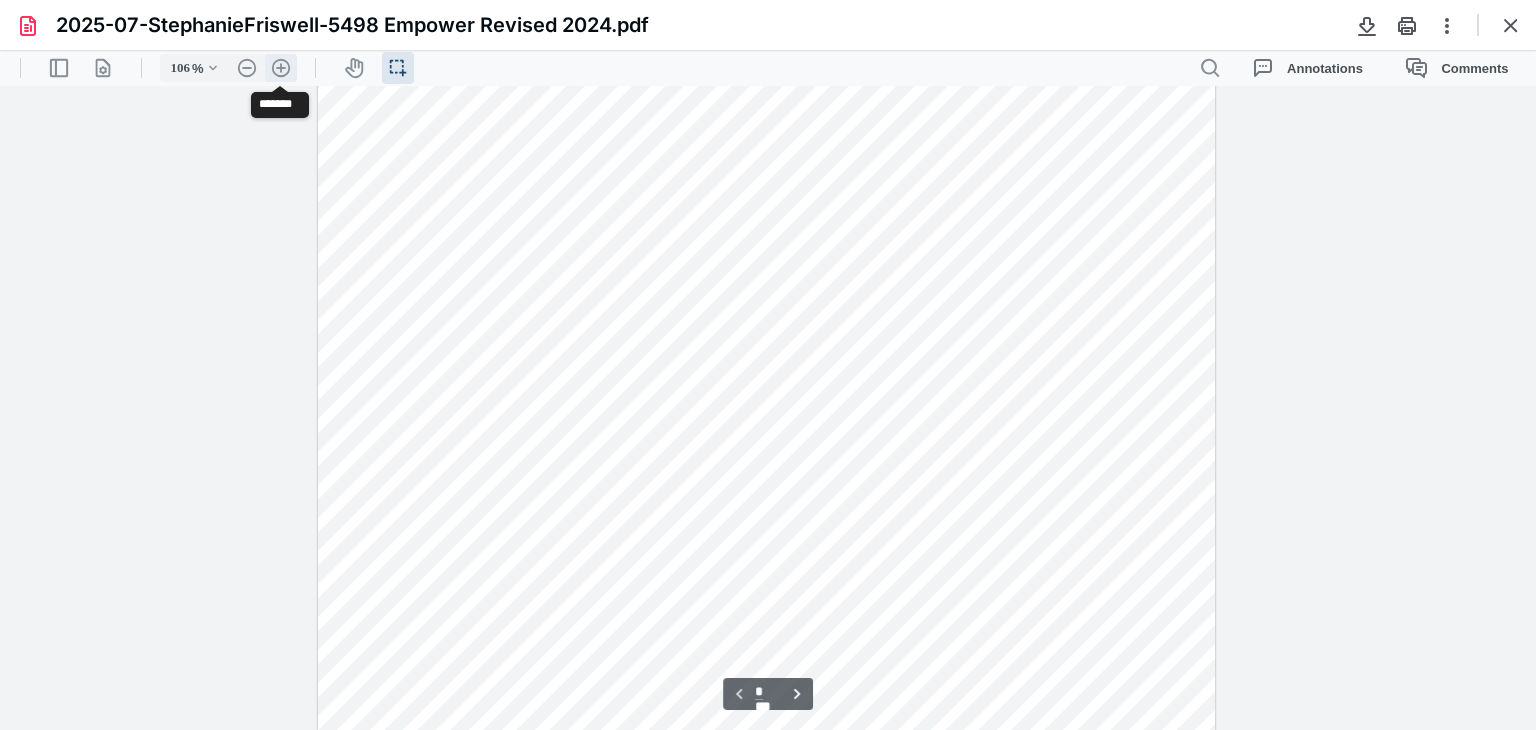 click on ".cls-1{fill:#abb0c4;} icon - header - zoom - in - line" at bounding box center [281, 68] 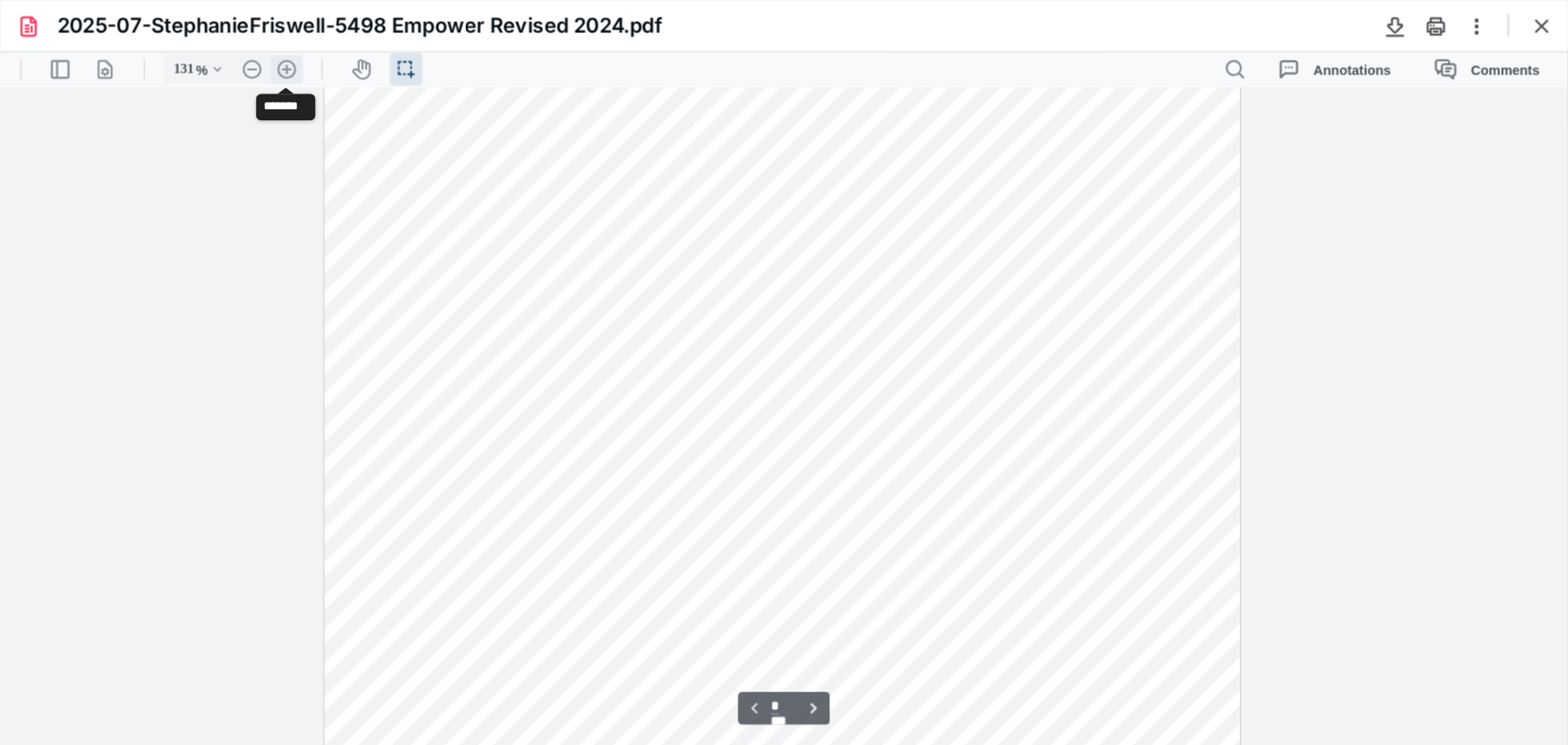 scroll, scrollTop: 426, scrollLeft: 0, axis: vertical 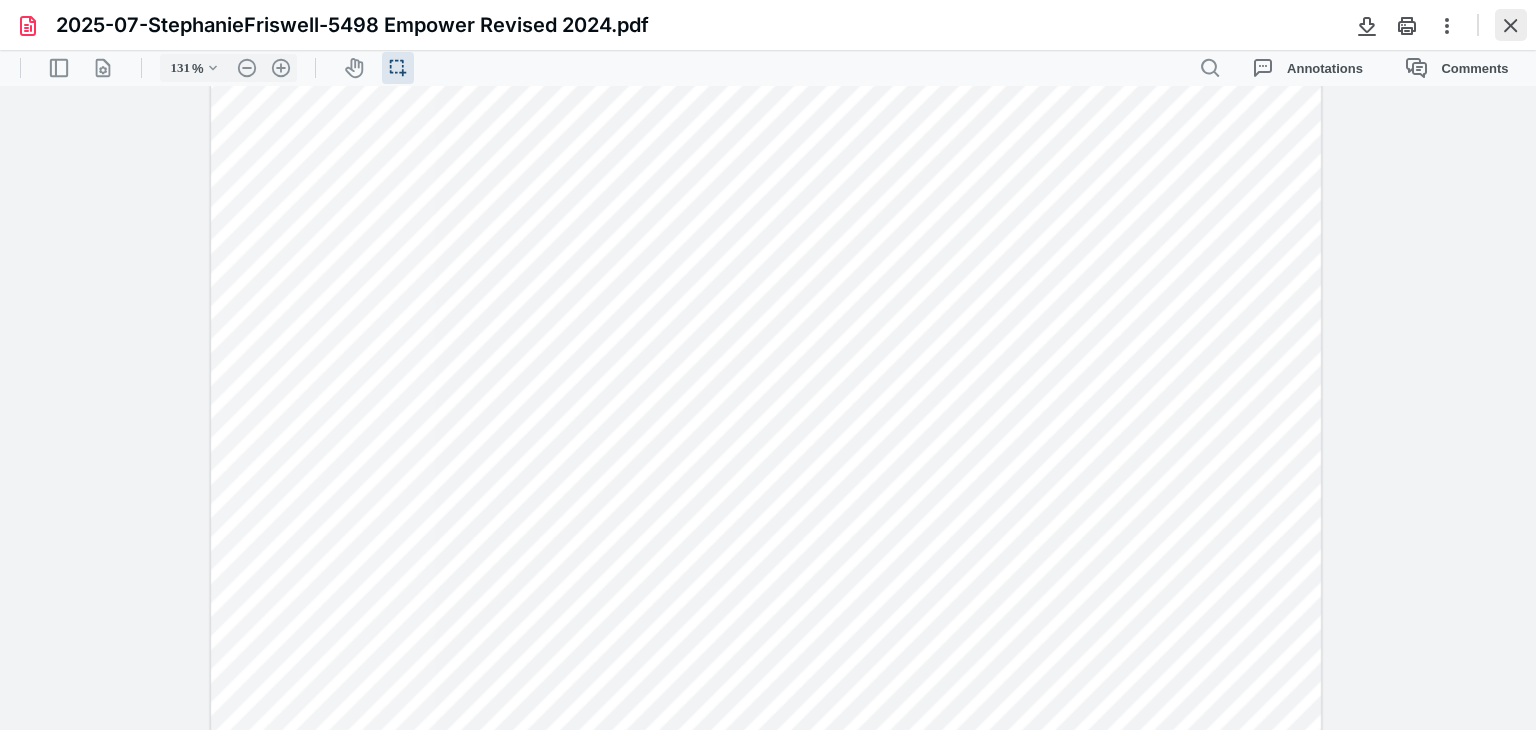 click at bounding box center [1511, 25] 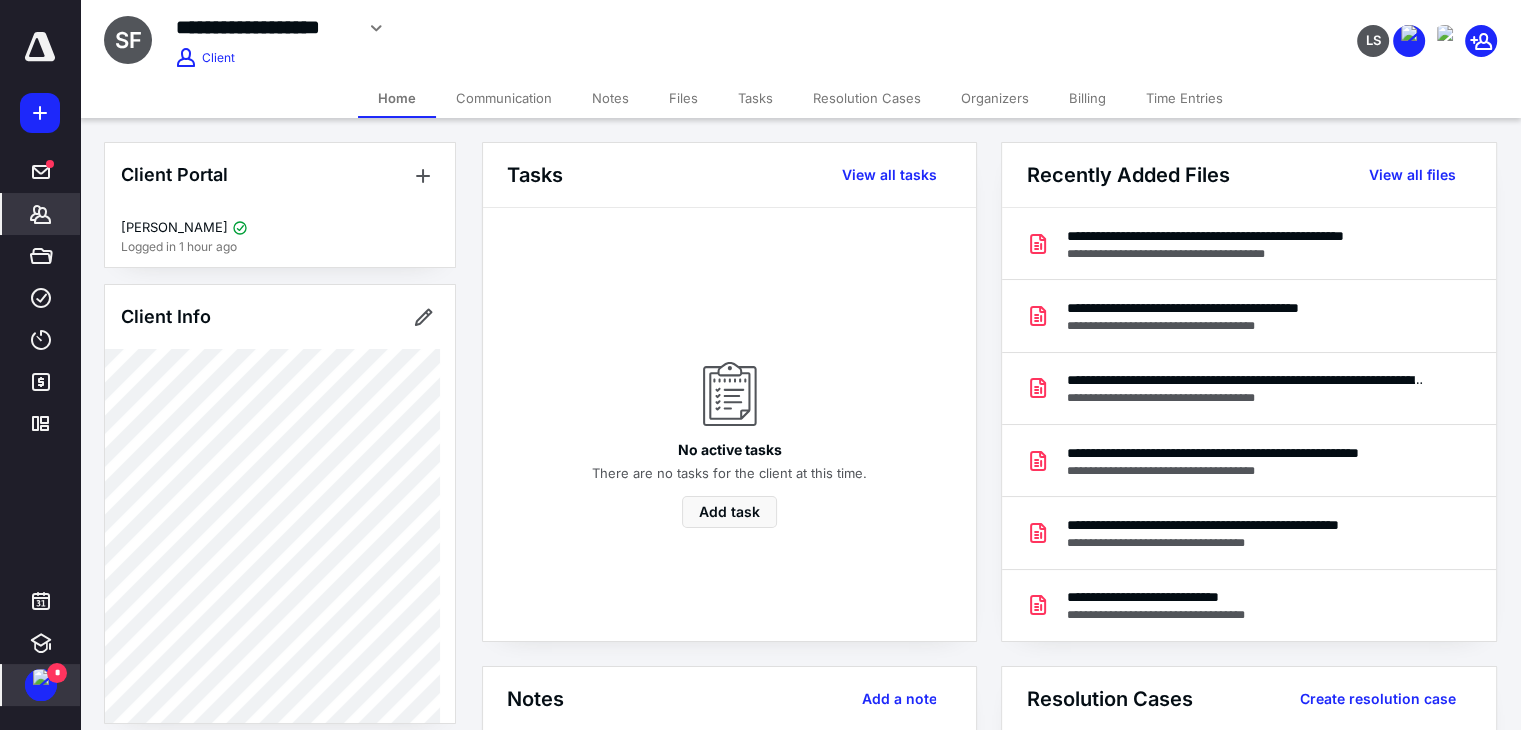 click at bounding box center (41, 677) 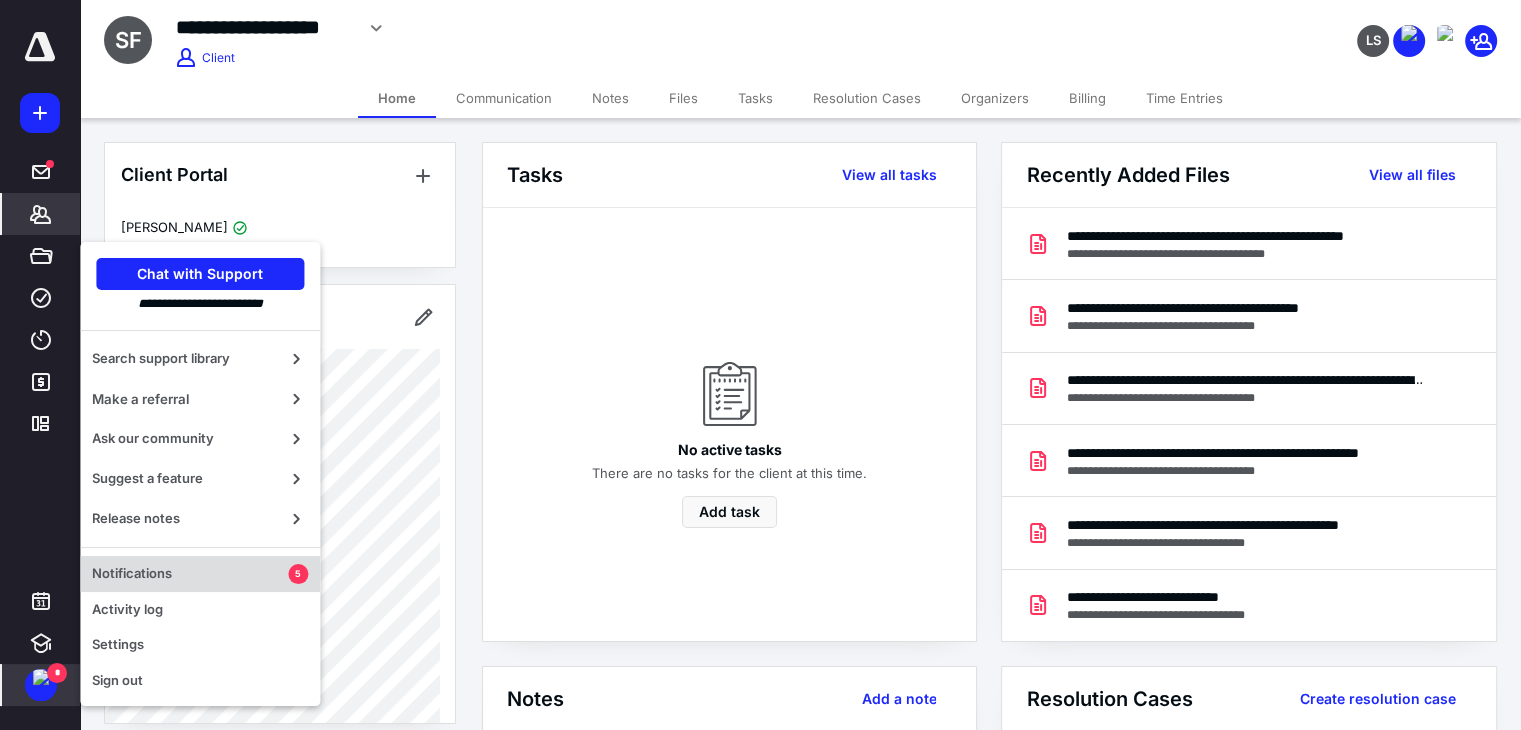 click on "Notifications 5" at bounding box center (200, 574) 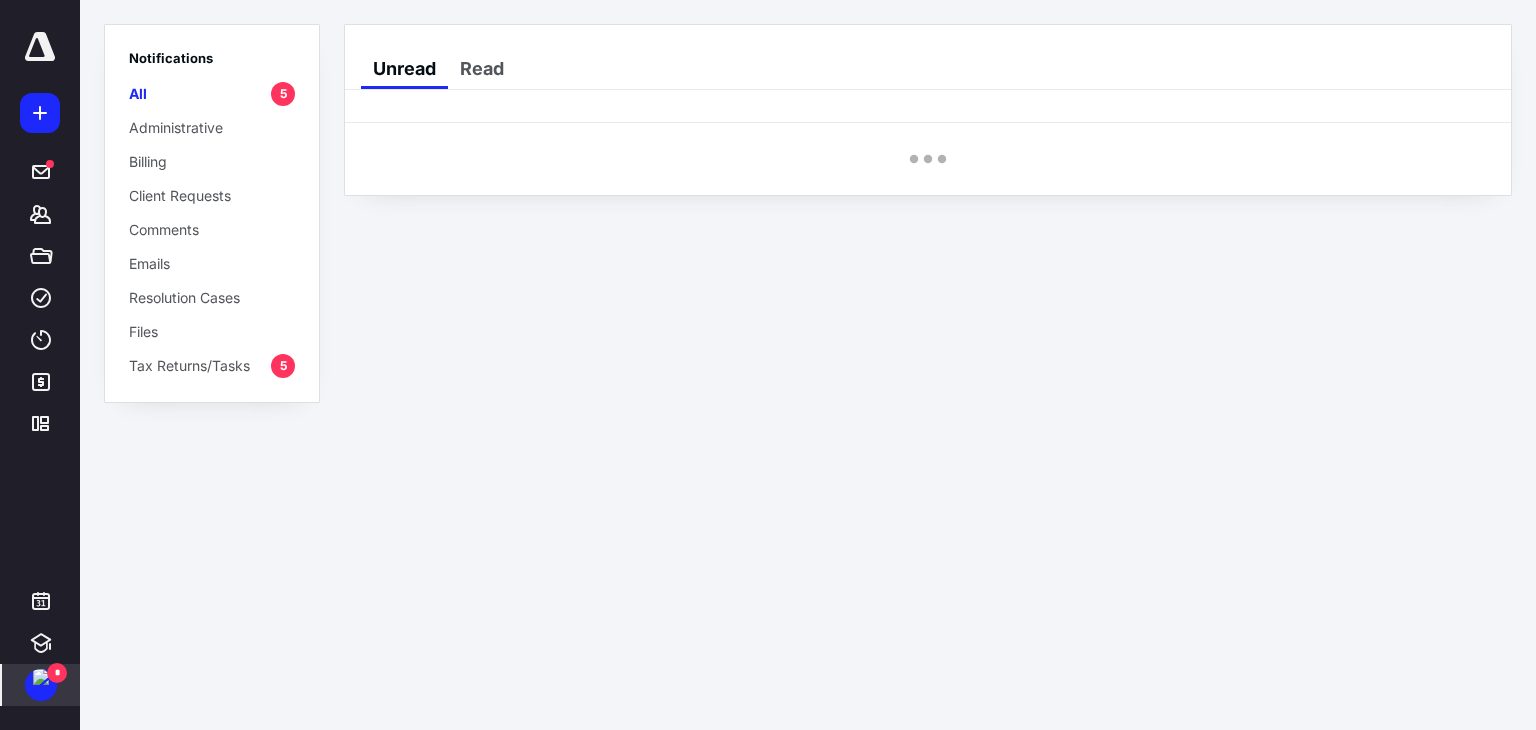 click on "Tax Returns/Tasks" at bounding box center [189, 365] 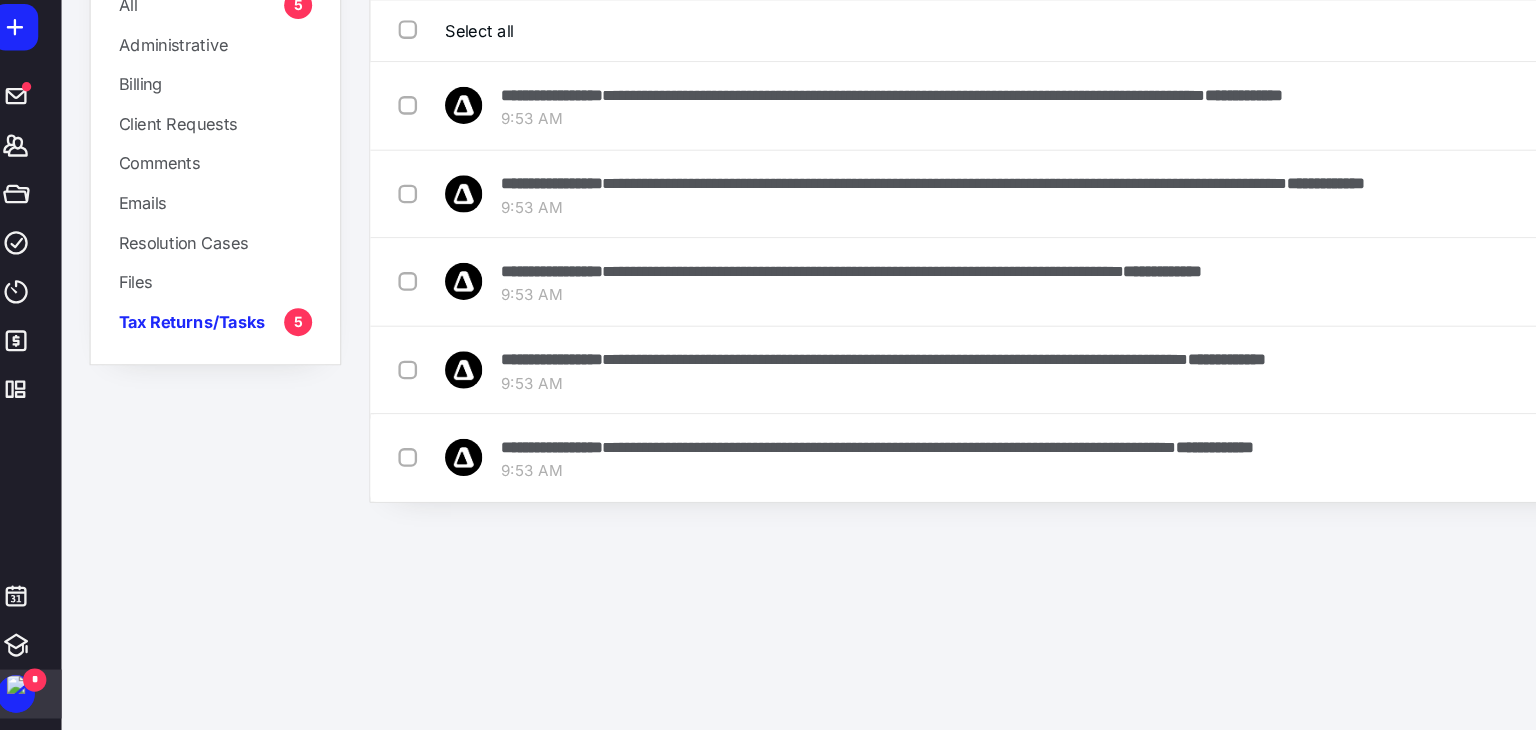 click on "Select all" at bounding box center [418, 115] 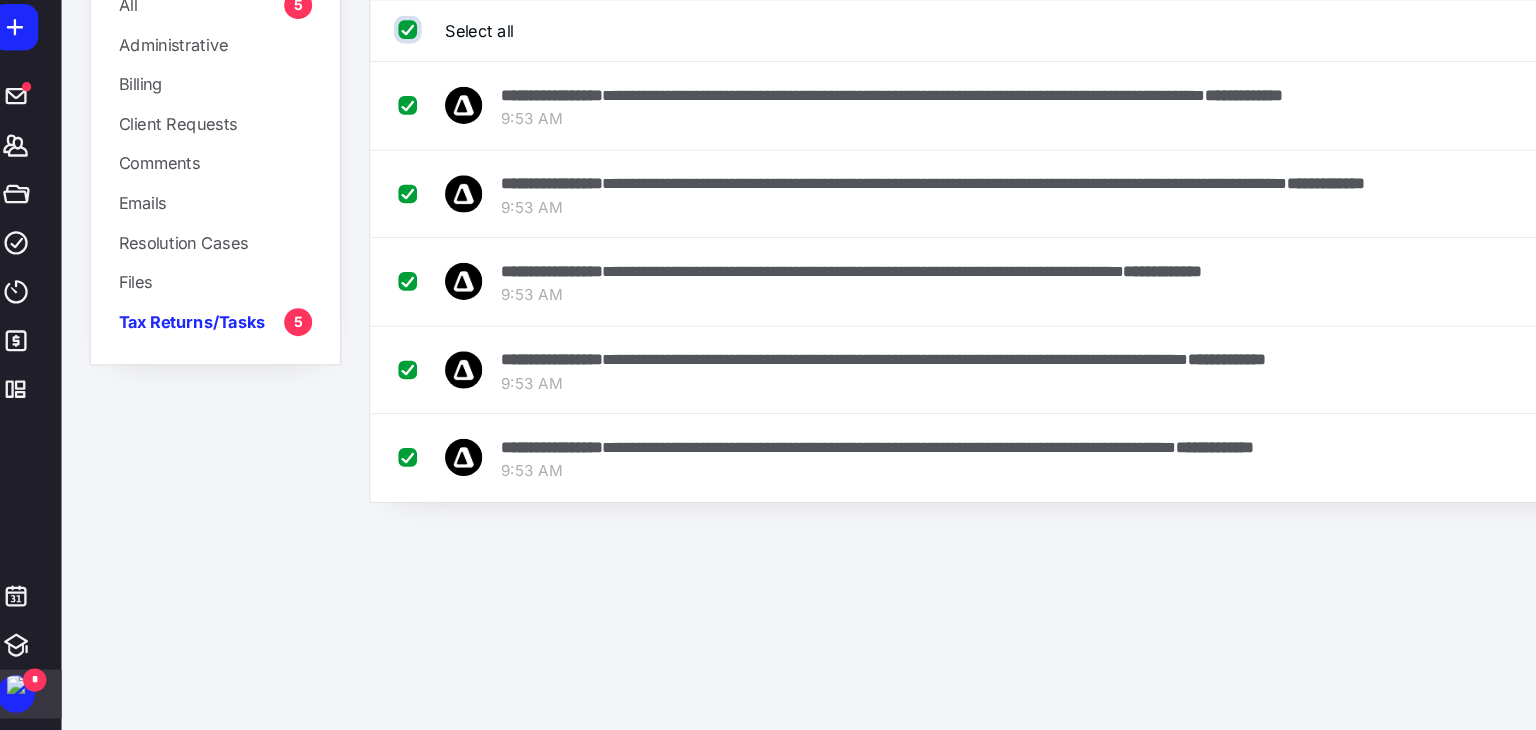 checkbox on "true" 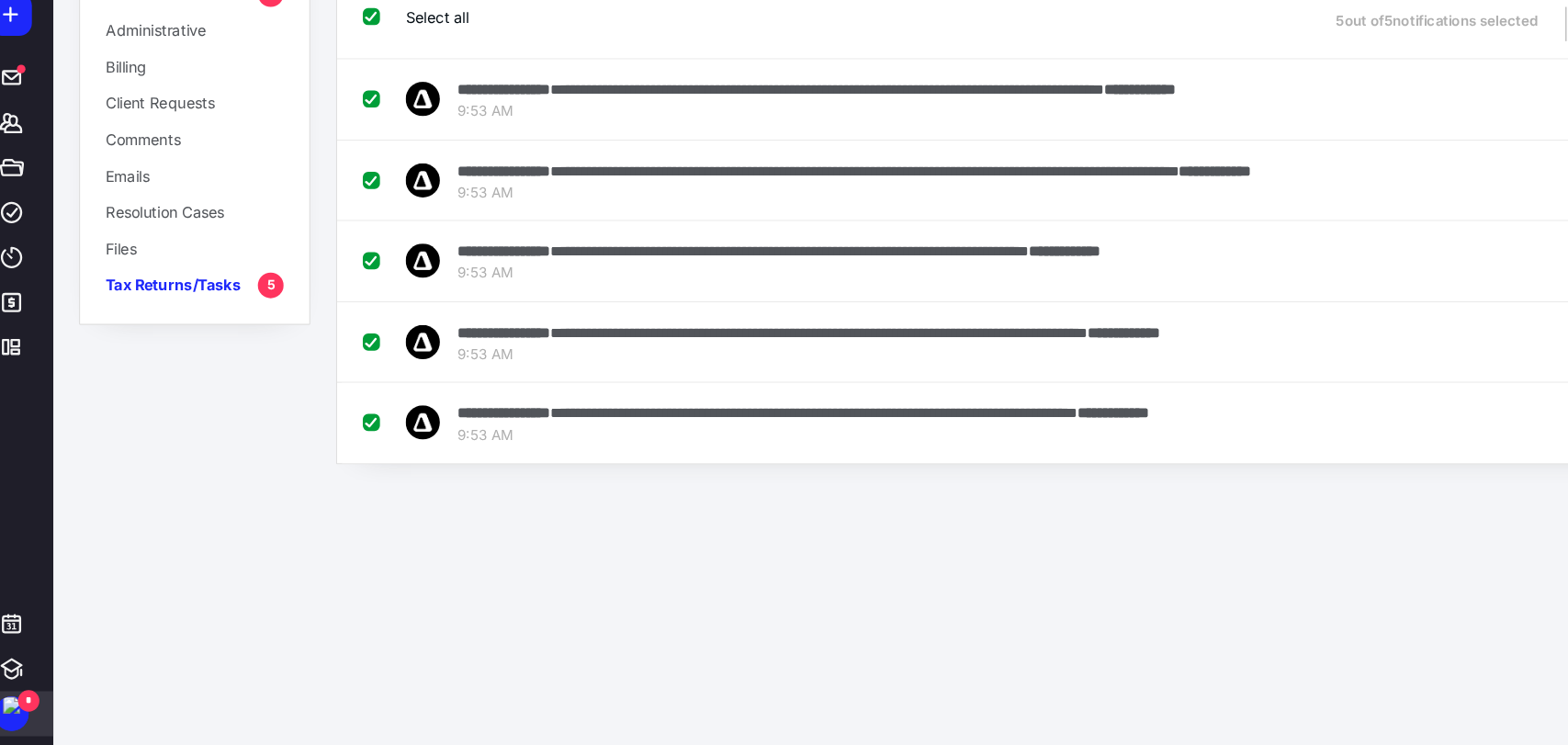 drag, startPoint x: 1227, startPoint y: 83, endPoint x: 971, endPoint y: 569, distance: 549.3014 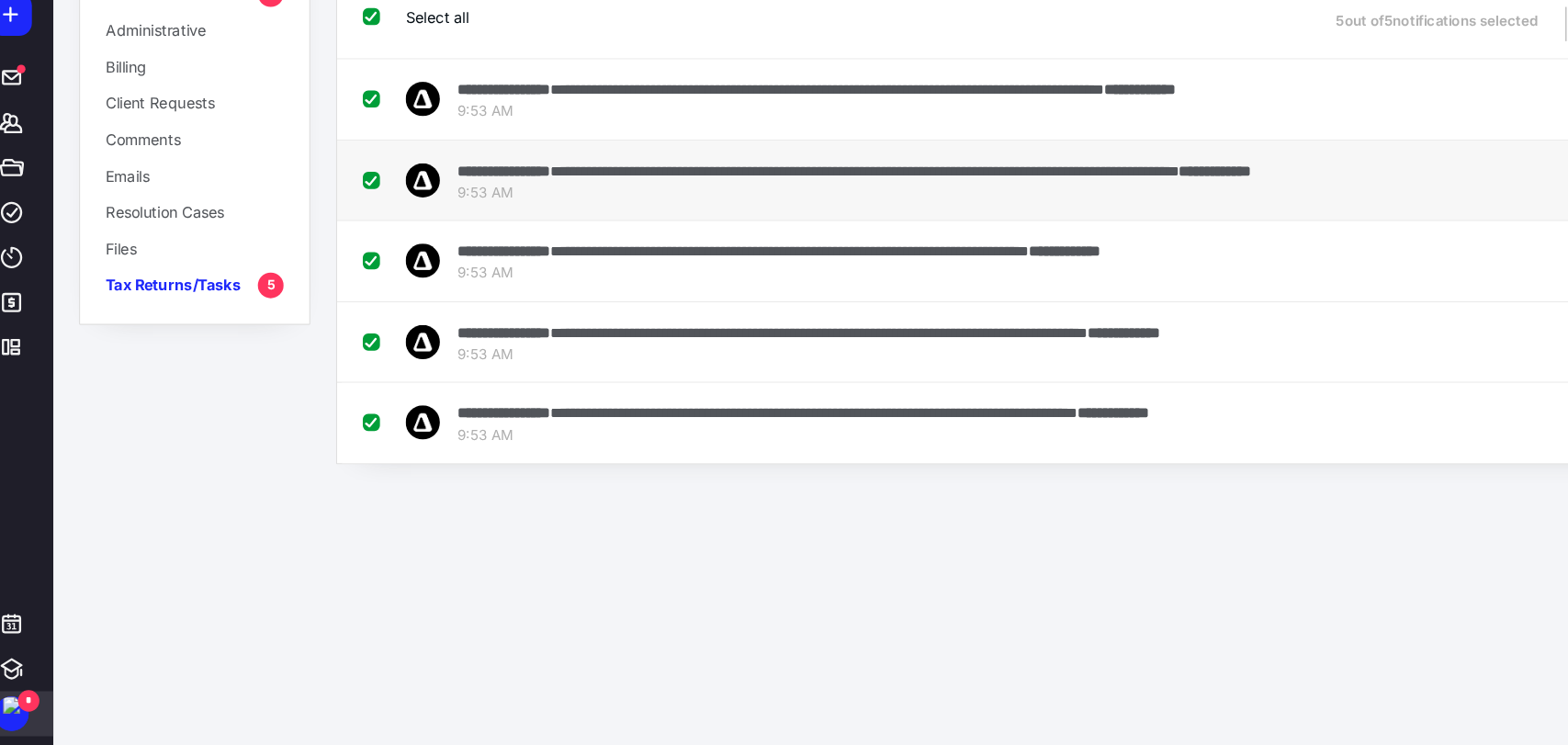 click on "**********" at bounding box center (931, 247) 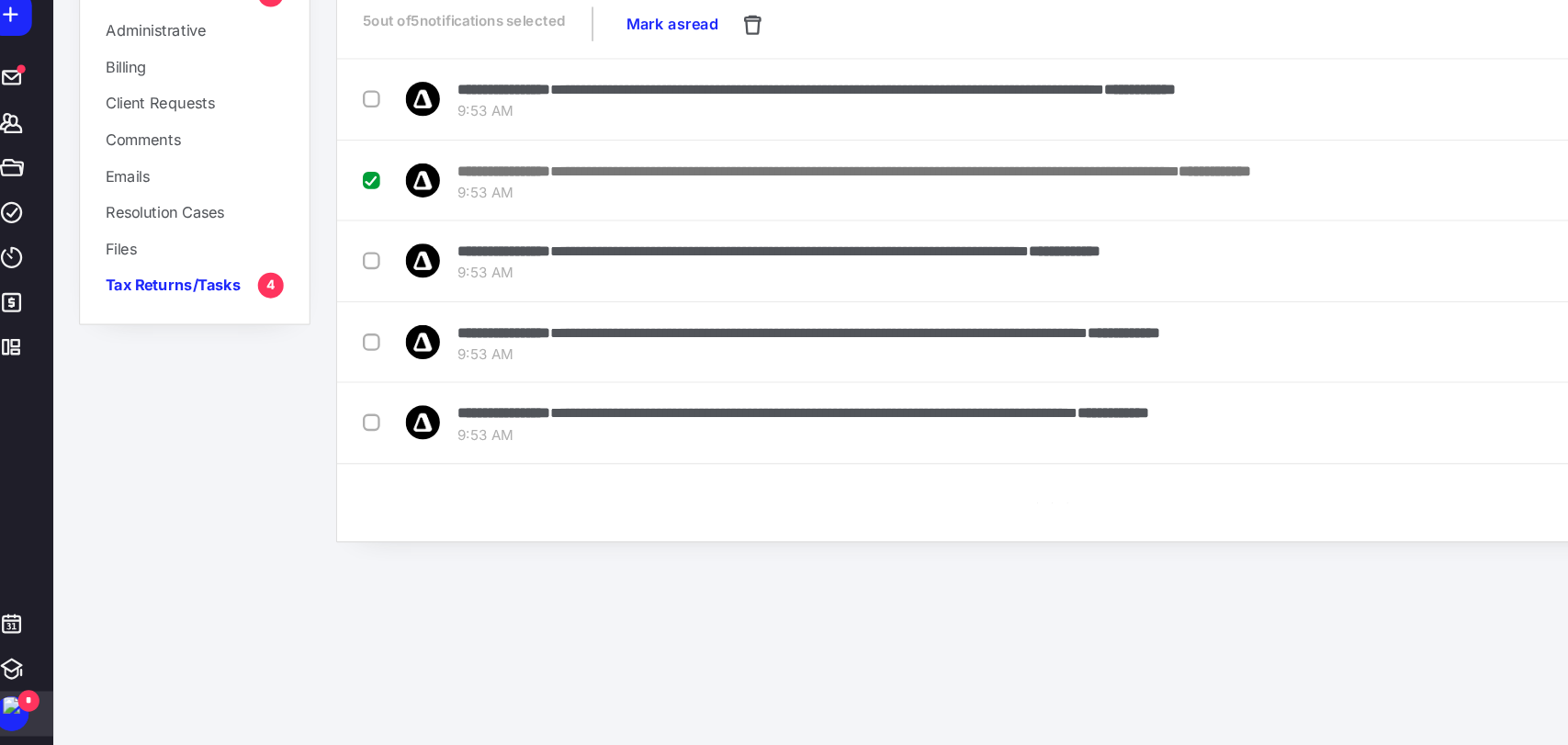 checkbox on "false" 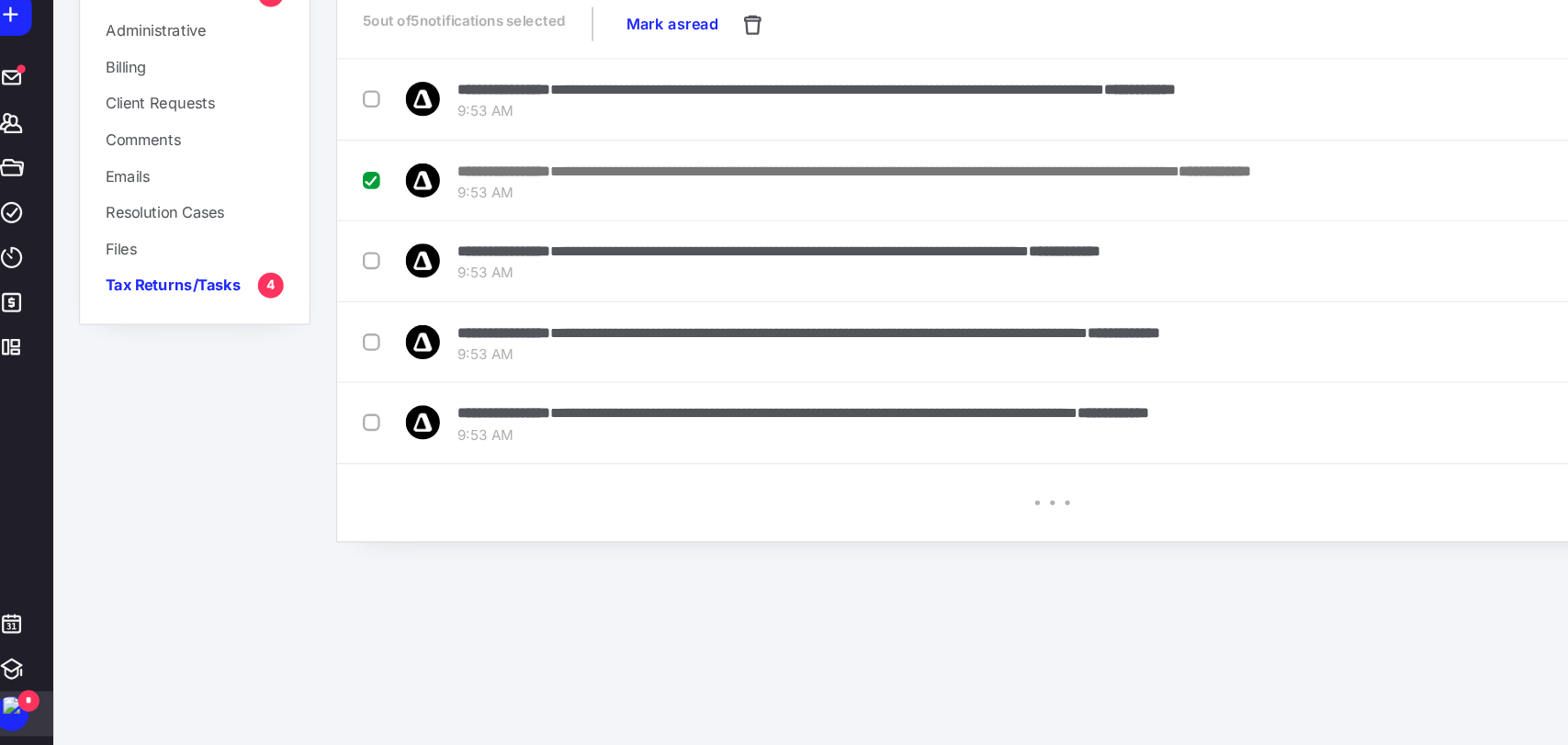 checkbox on "false" 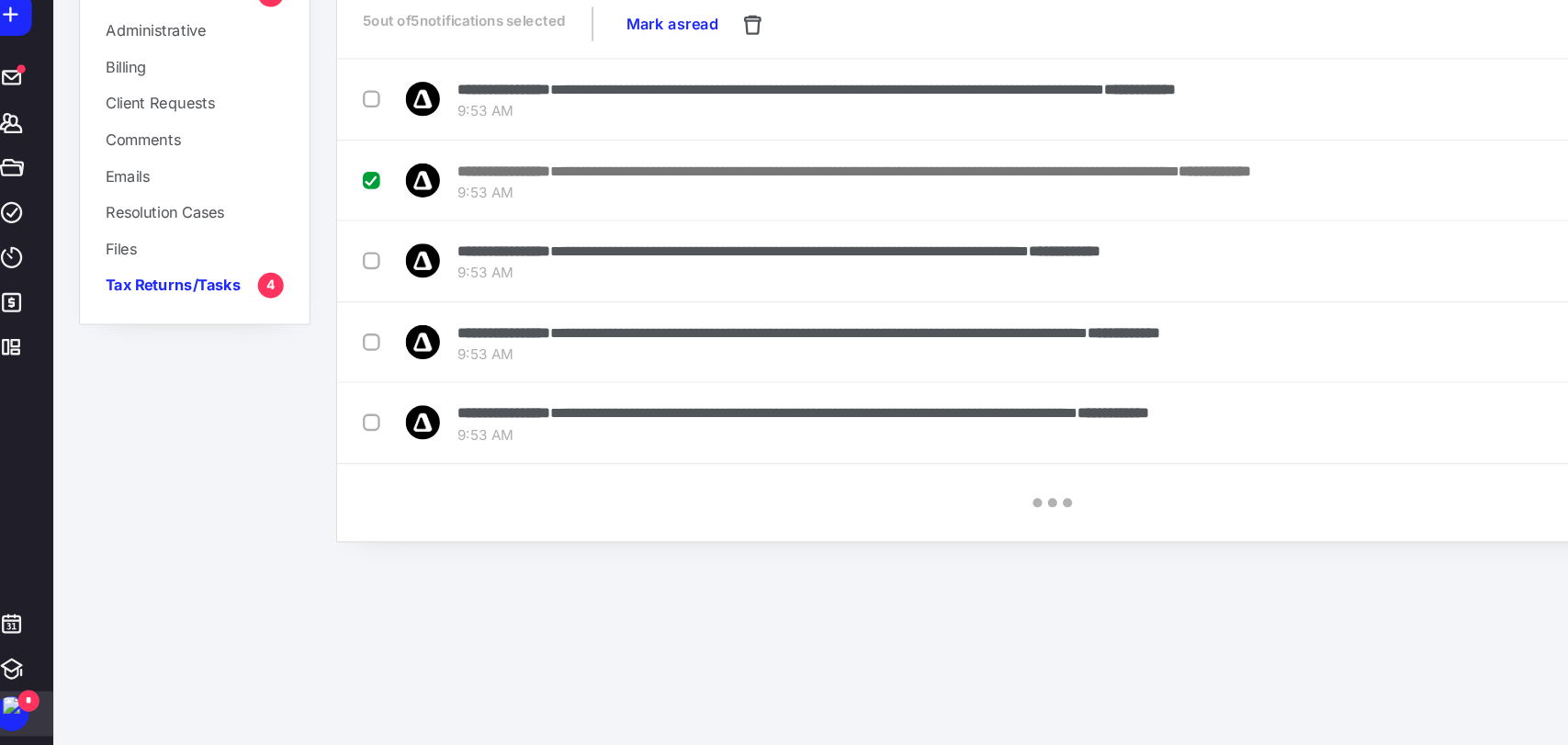 checkbox on "false" 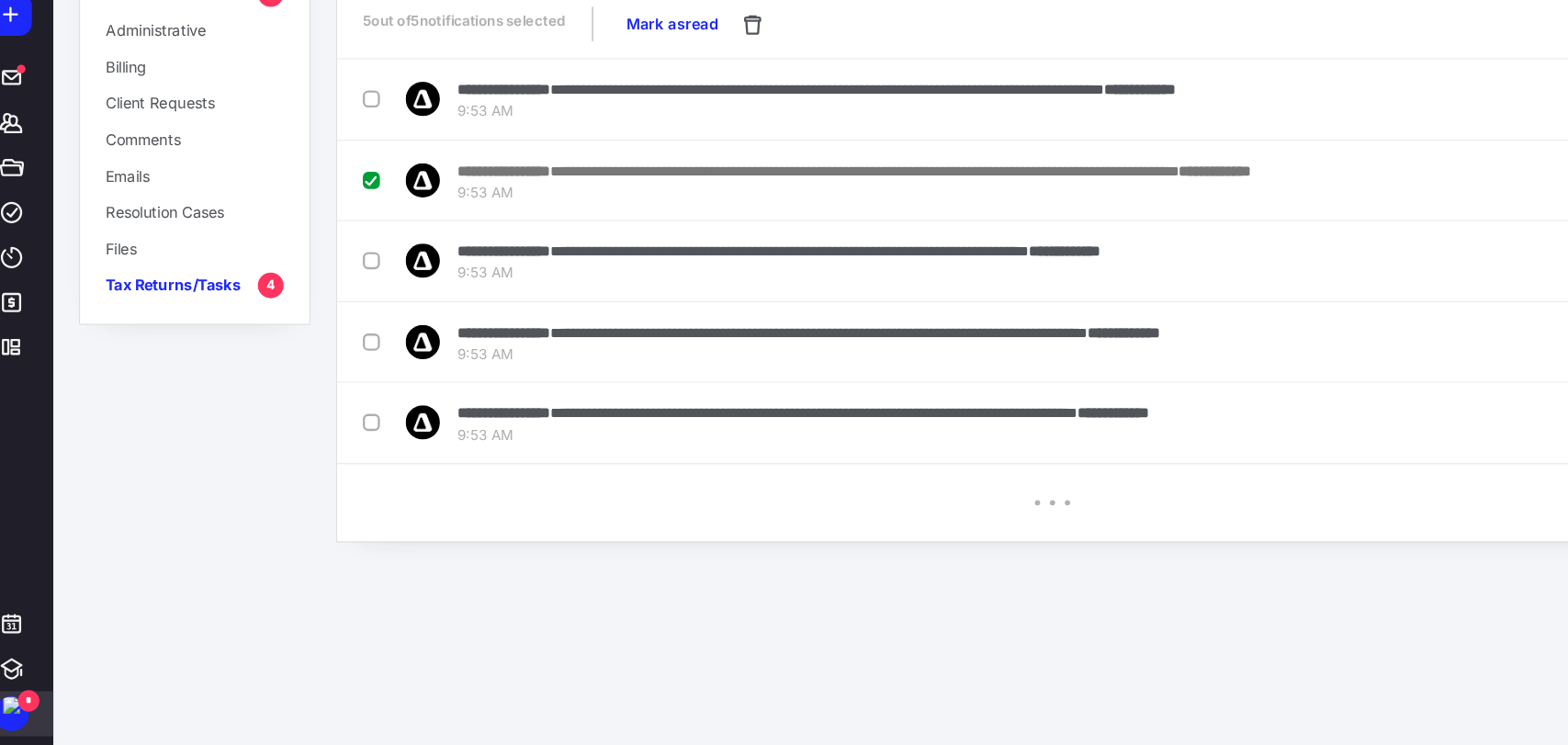 checkbox on "false" 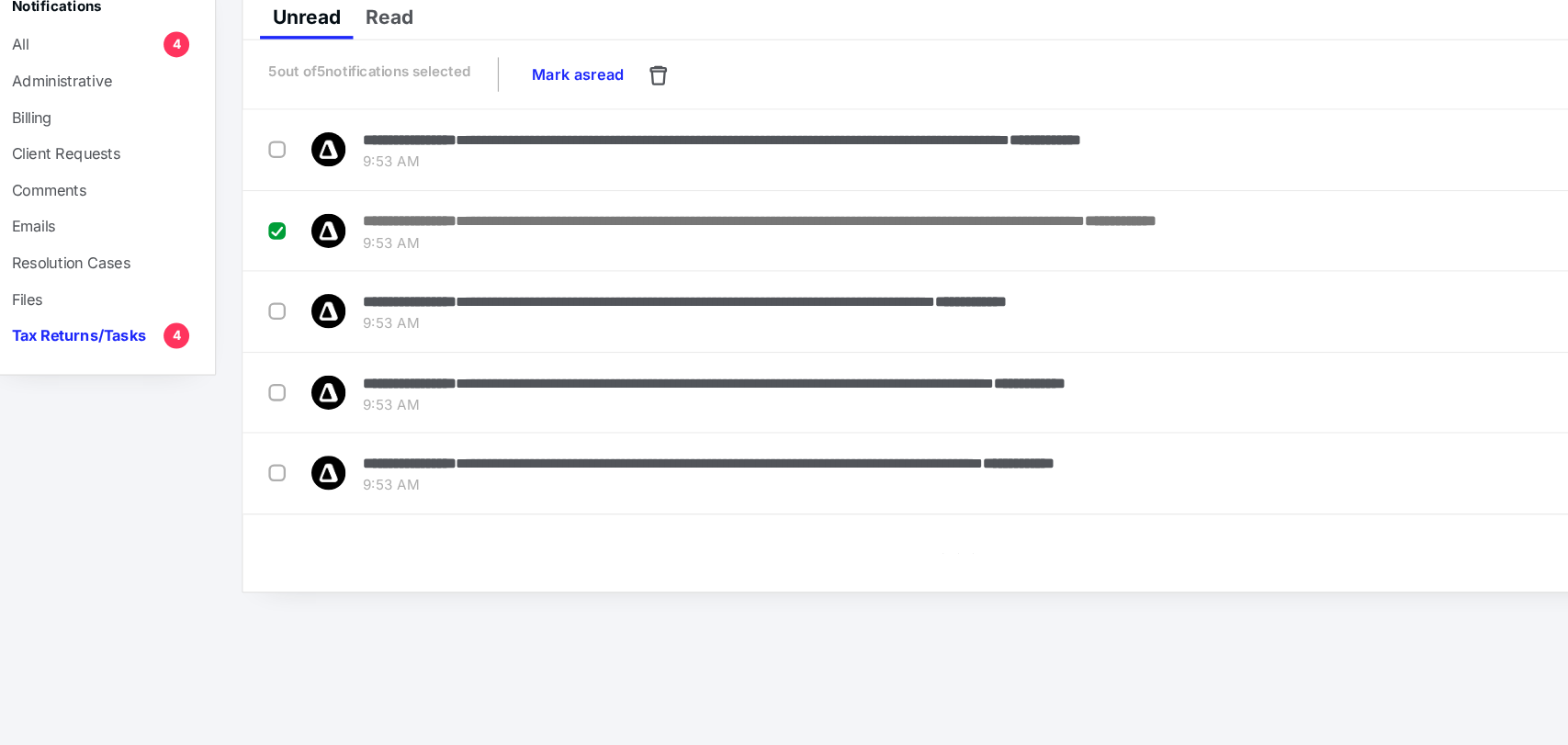 drag, startPoint x: 1369, startPoint y: 228, endPoint x: 1472, endPoint y: 42, distance: 212.61467 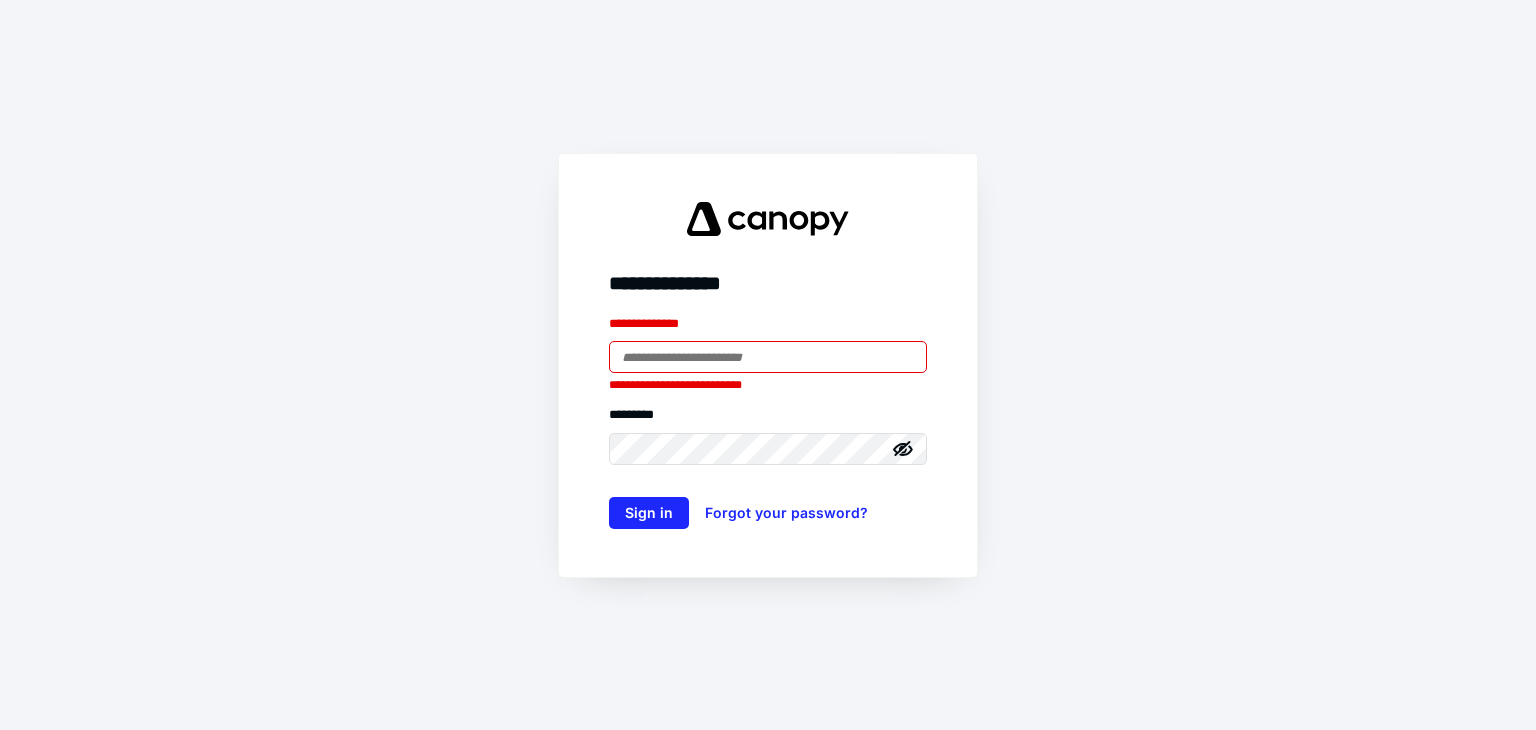 scroll, scrollTop: 0, scrollLeft: 0, axis: both 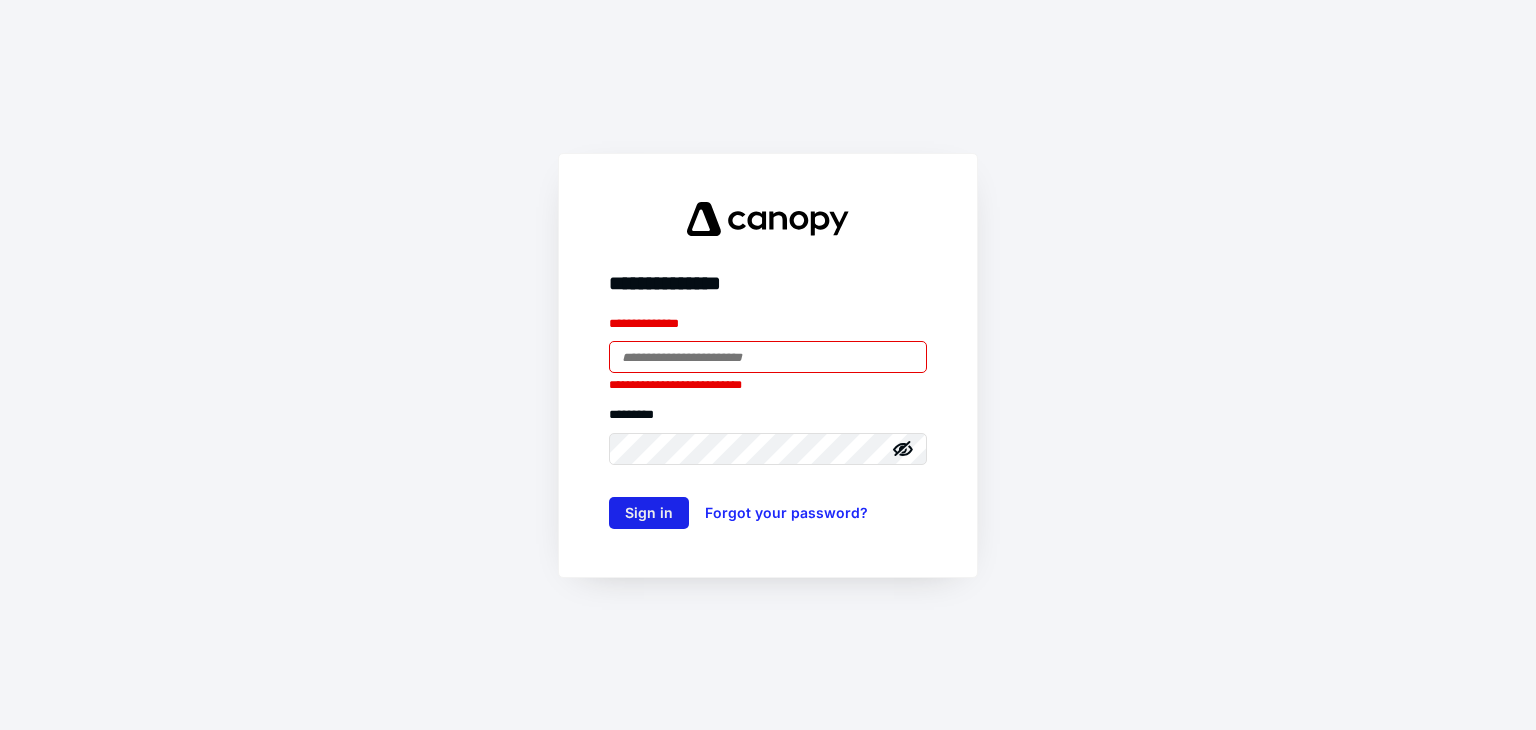 type on "**********" 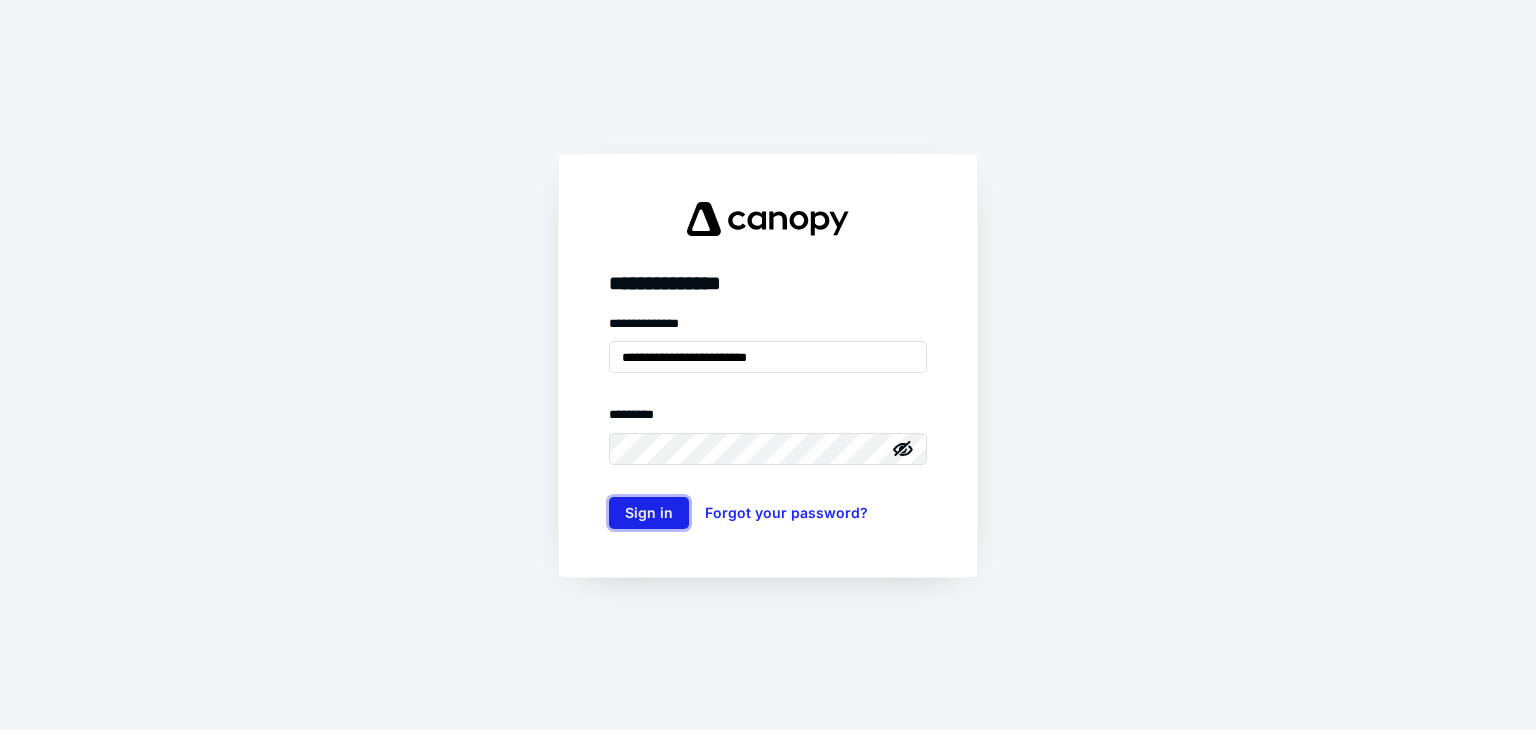 click on "Sign in" at bounding box center (649, 513) 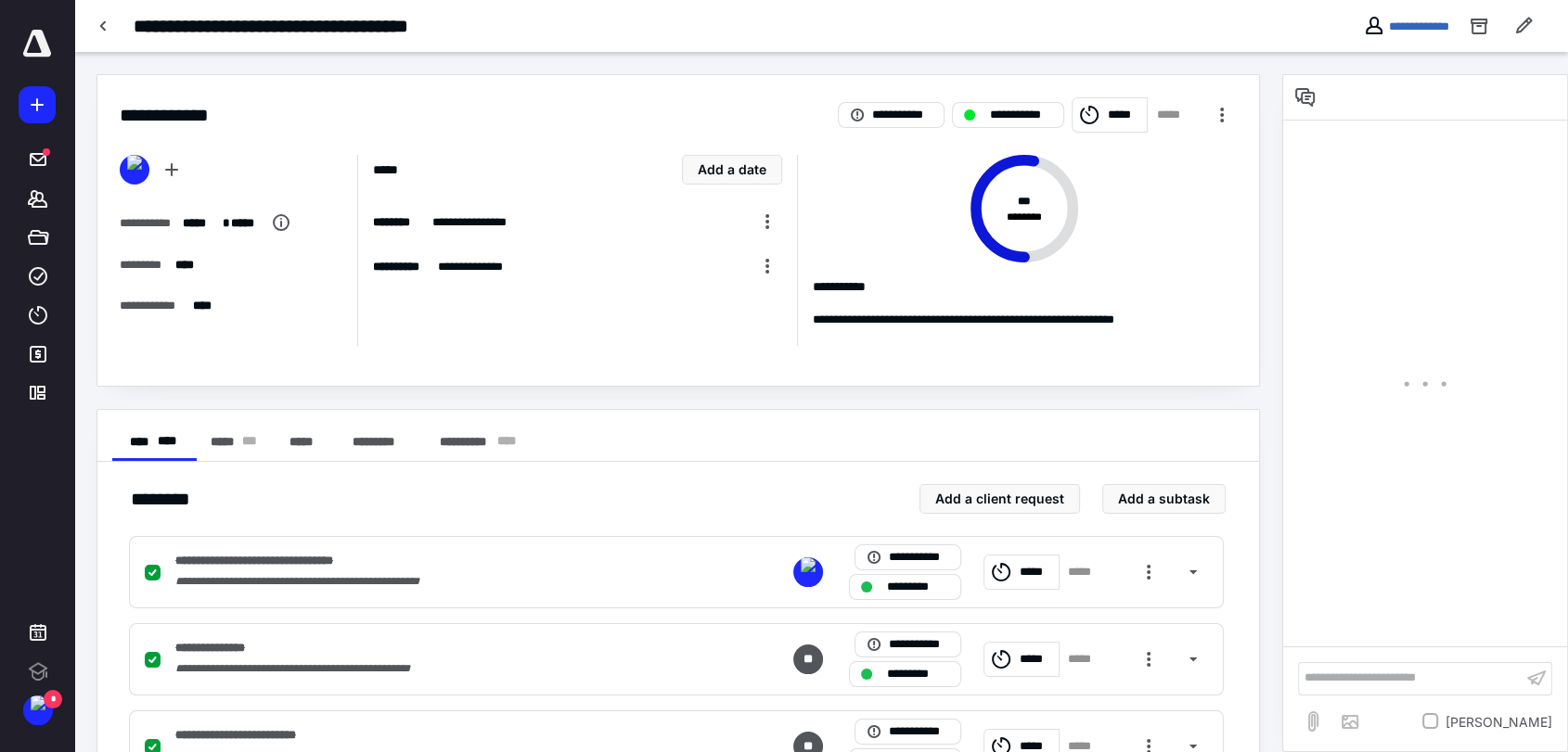 scroll, scrollTop: 0, scrollLeft: 0, axis: both 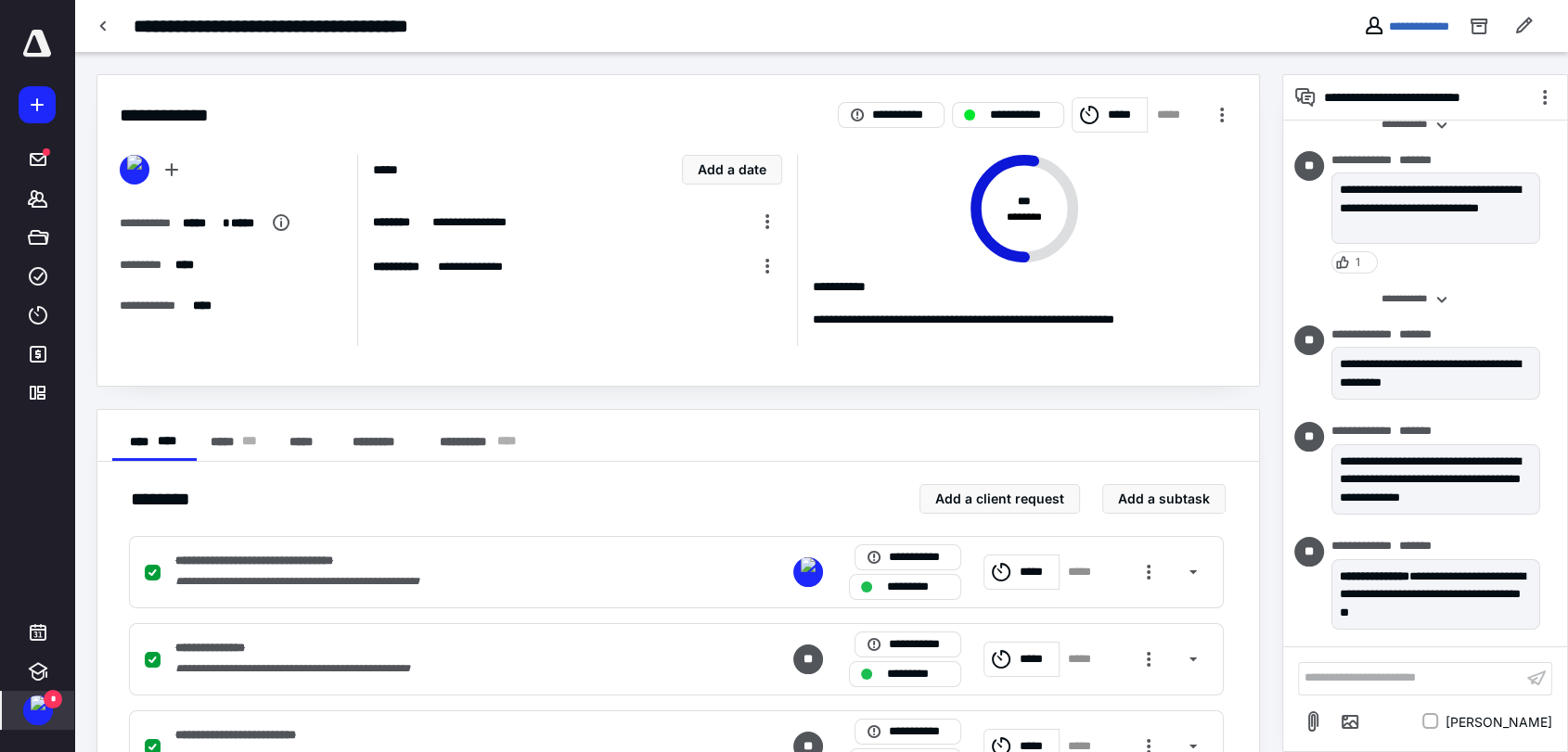 click at bounding box center (38, 703) 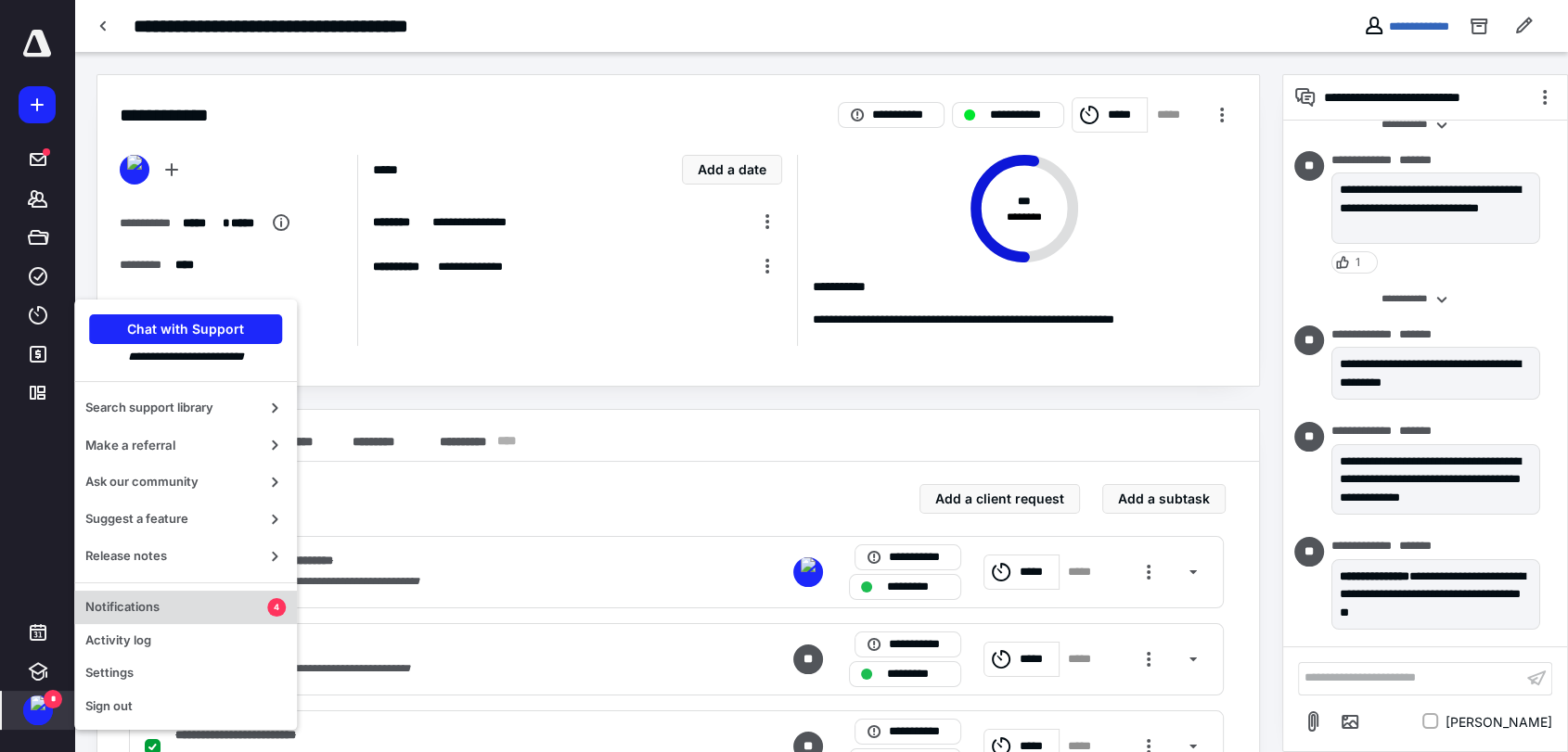 click on "Notifications" at bounding box center (176, 607) 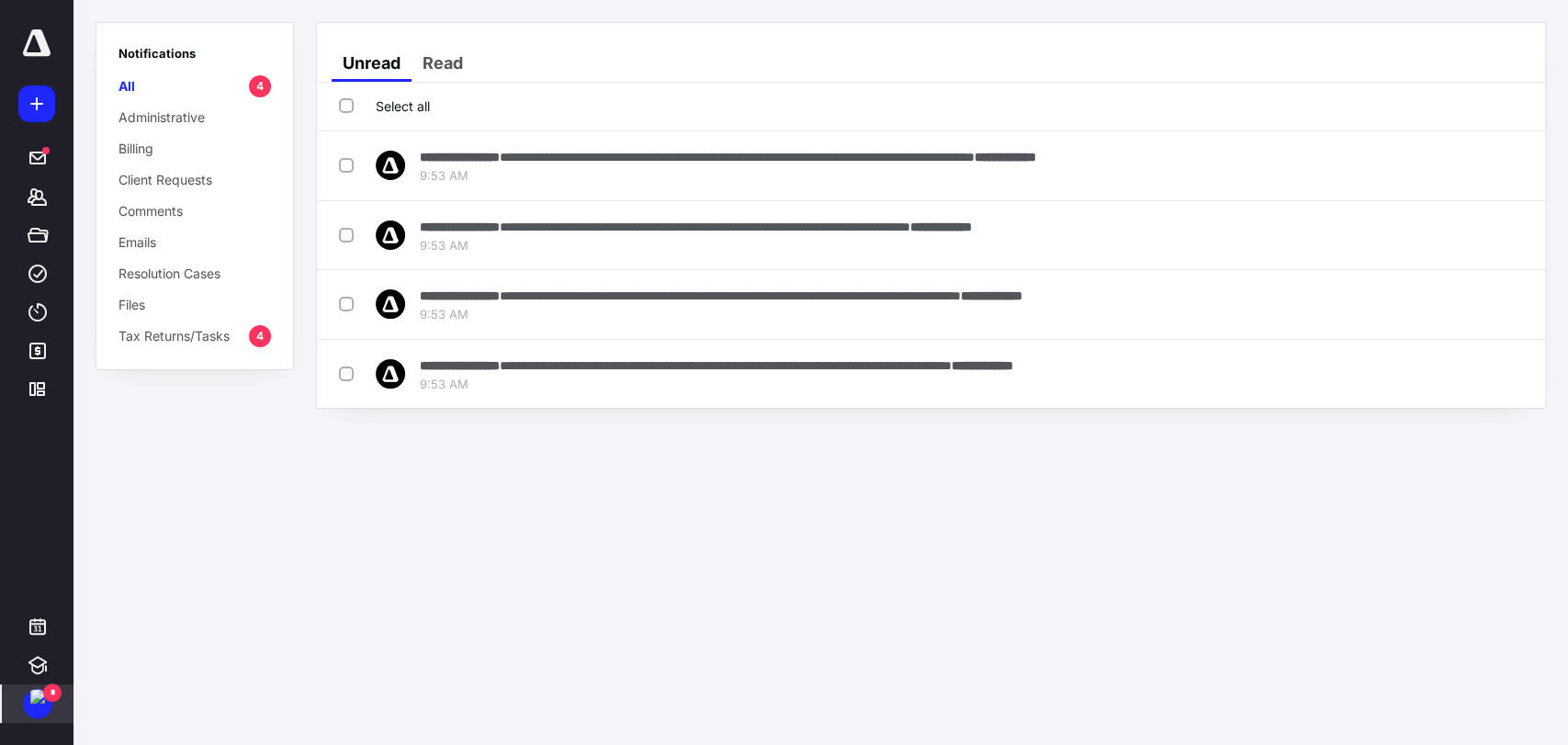 click on "Select all" at bounding box center (384, 106) 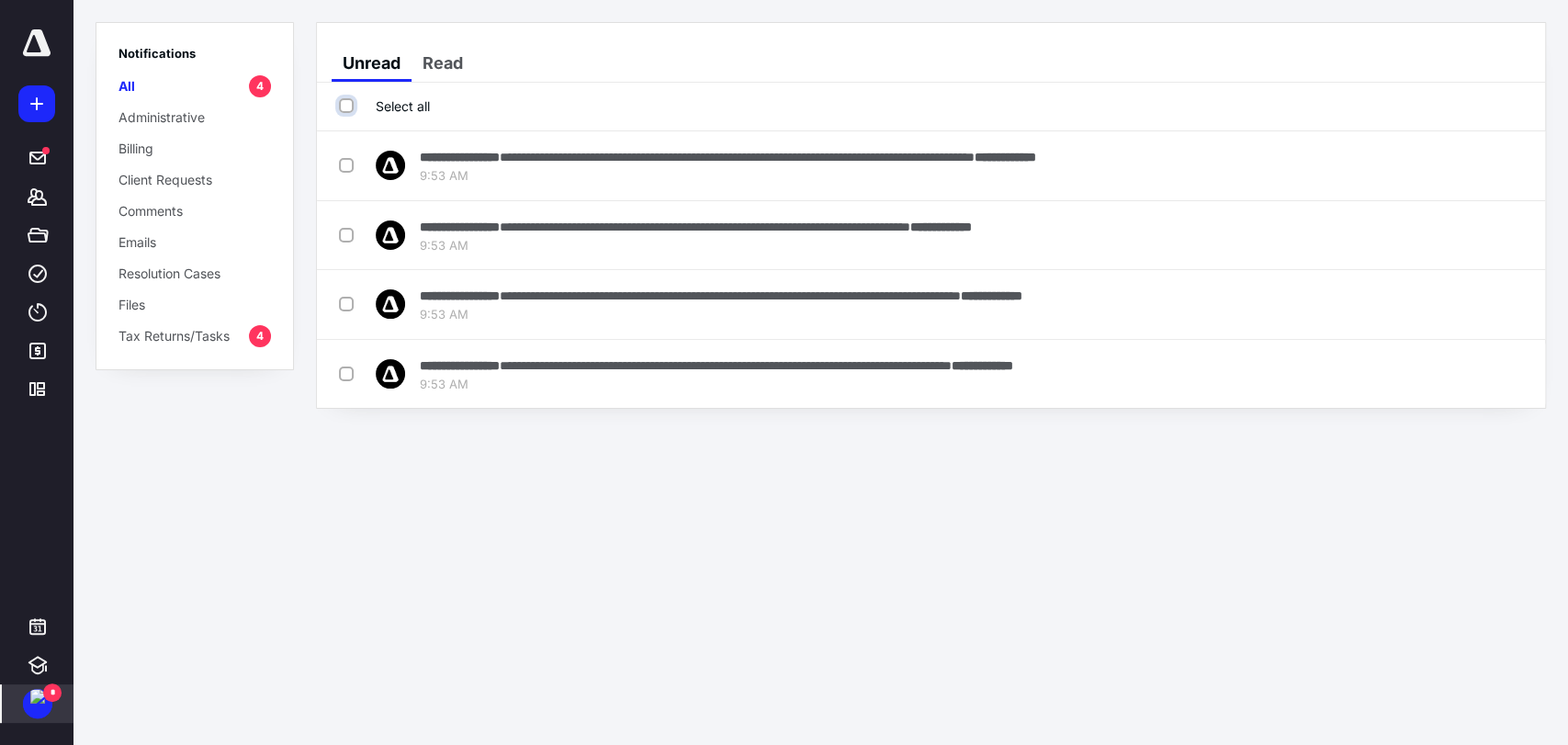 click on "Select all" at bounding box center [348, 106] 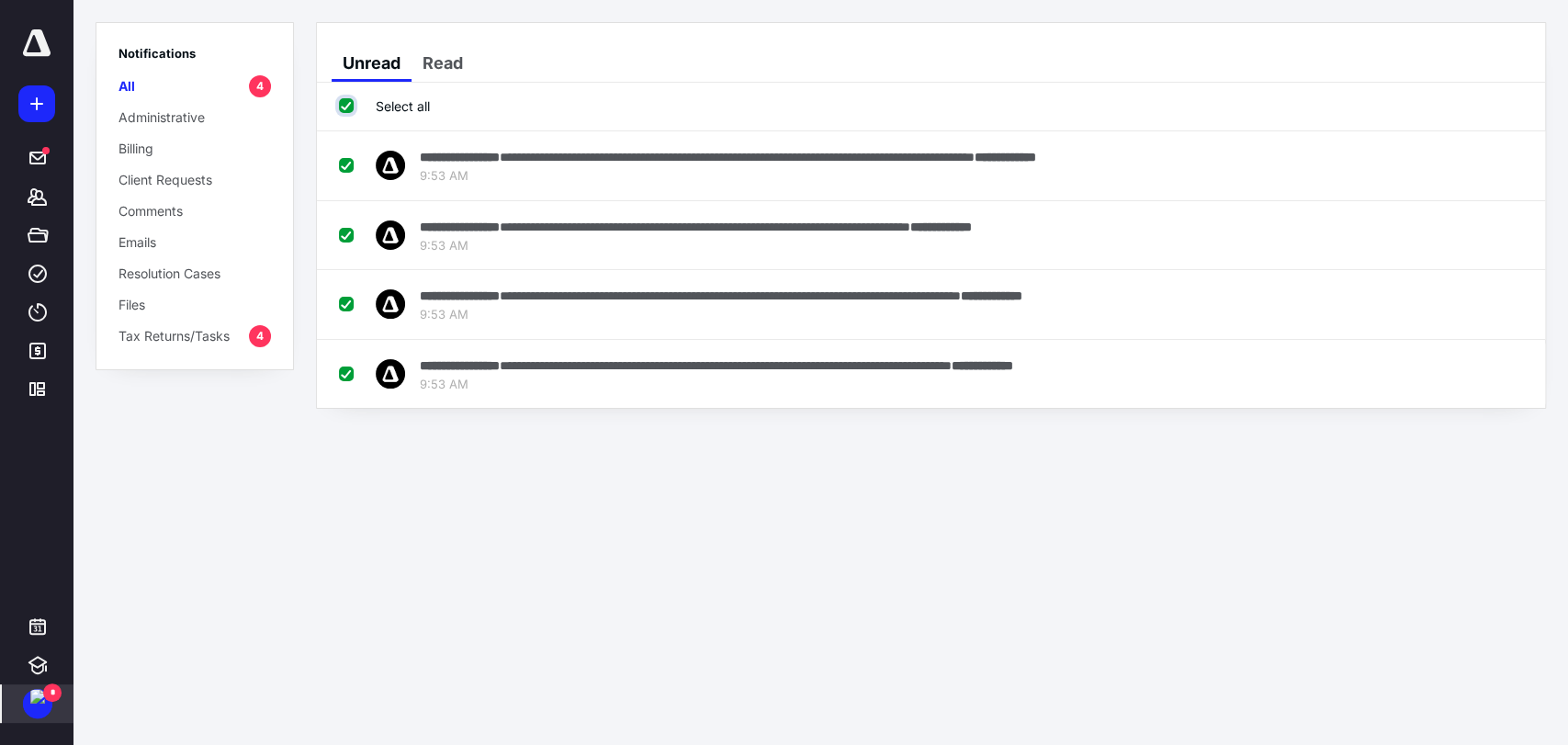 checkbox on "true" 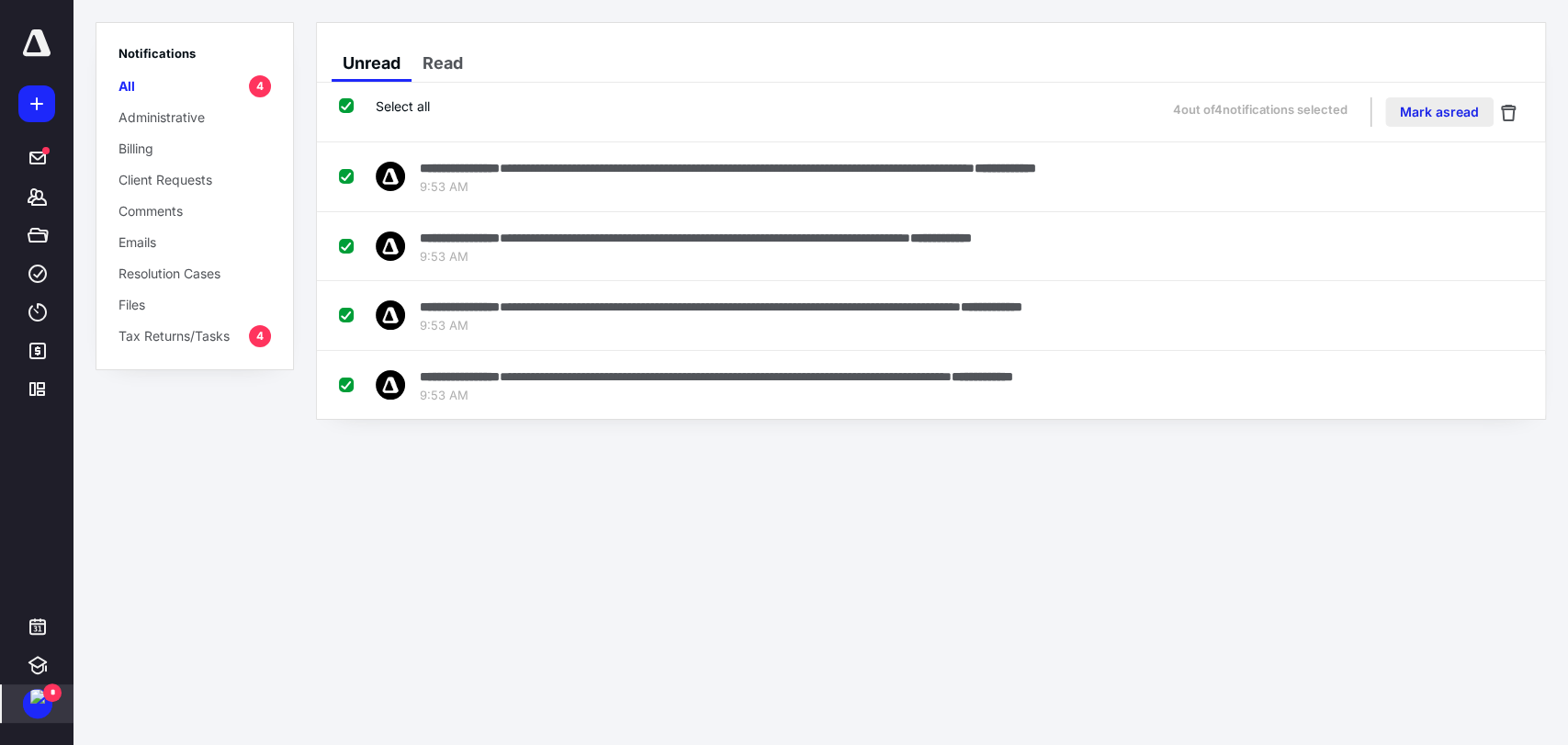 click on "Mark as  read" at bounding box center [1439, 112] 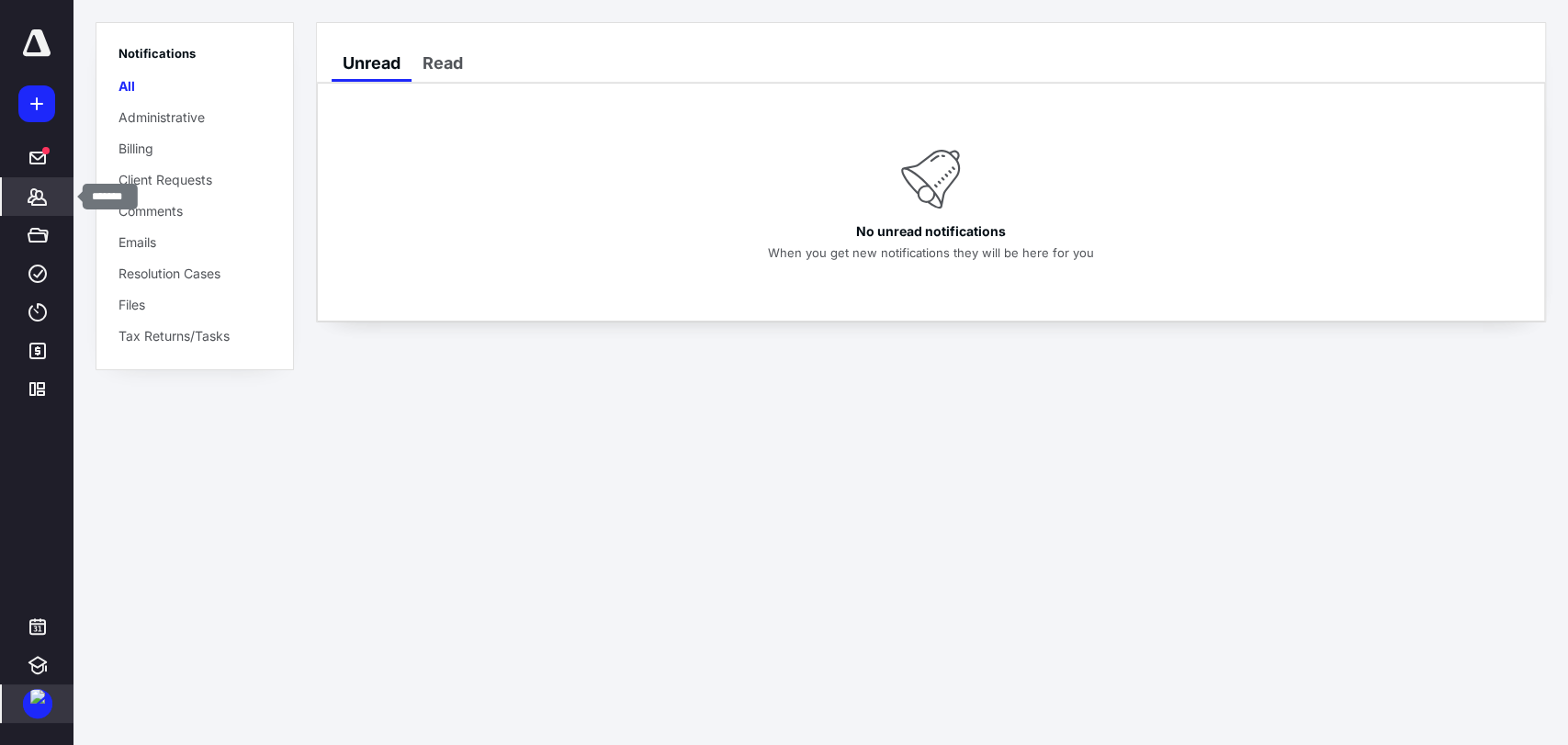 click 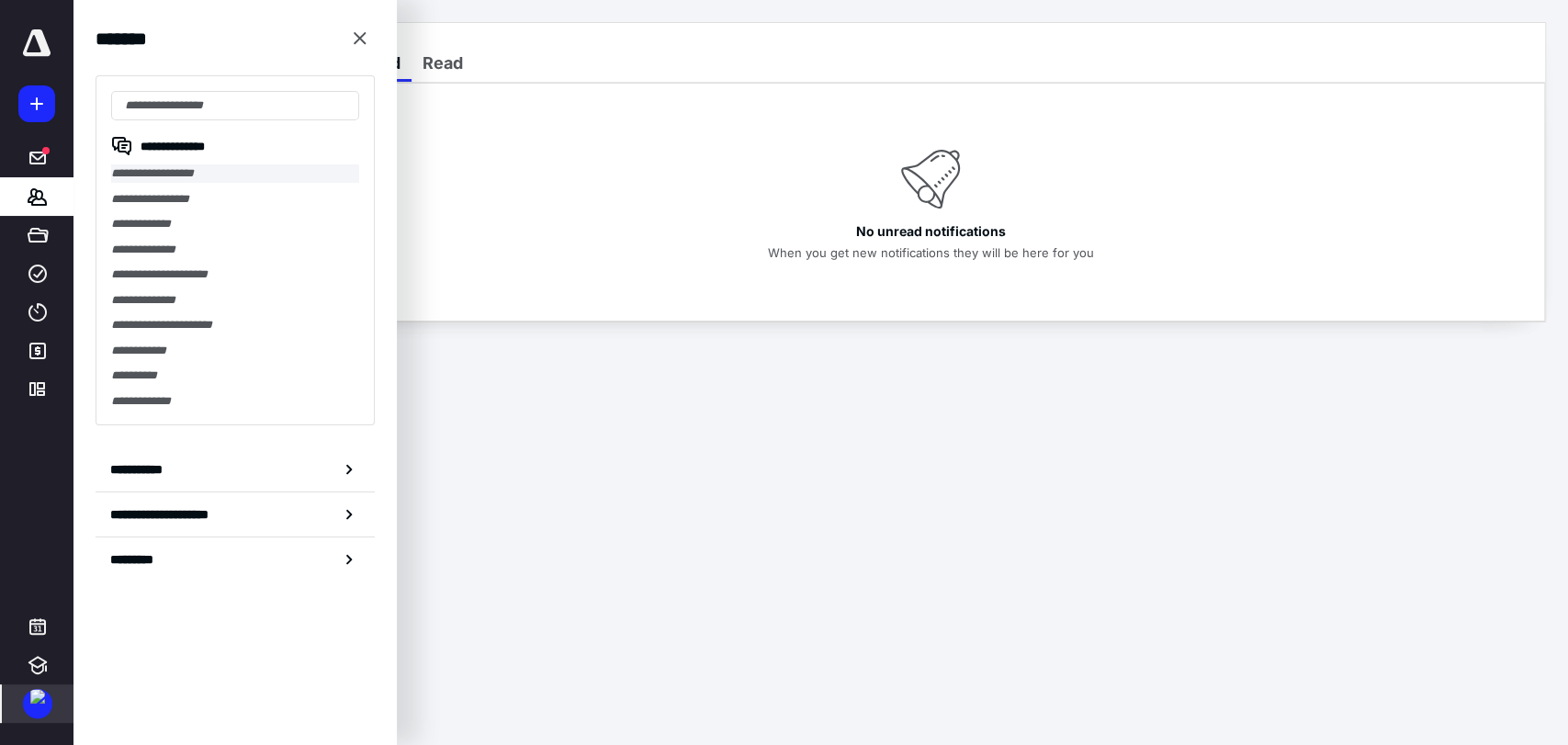 click on "**********" at bounding box center (235, 174) 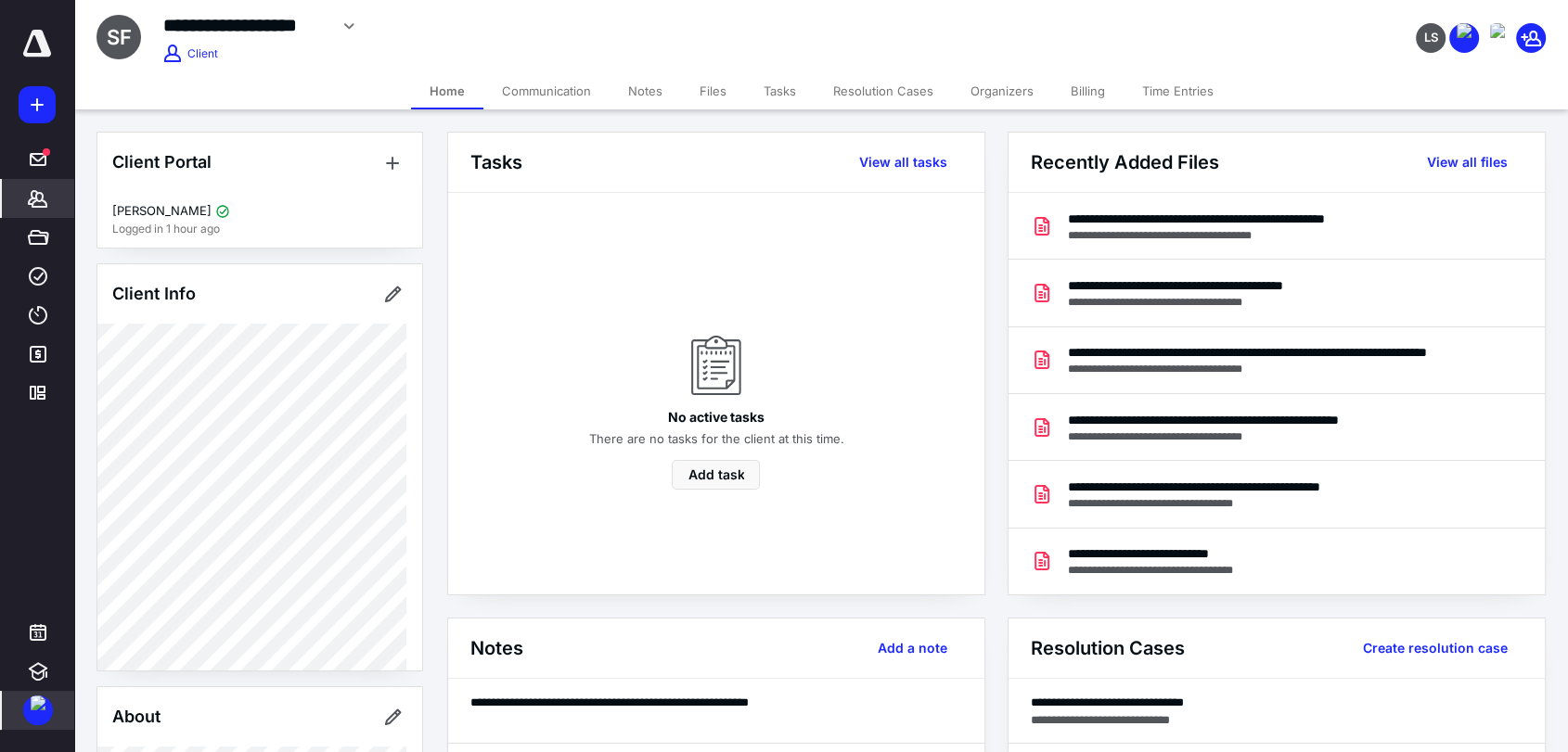 click on "Communication" at bounding box center (546, 91) 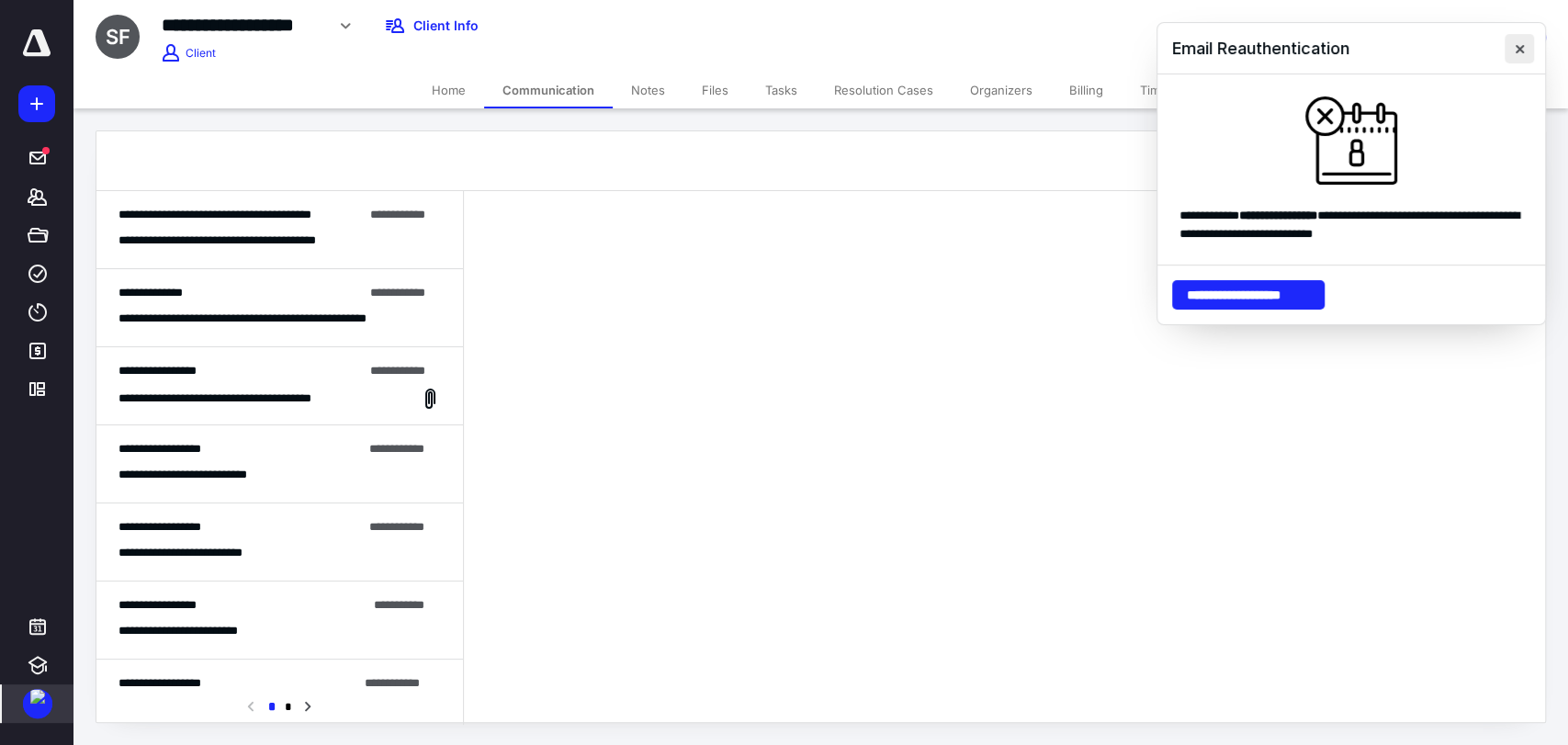 click at bounding box center [1519, 49] 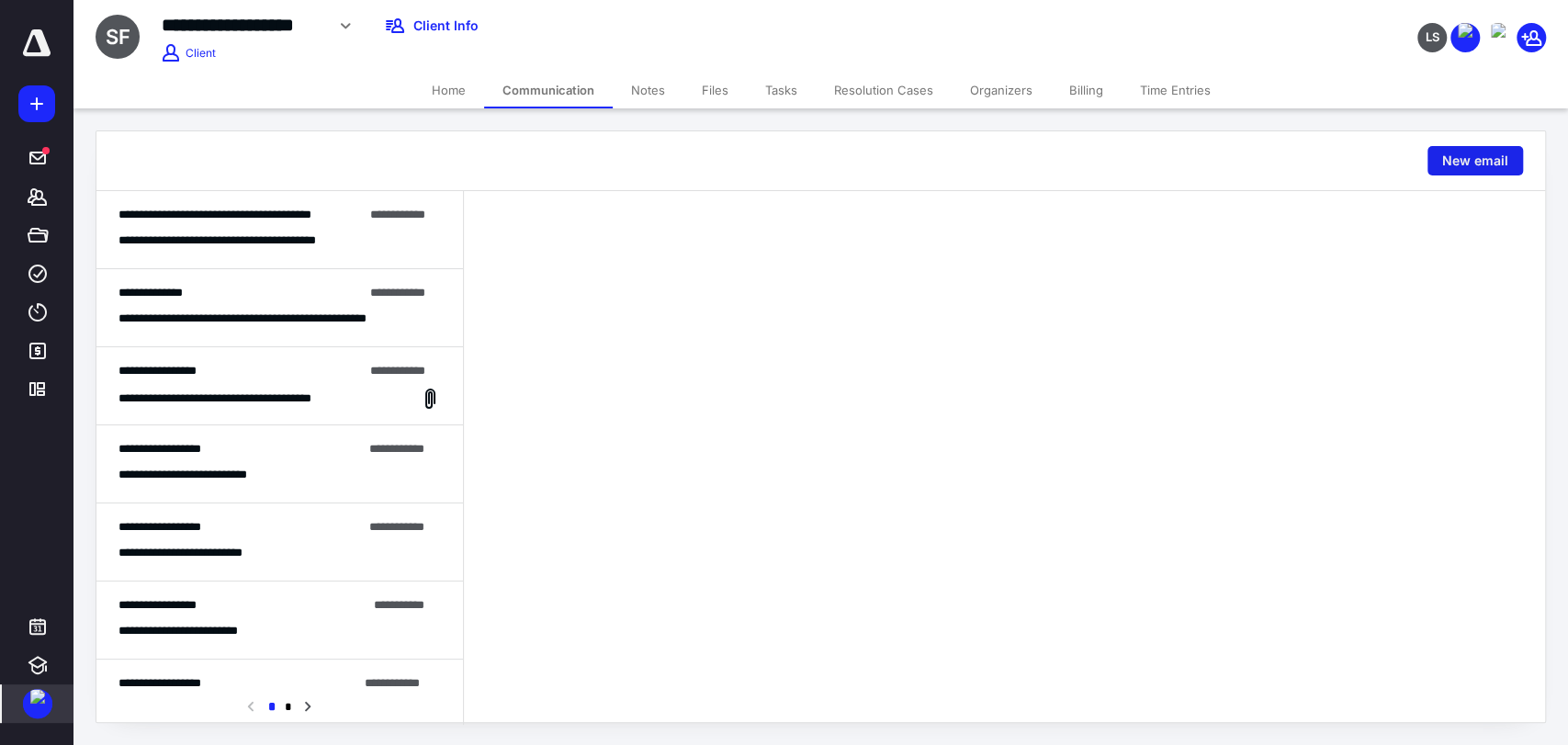 click on "New email" at bounding box center (1475, 161) 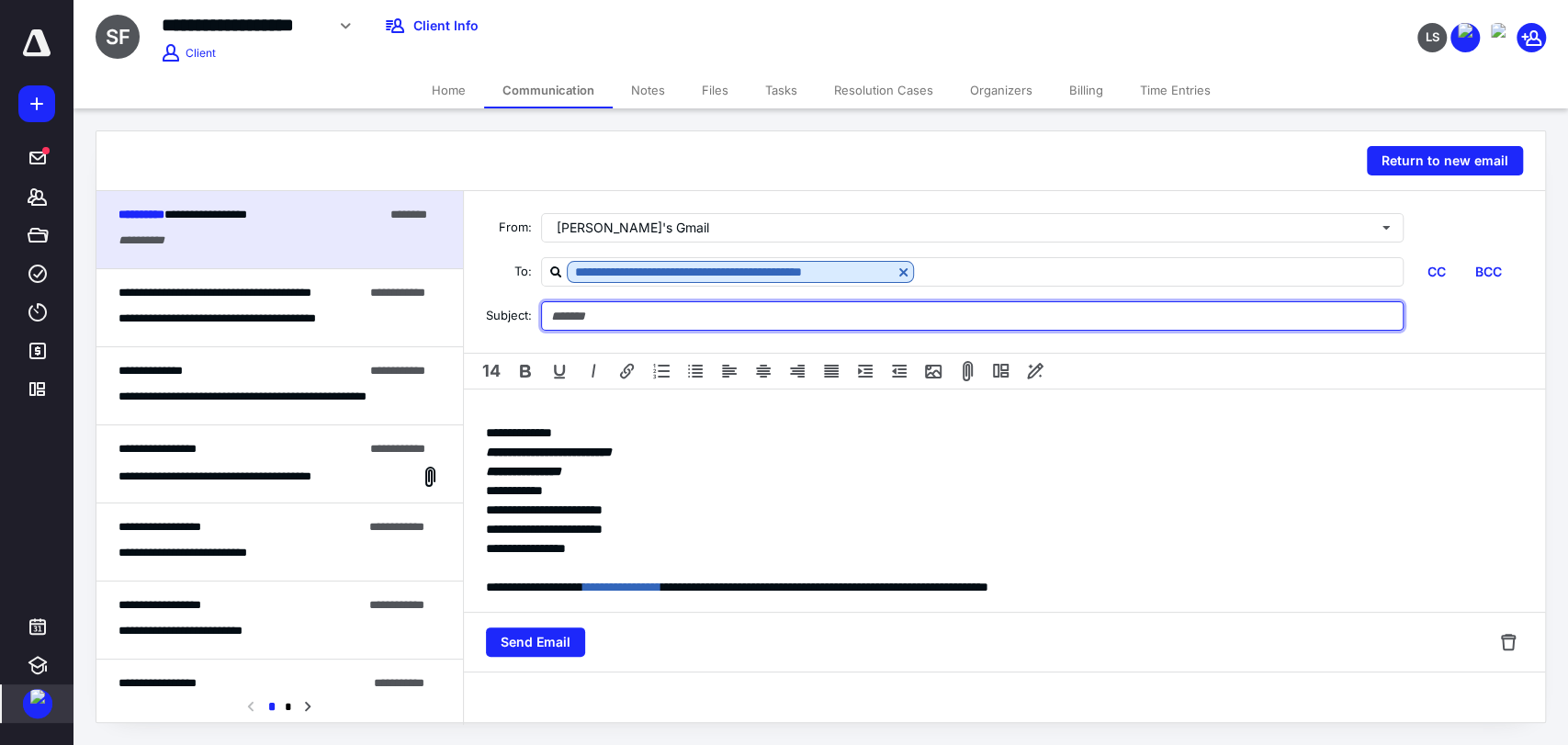 click at bounding box center (972, 316) 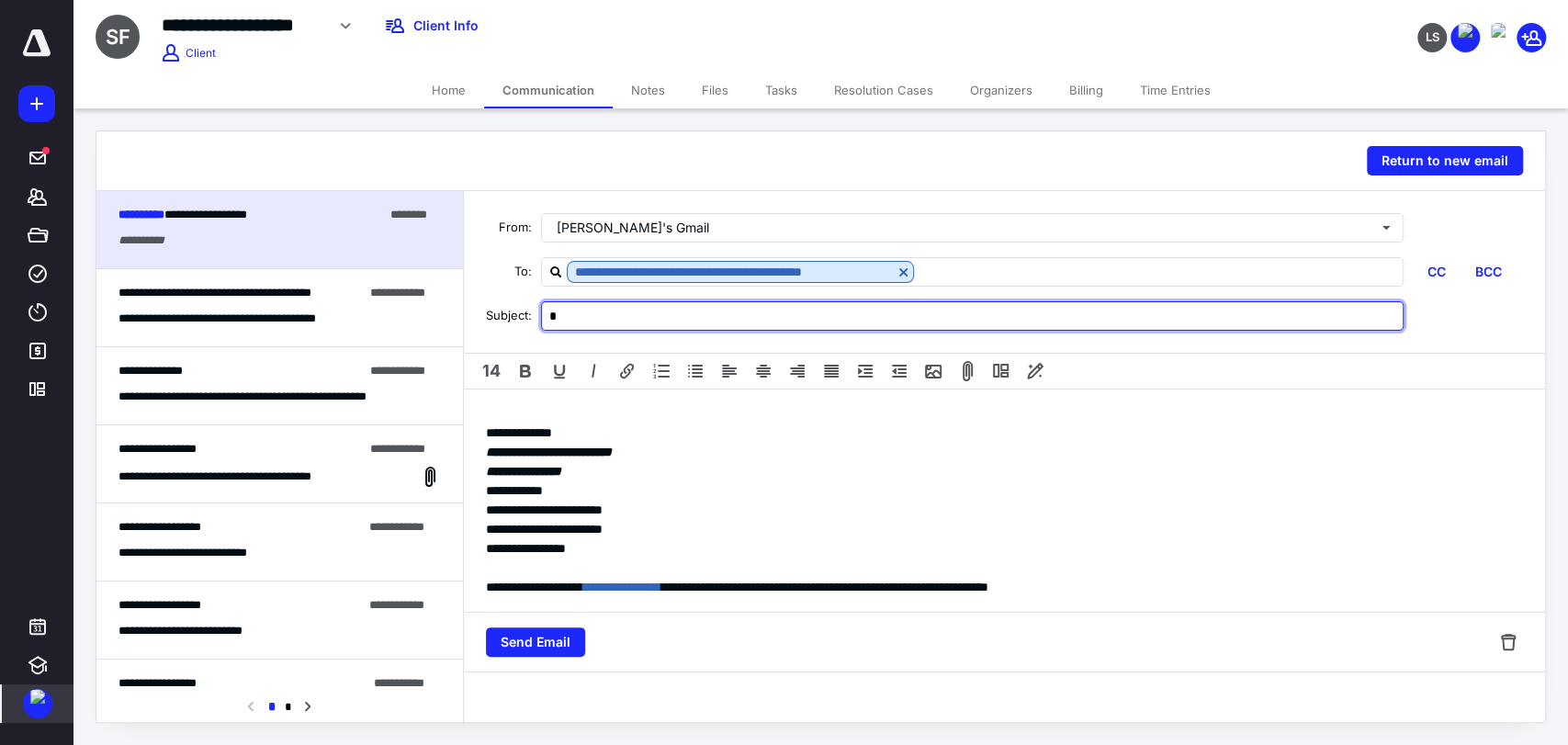 click on "*" at bounding box center (972, 316) 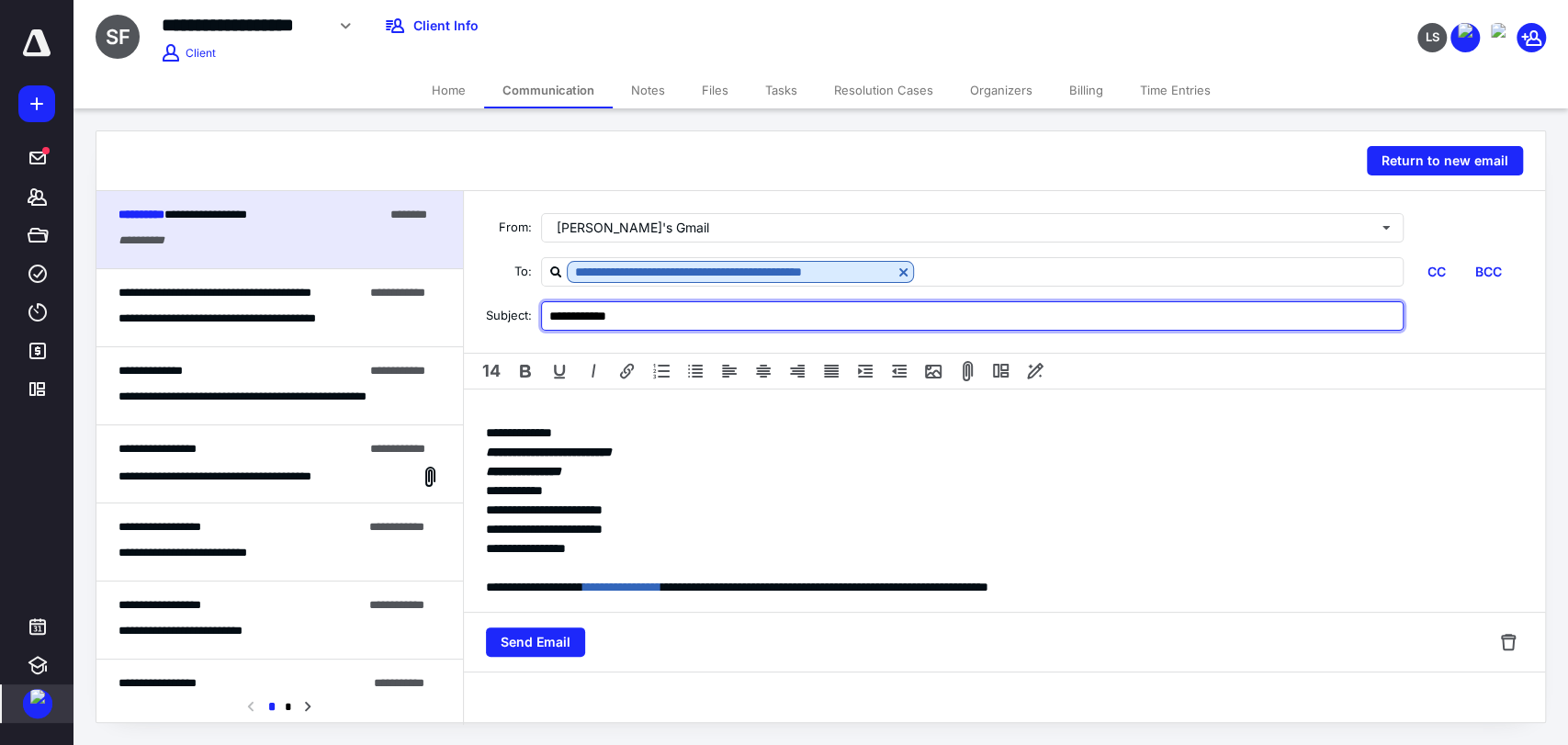 type on "**********" 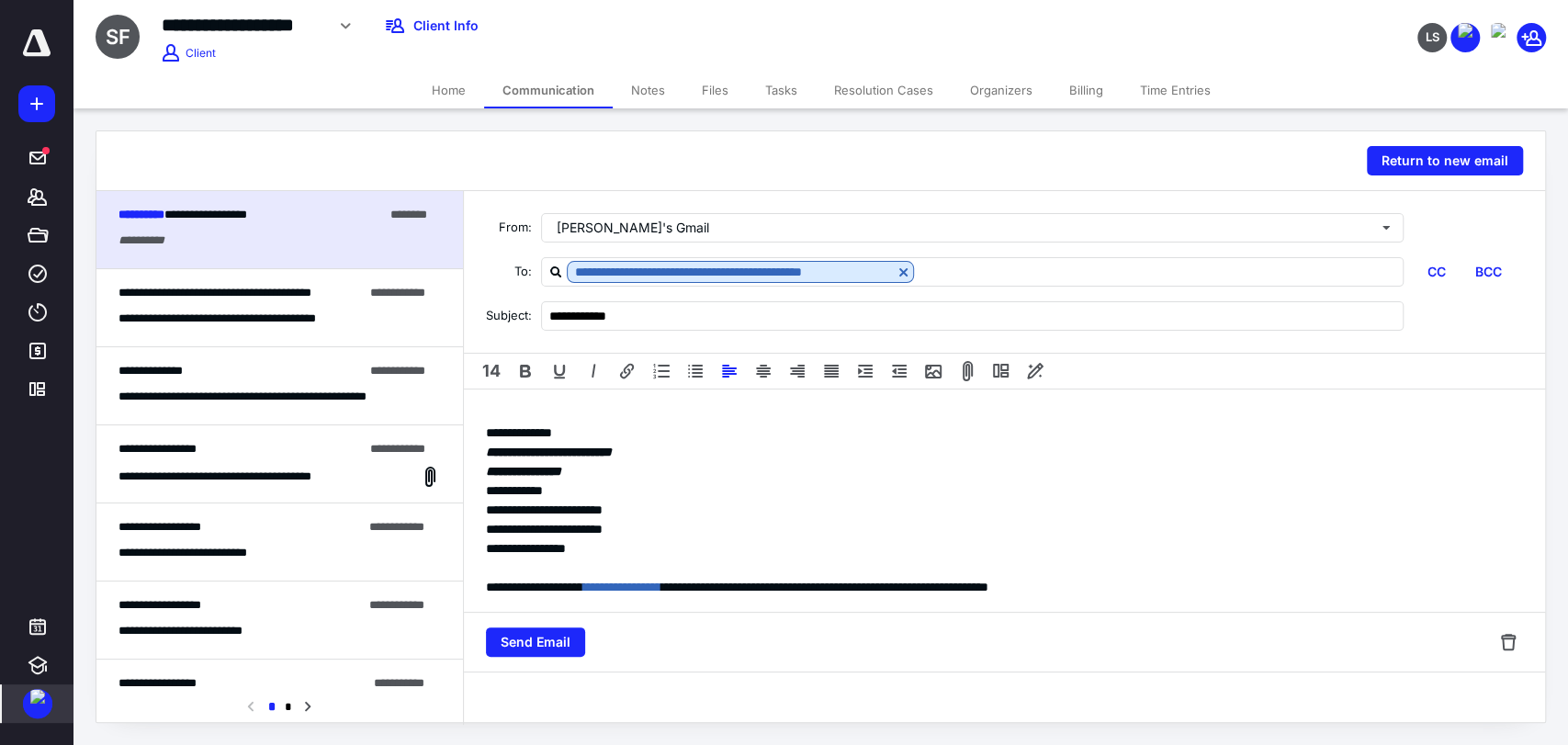 click on "**********" at bounding box center [1004, 501] 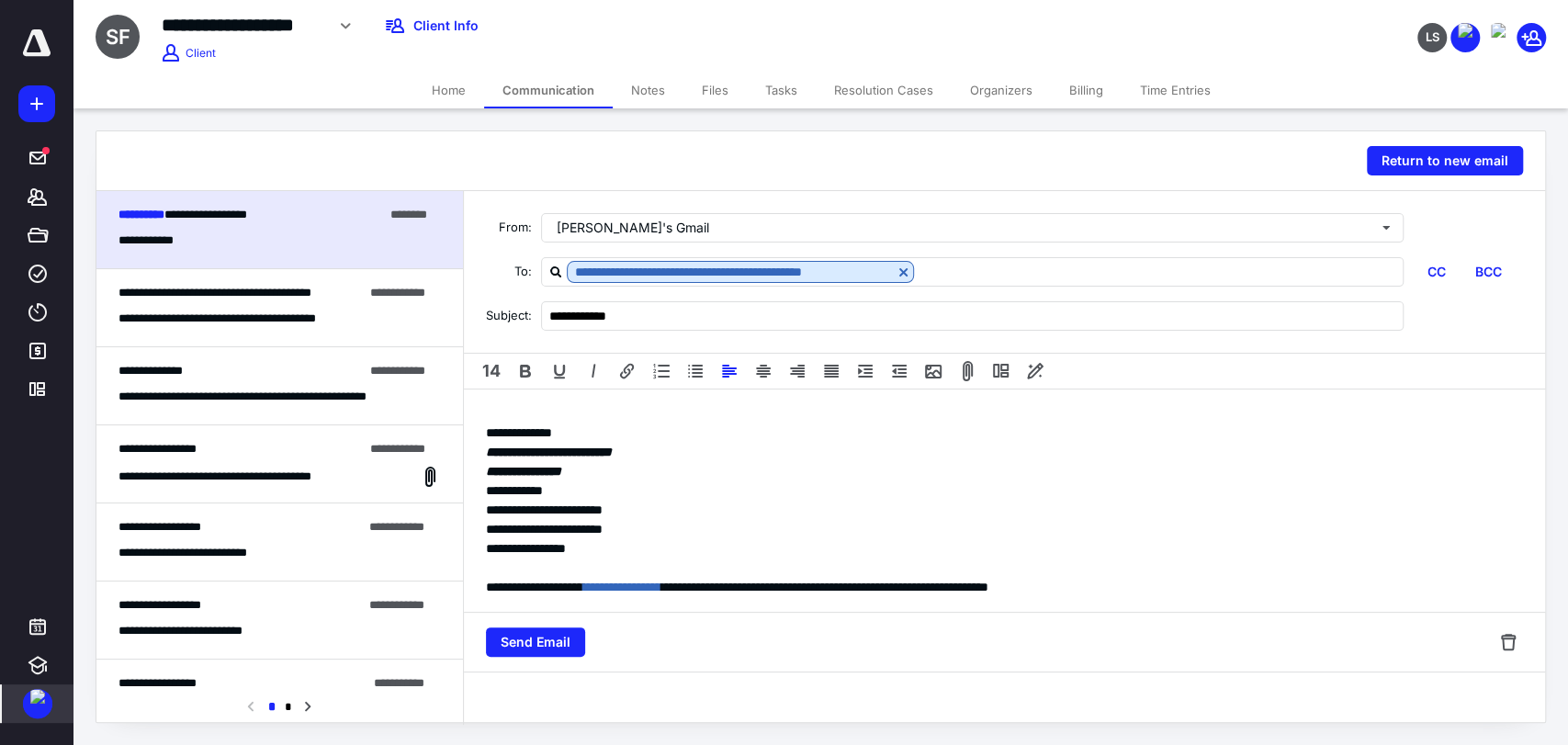 type 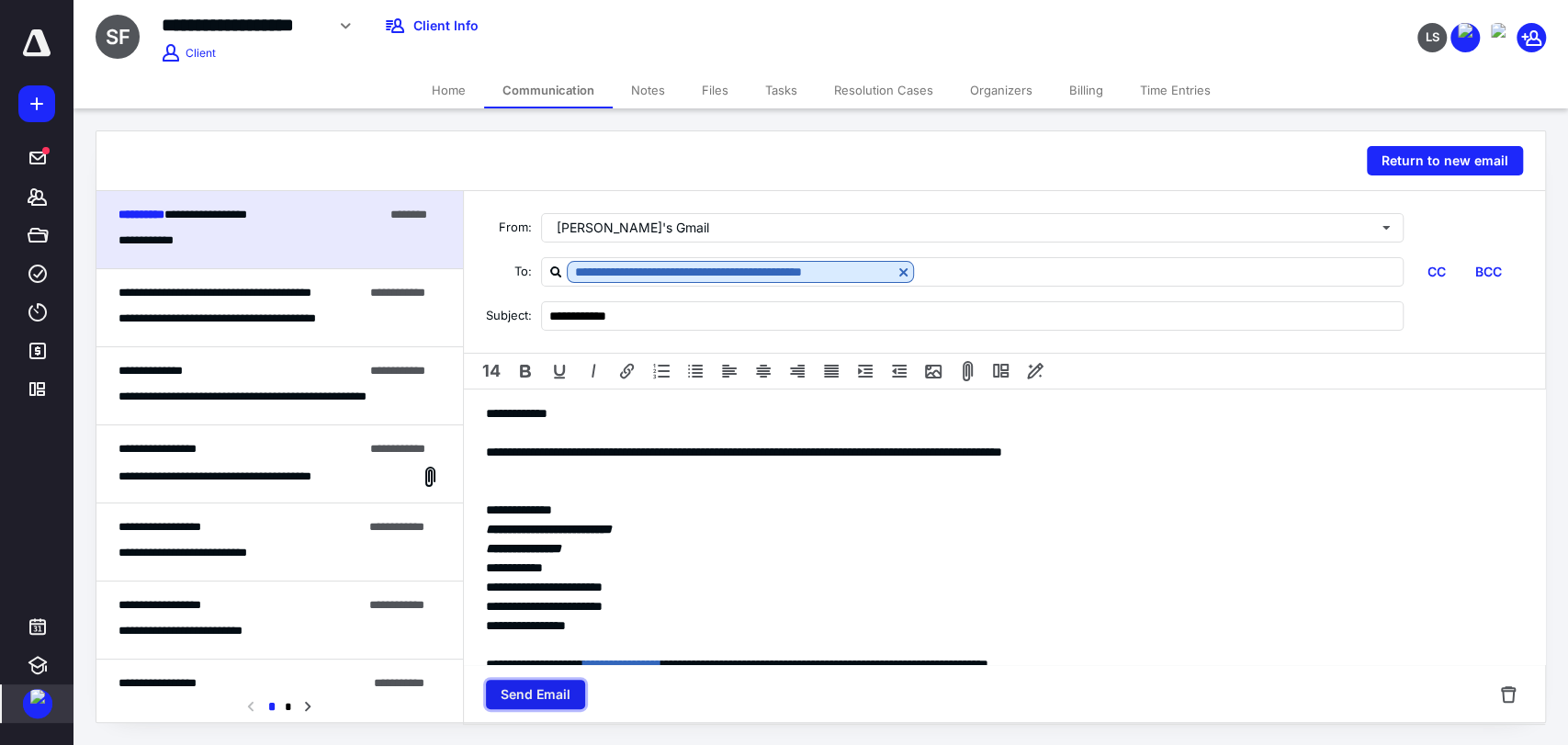 click on "Send Email" at bounding box center [536, 694] 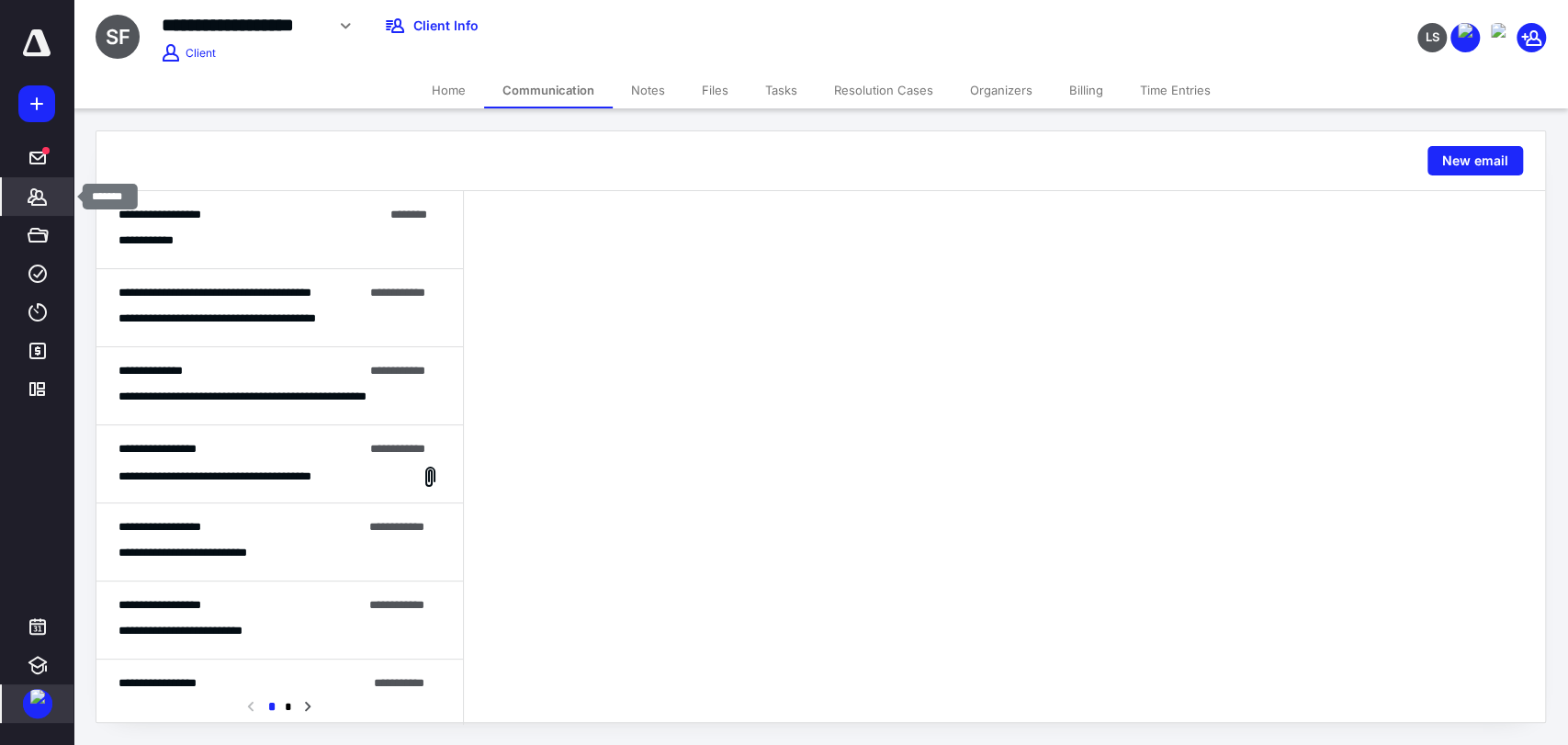click on "*******" at bounding box center [38, 197] 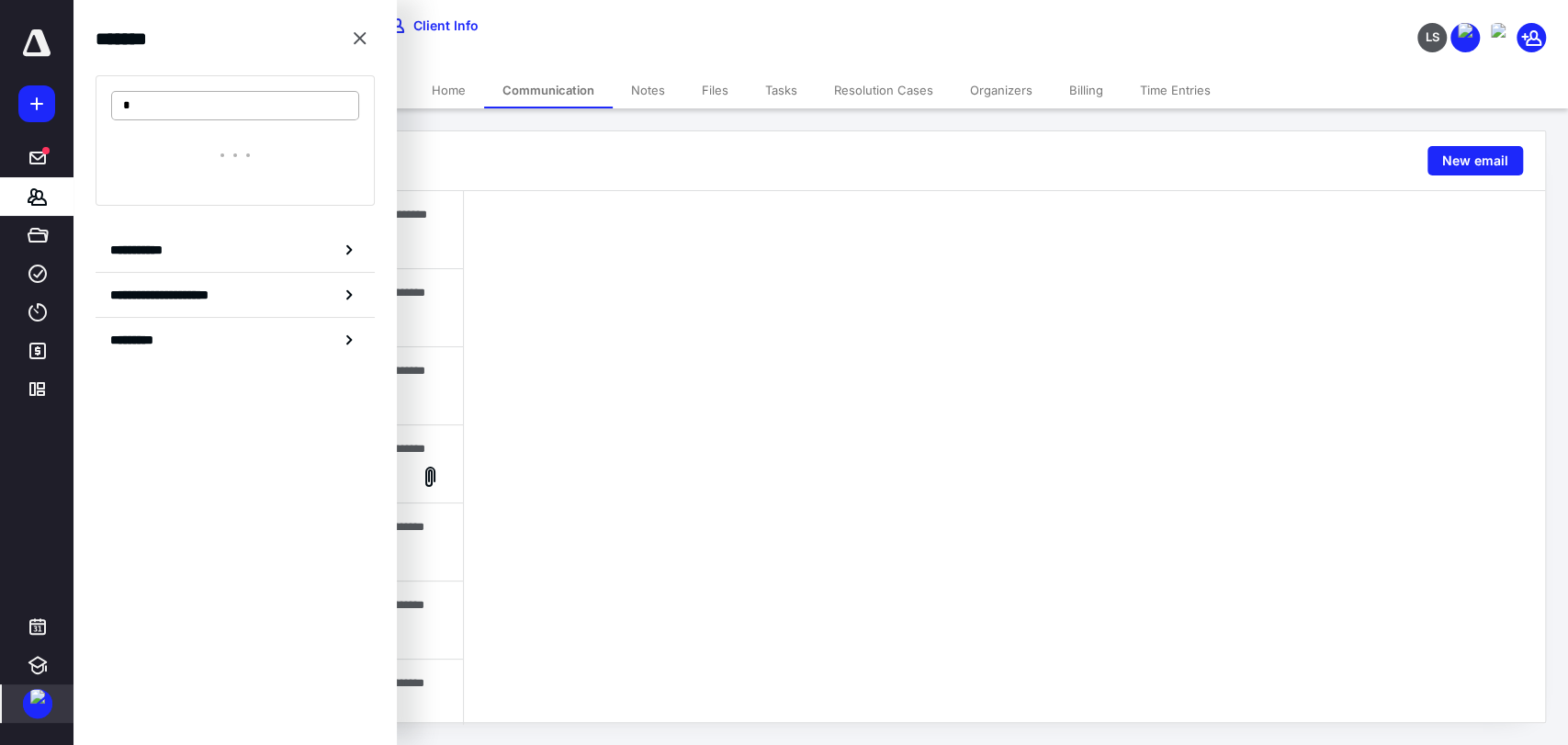 click on "*" at bounding box center [235, 106] 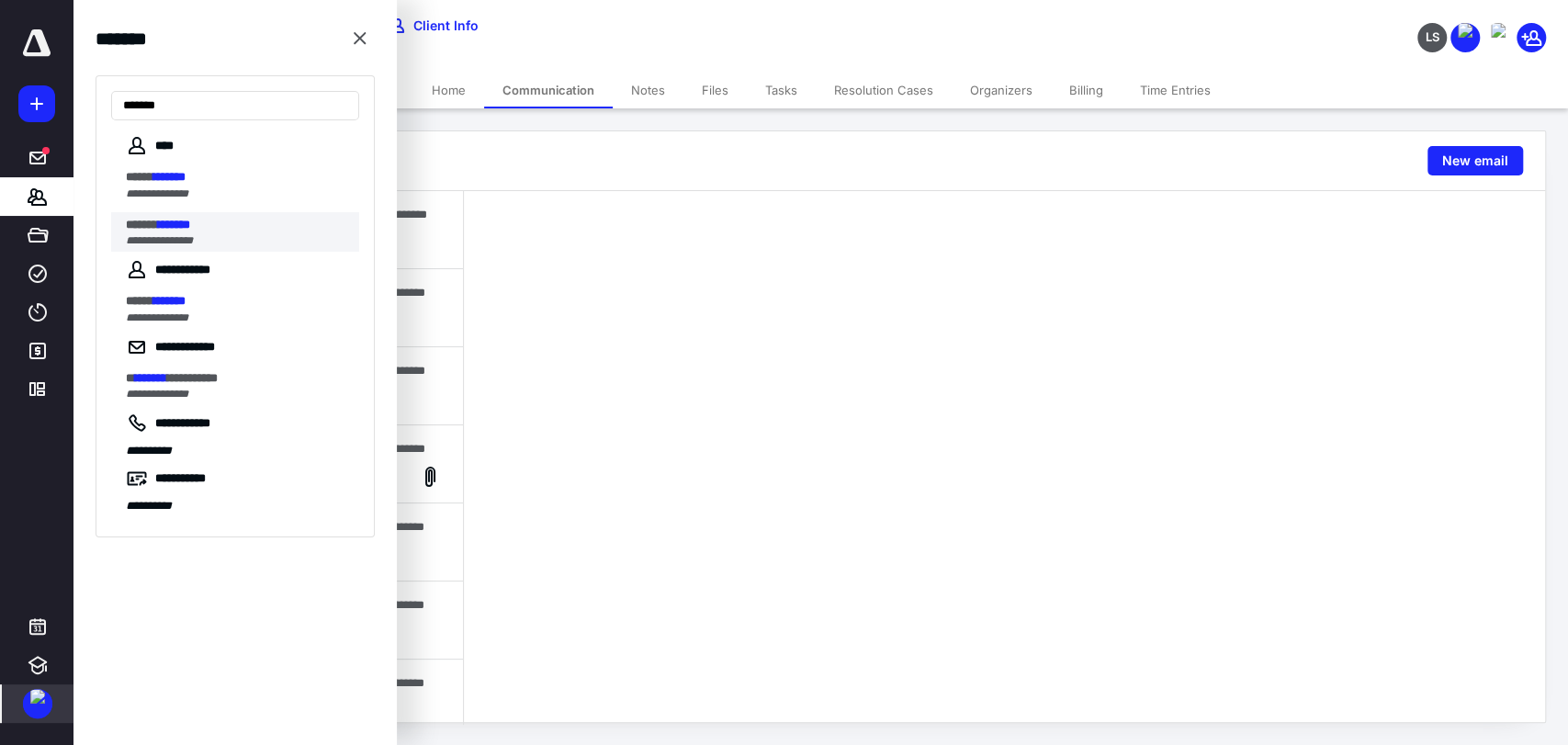 type on "*******" 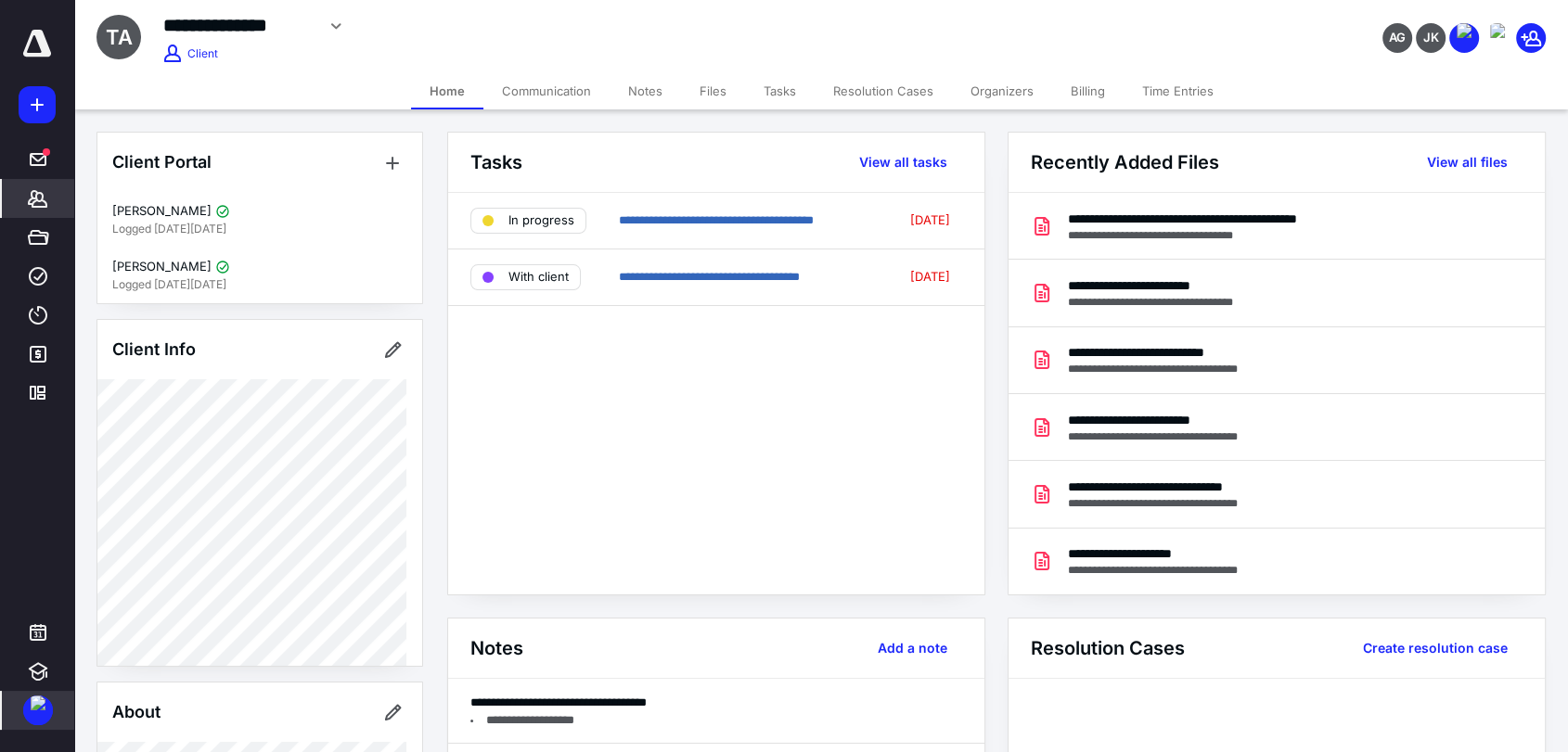 click on "Communication" at bounding box center (546, 91) 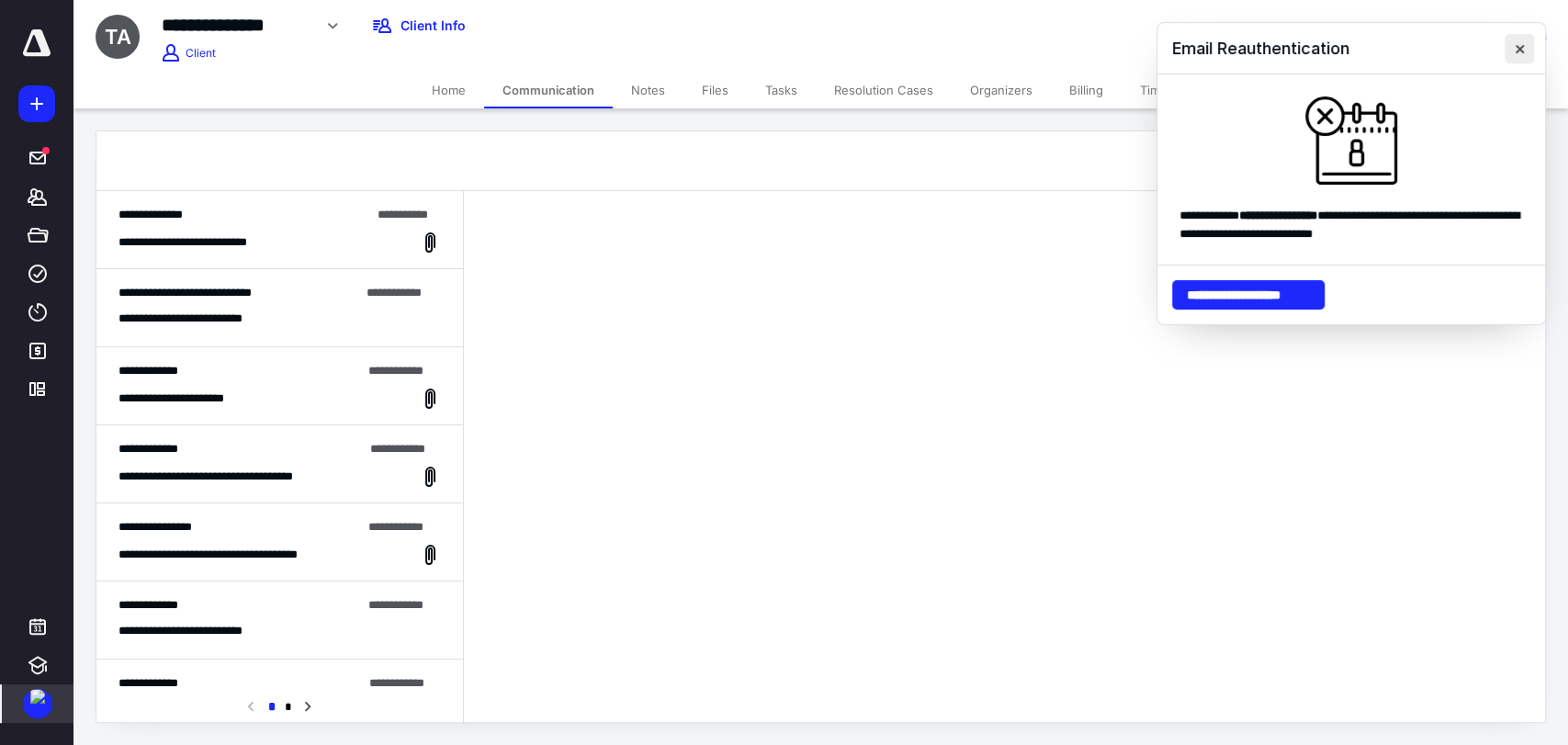 click at bounding box center [1519, 49] 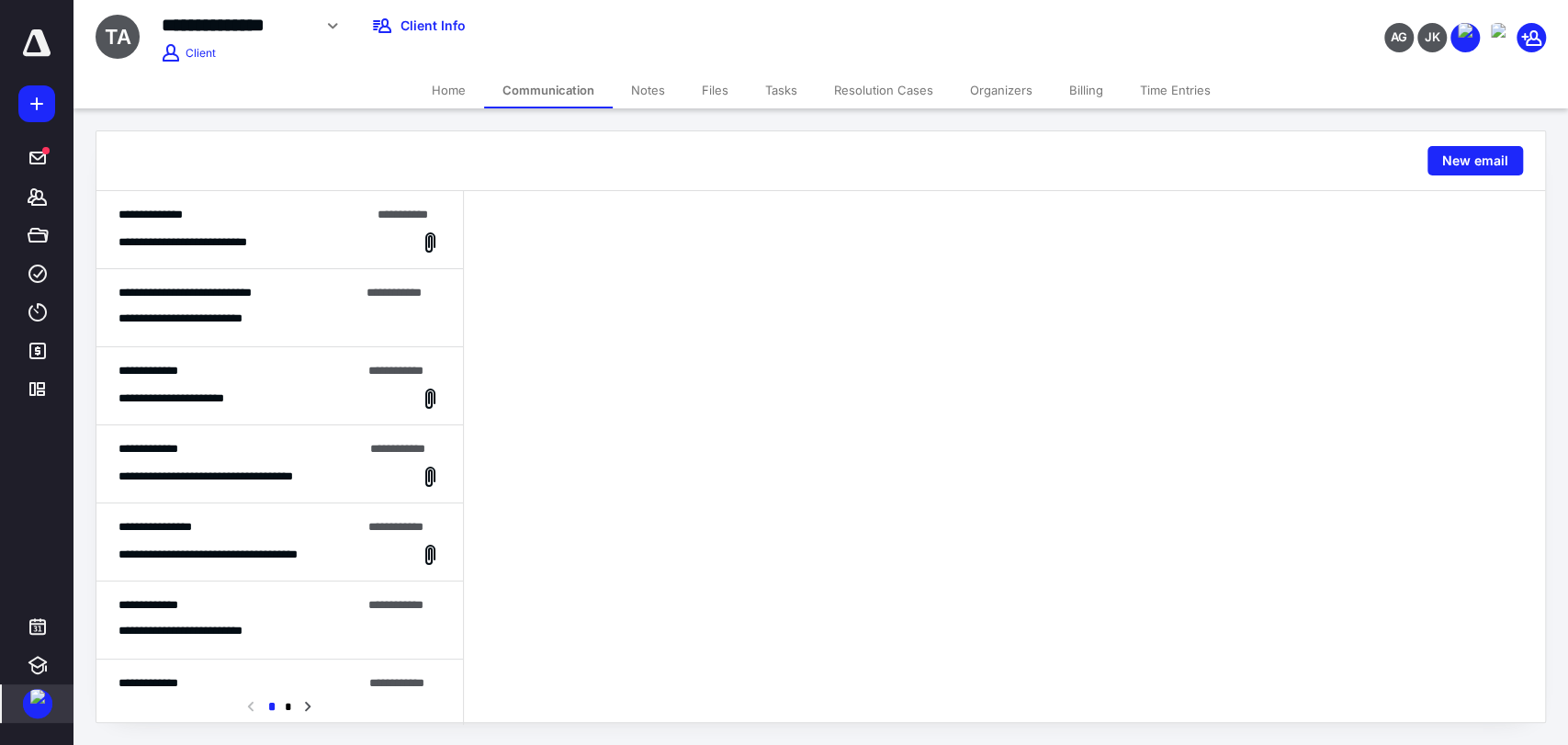 click on "Home" at bounding box center (448, 90) 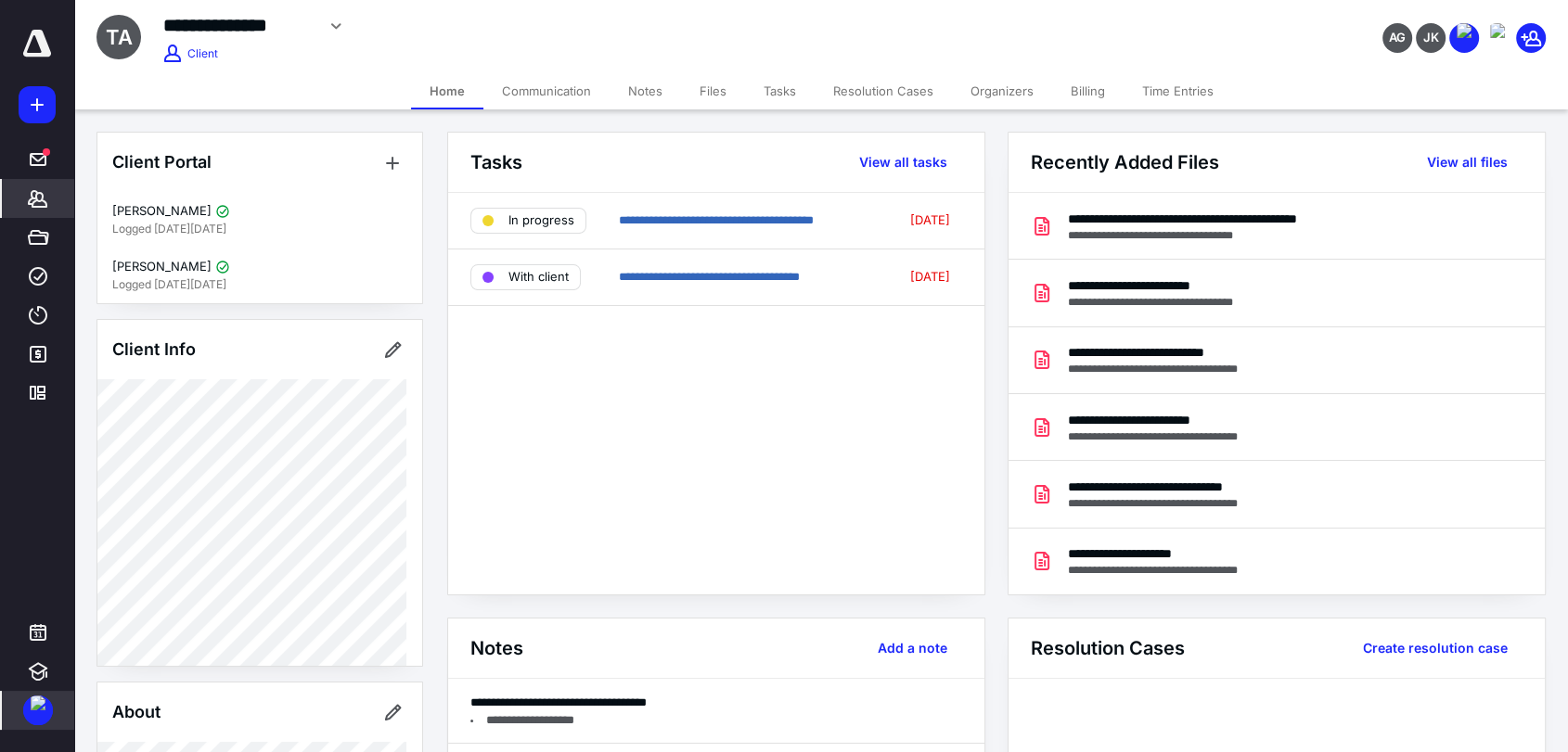 scroll, scrollTop: 862, scrollLeft: 0, axis: vertical 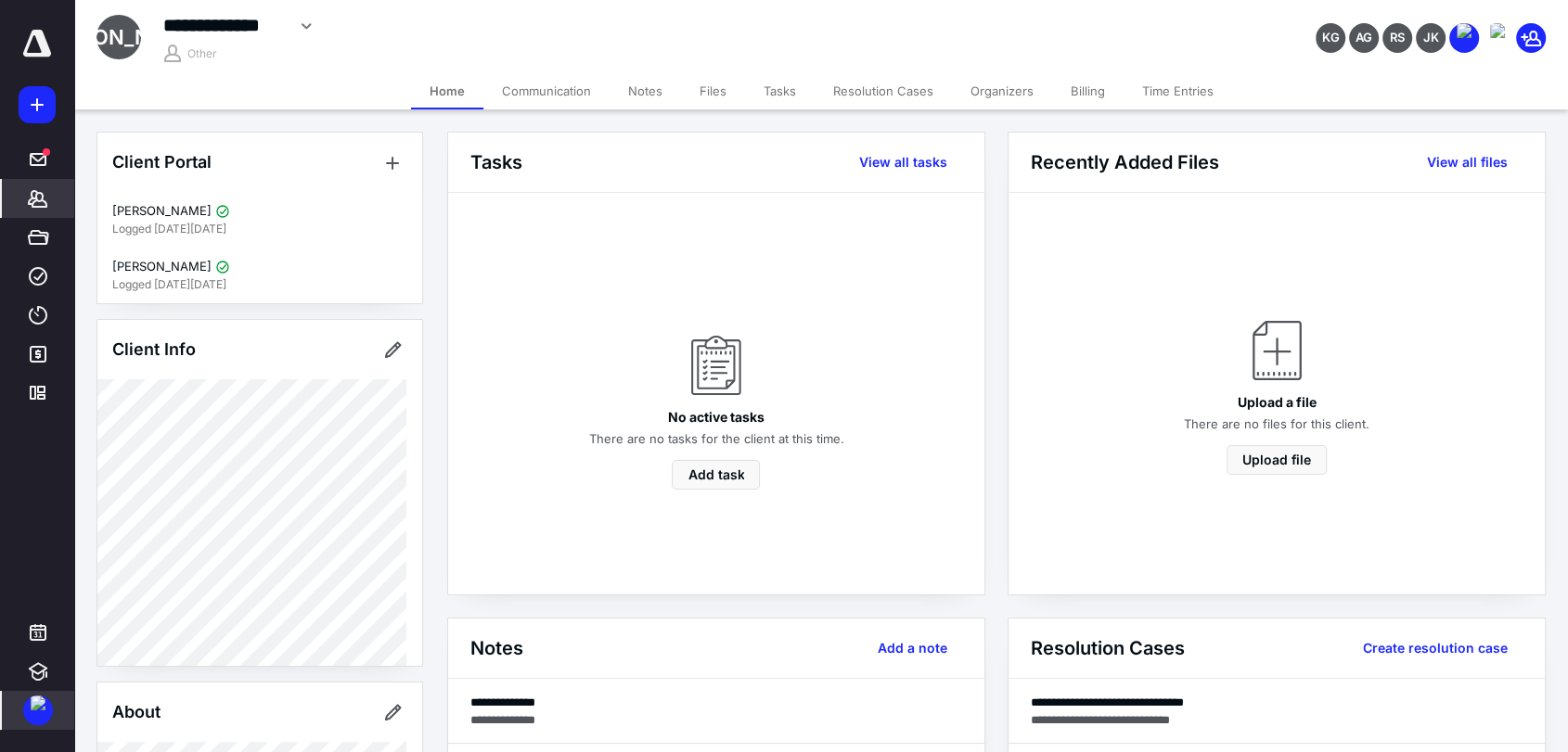 click on "Files" at bounding box center [713, 91] 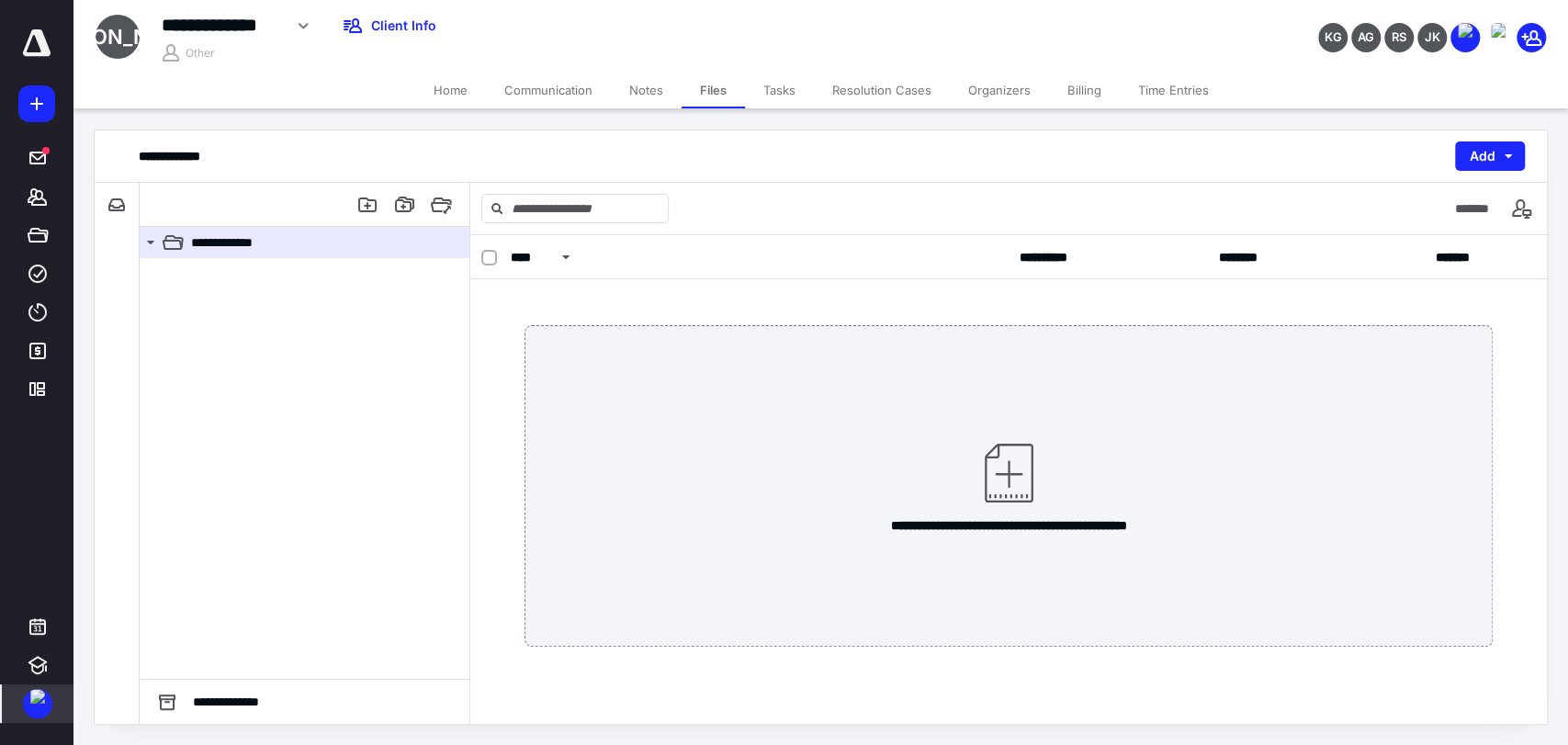 click on "Home" at bounding box center (450, 90) 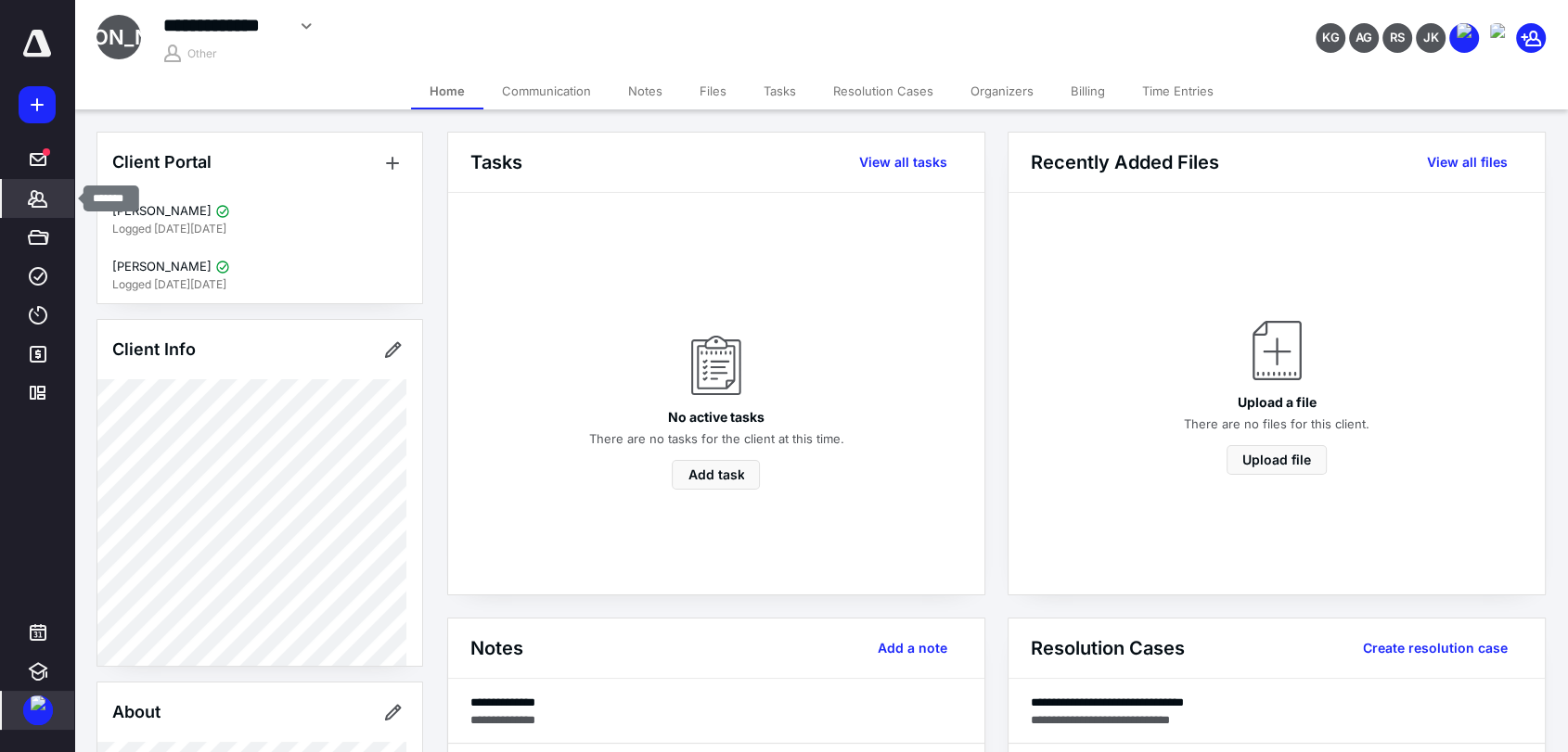 click 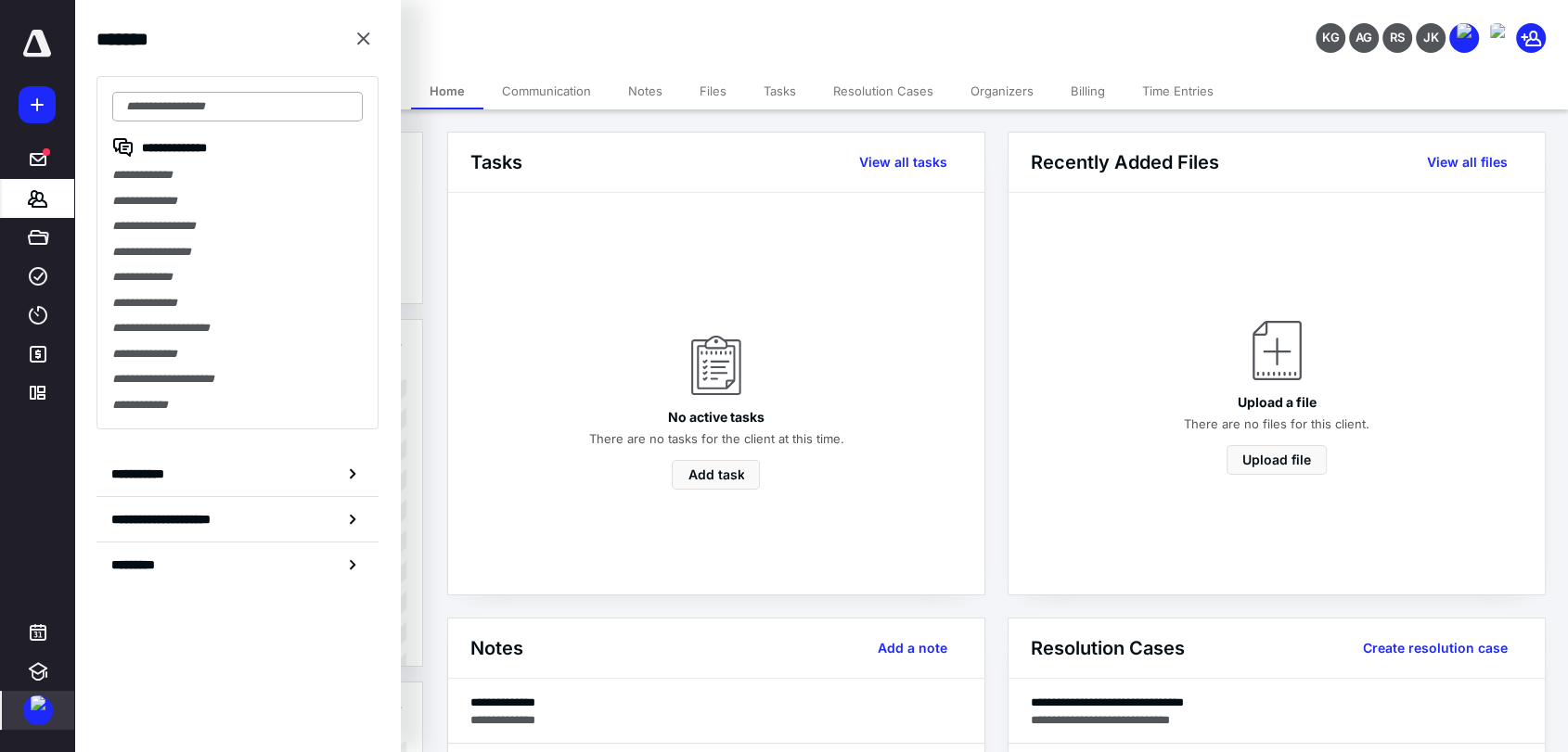 click at bounding box center (238, 107) 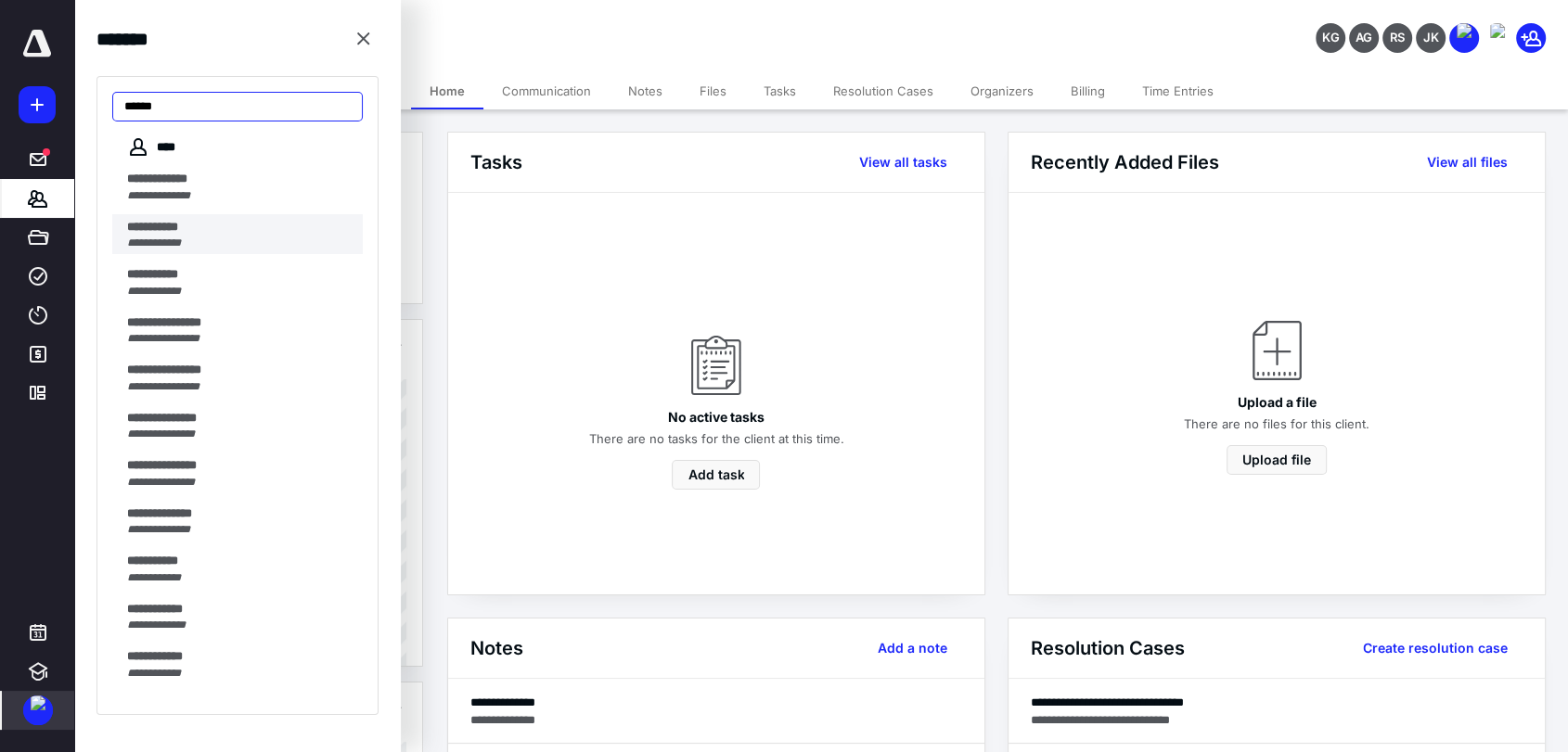 type on "*****" 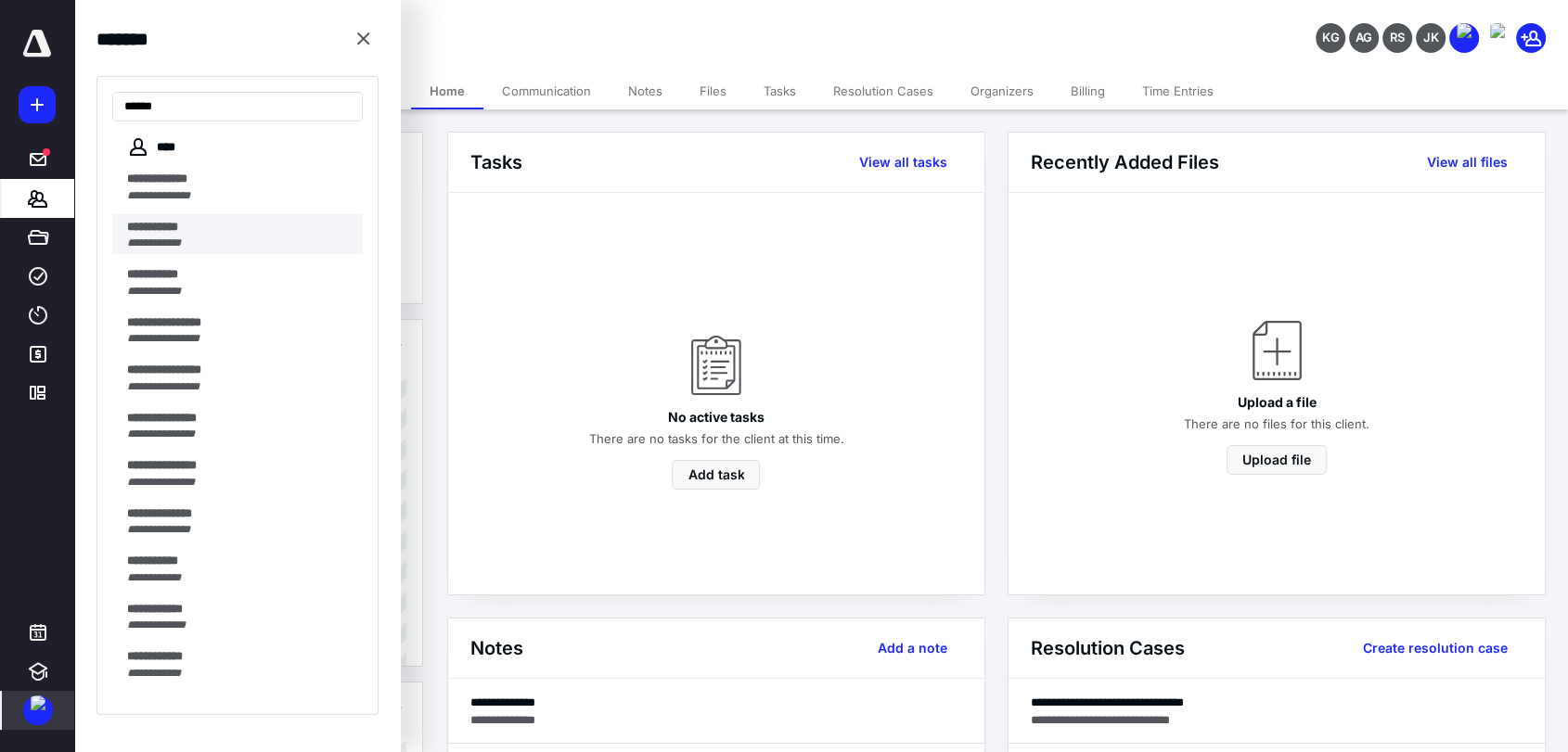 click on "***** *****" at bounding box center (239, 227) 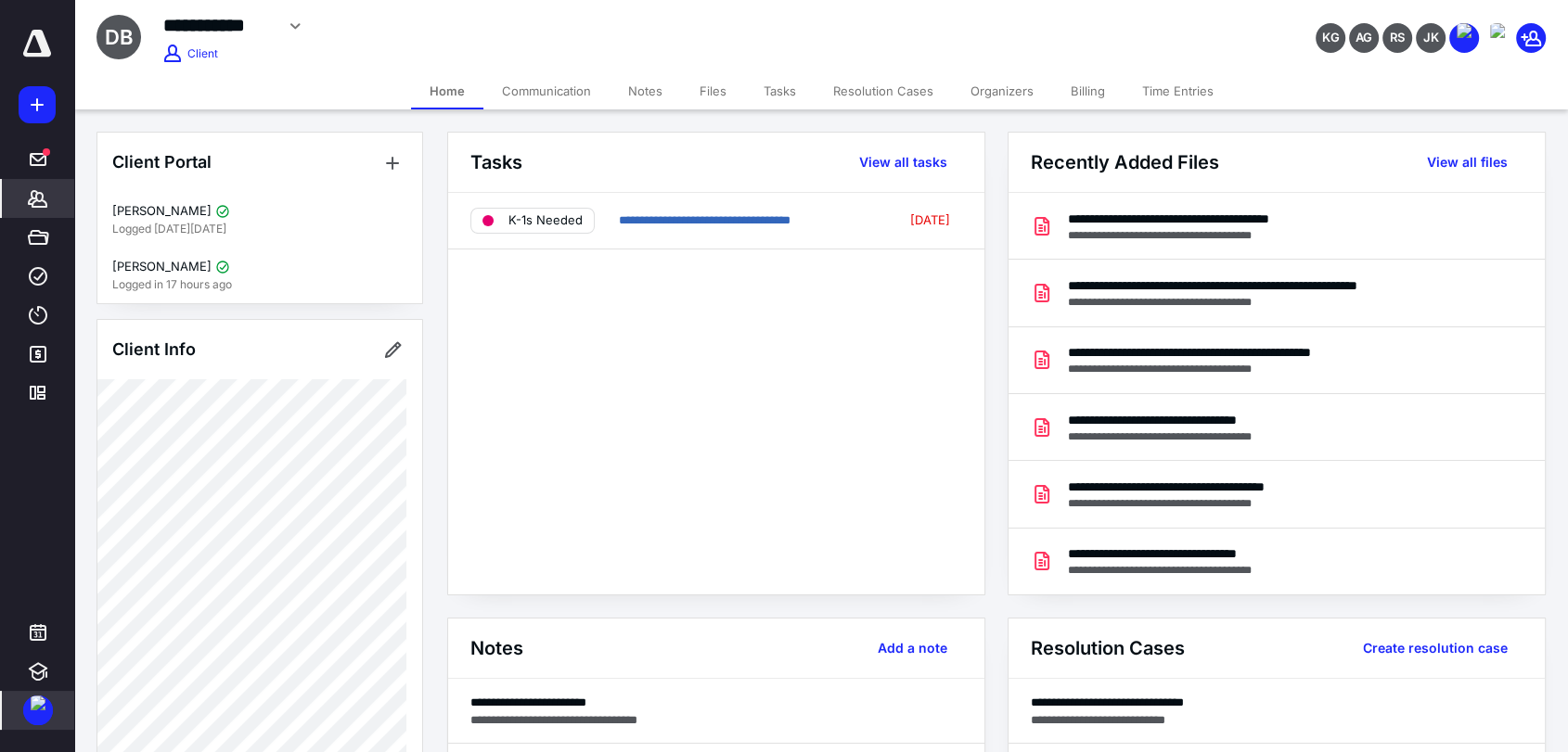 click on "Communication" at bounding box center [546, 91] 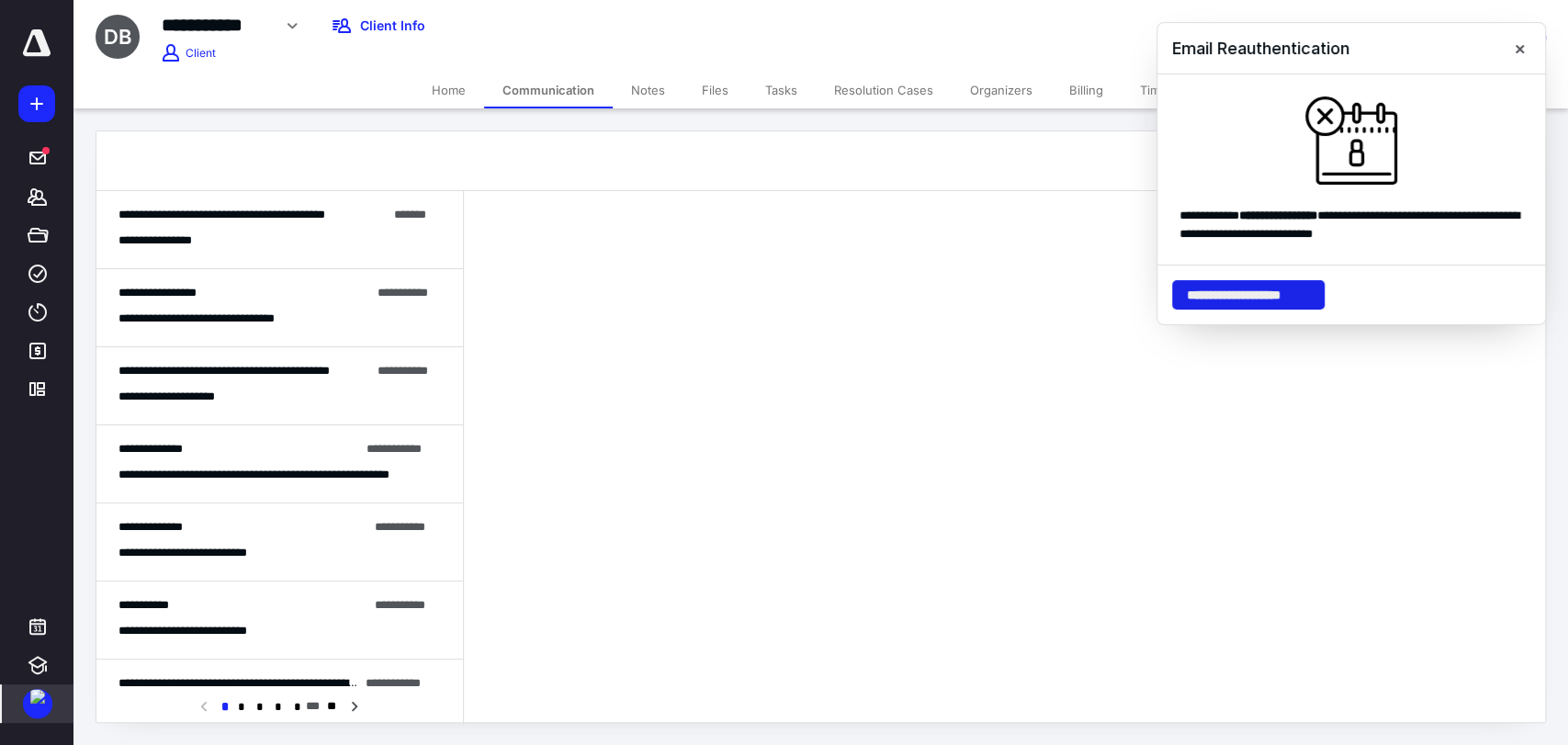 click on "**********" at bounding box center (1248, 295) 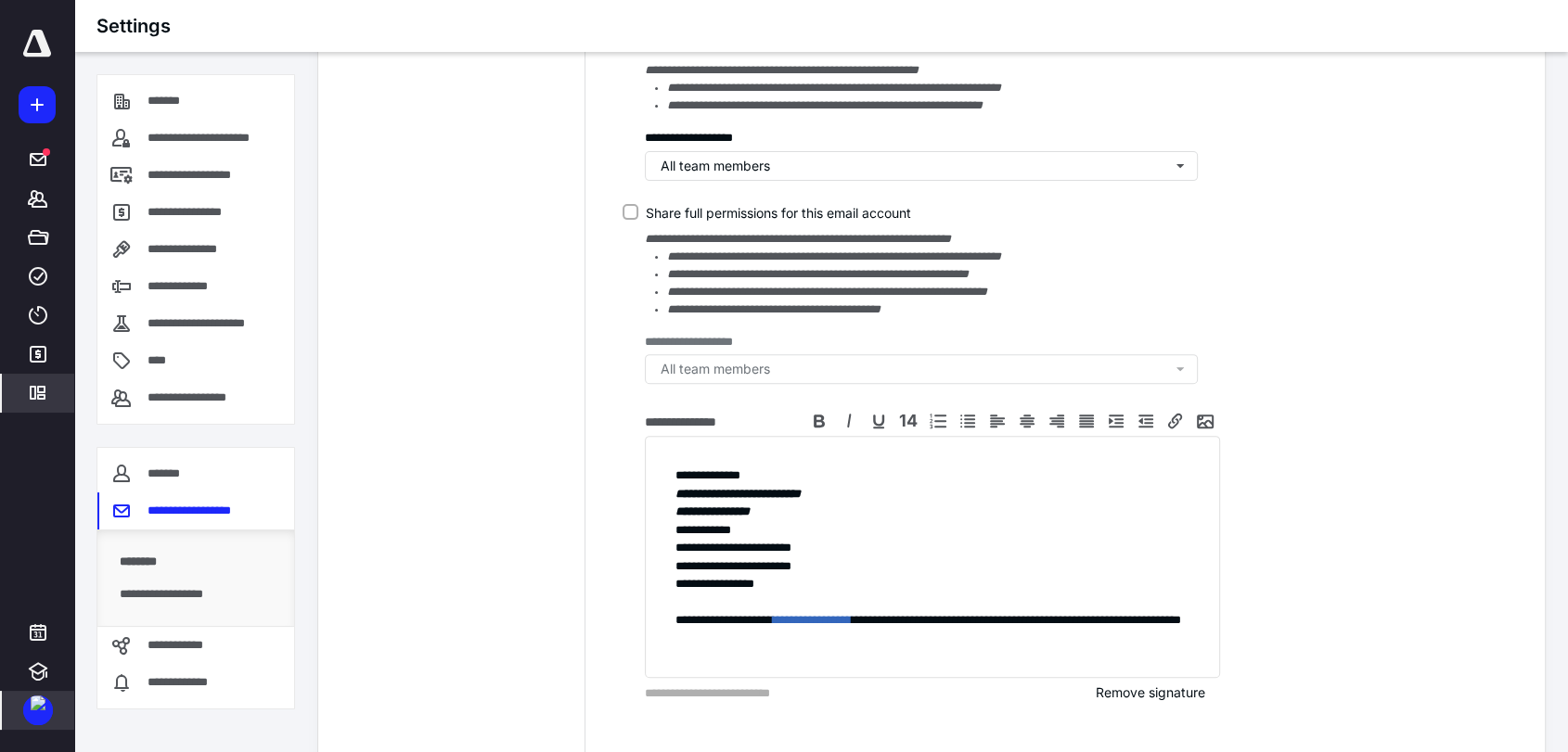 scroll, scrollTop: 660, scrollLeft: 0, axis: vertical 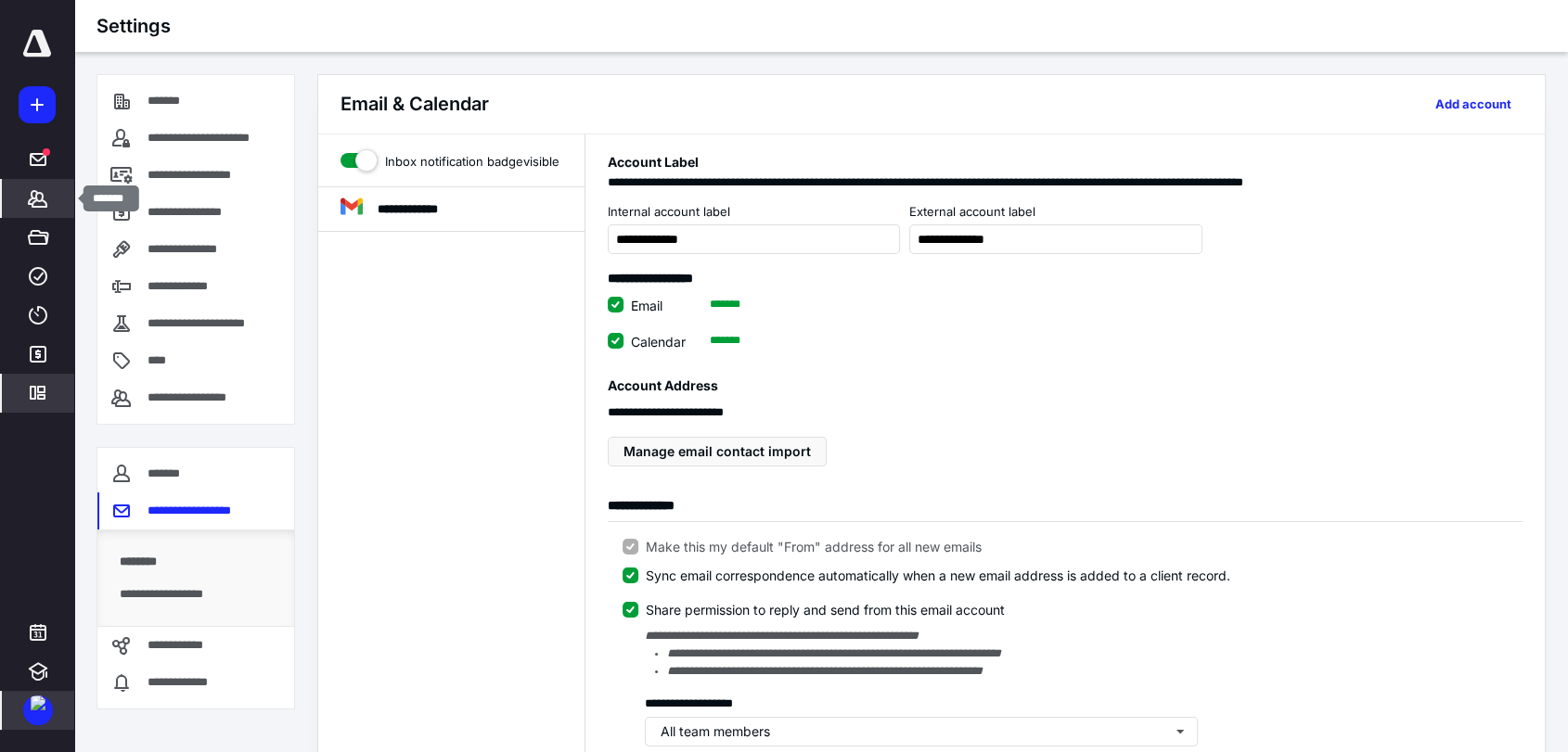 click on "*******" at bounding box center [38, 198] 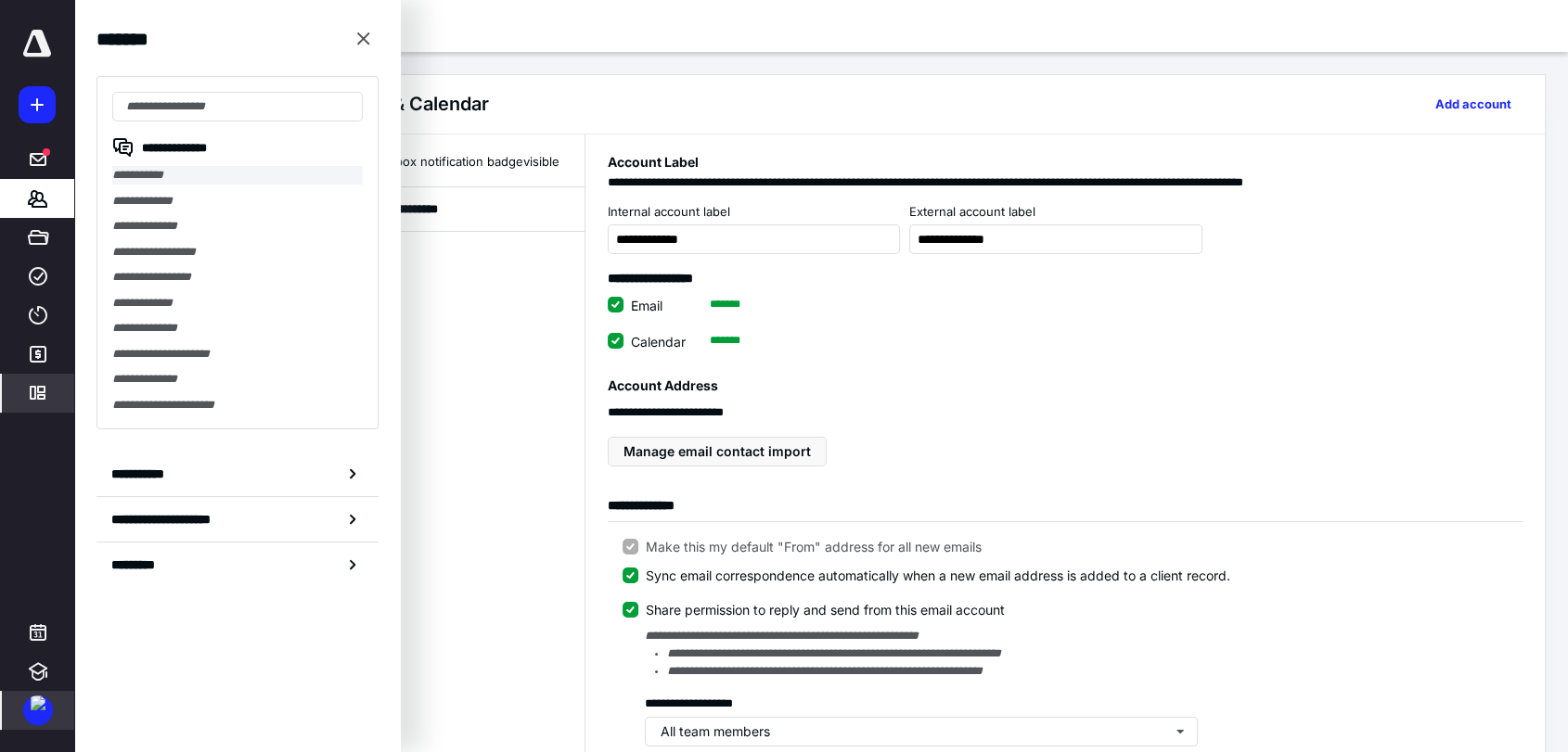 click on "**********" at bounding box center [238, 175] 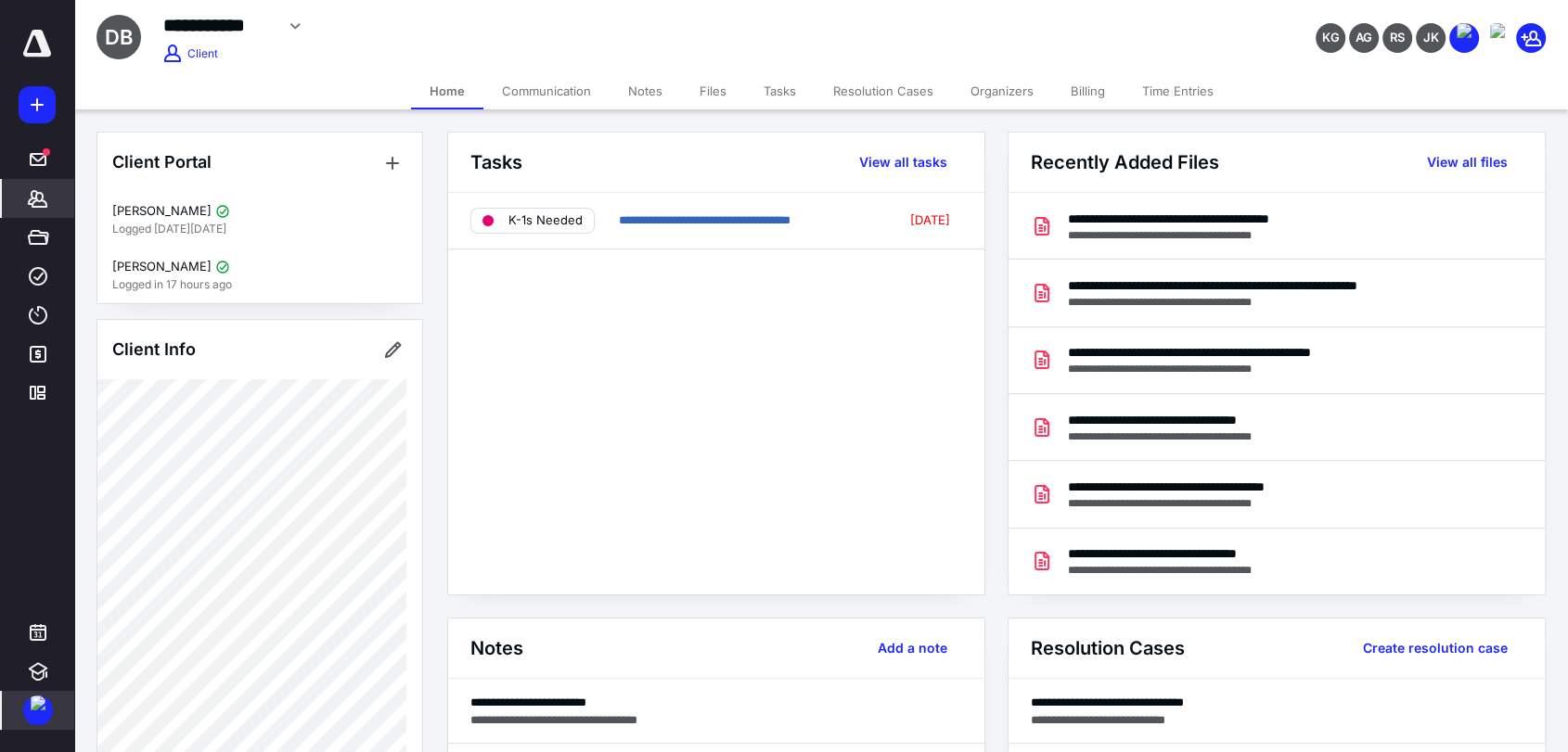 click on "Communication" at bounding box center [546, 91] 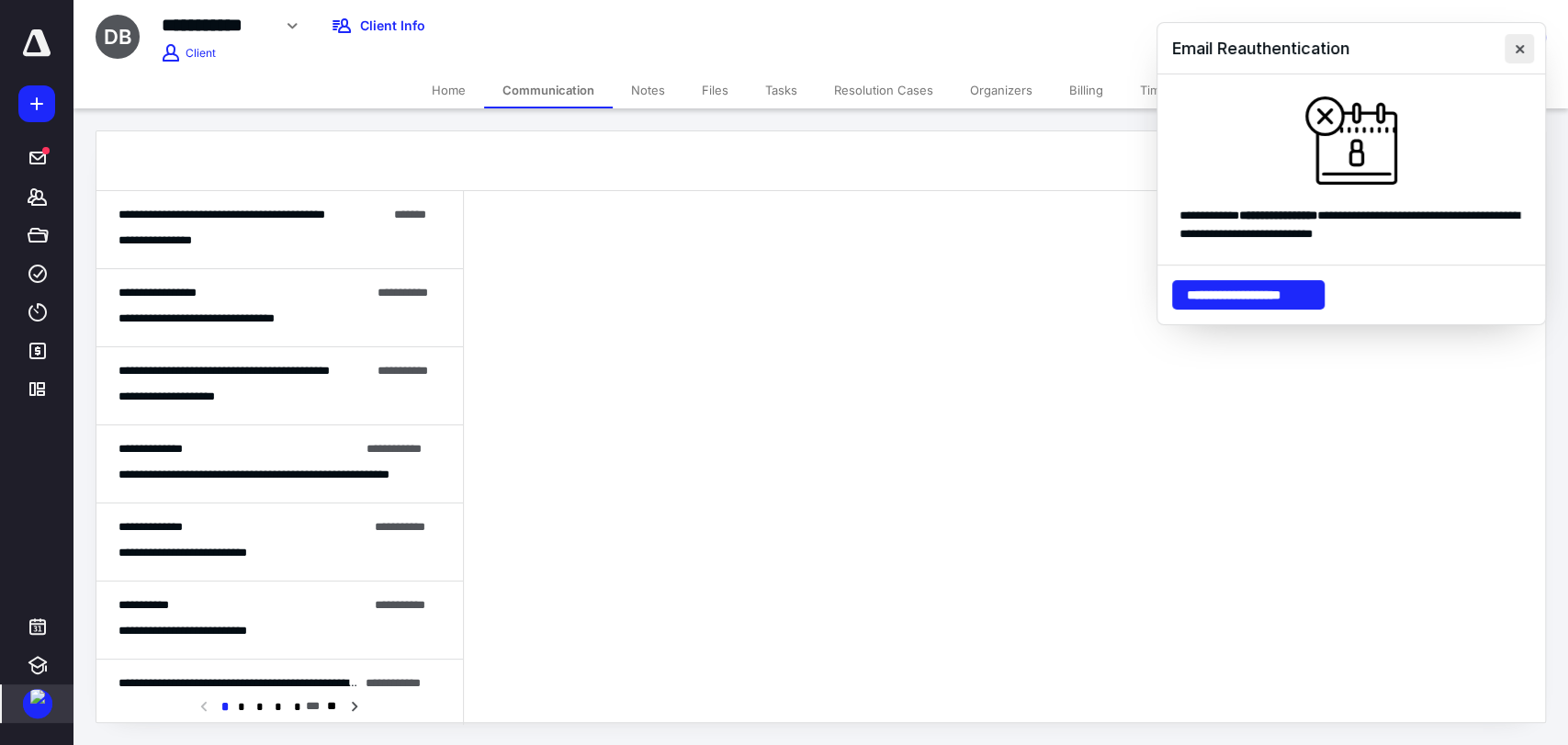 click at bounding box center [1519, 49] 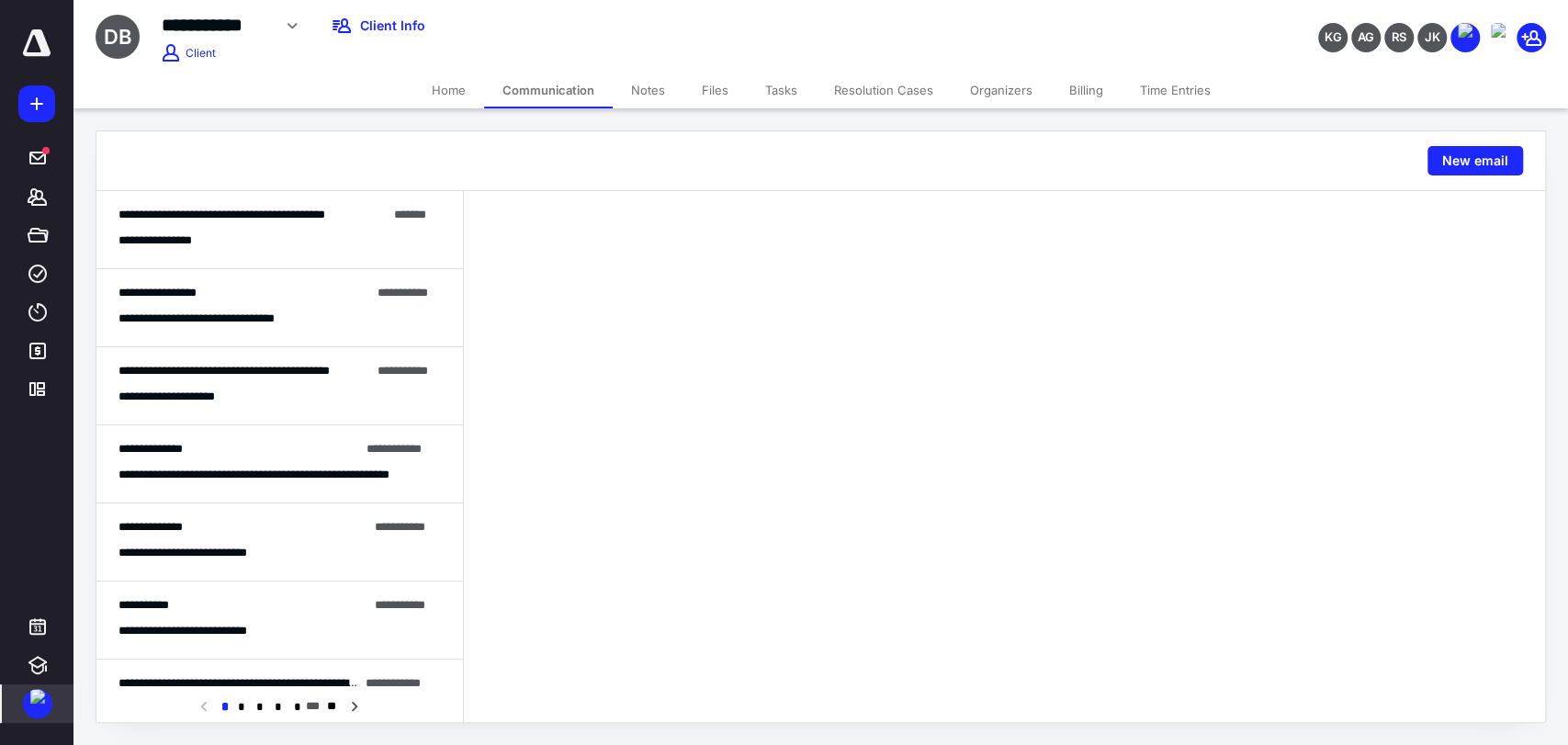 click on "**********" at bounding box center [279, 230] 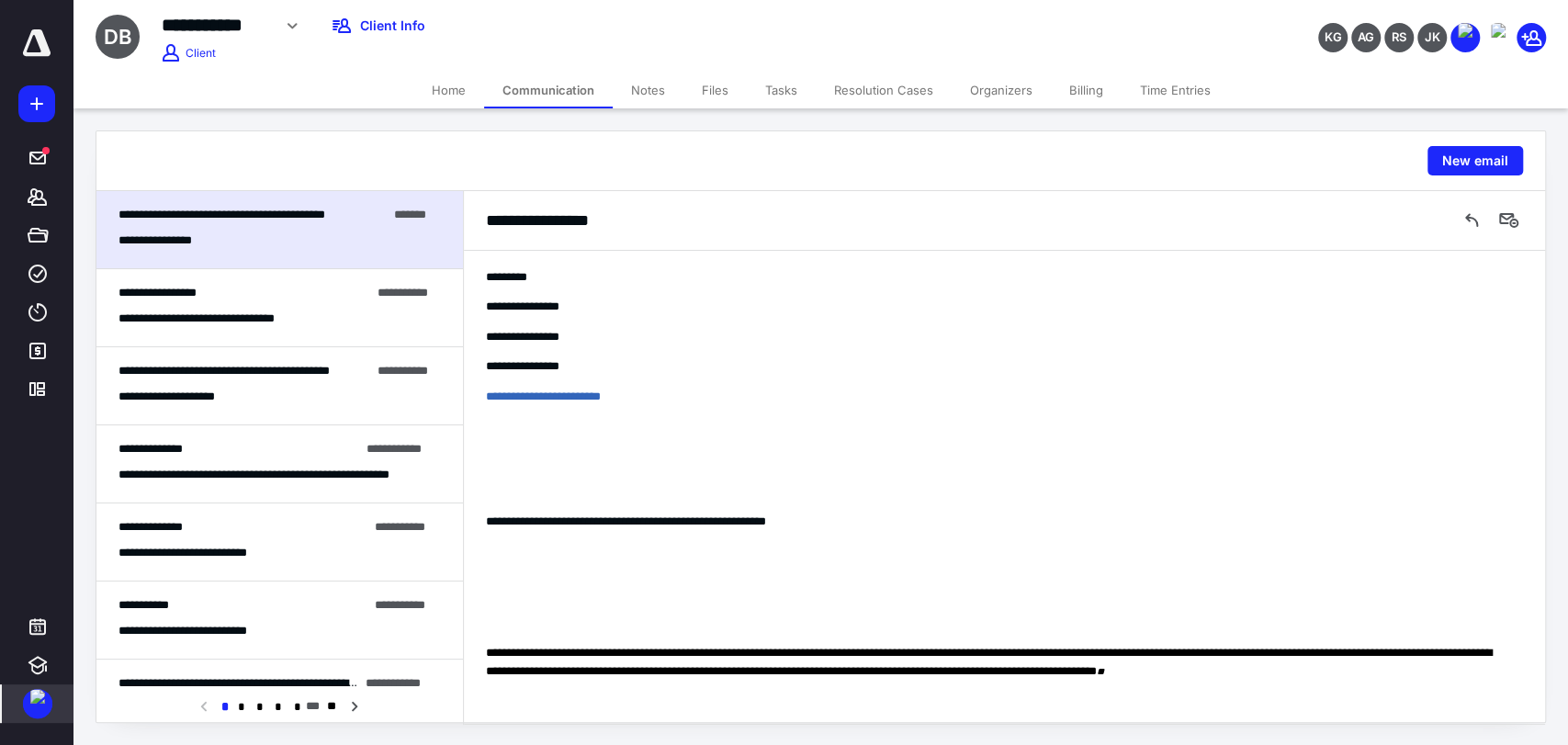 scroll, scrollTop: 671, scrollLeft: 0, axis: vertical 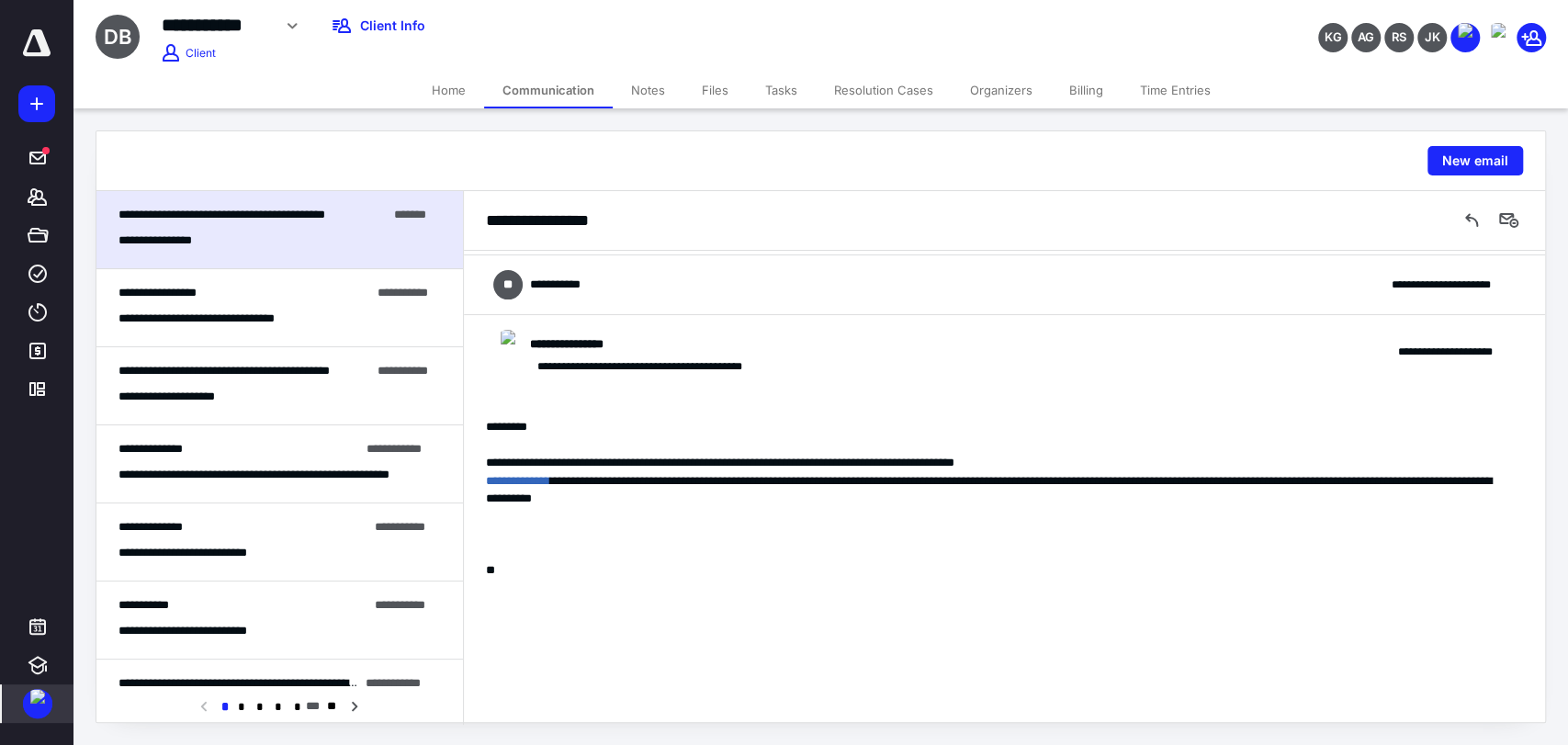 click on "**********" at bounding box center [1004, 285] 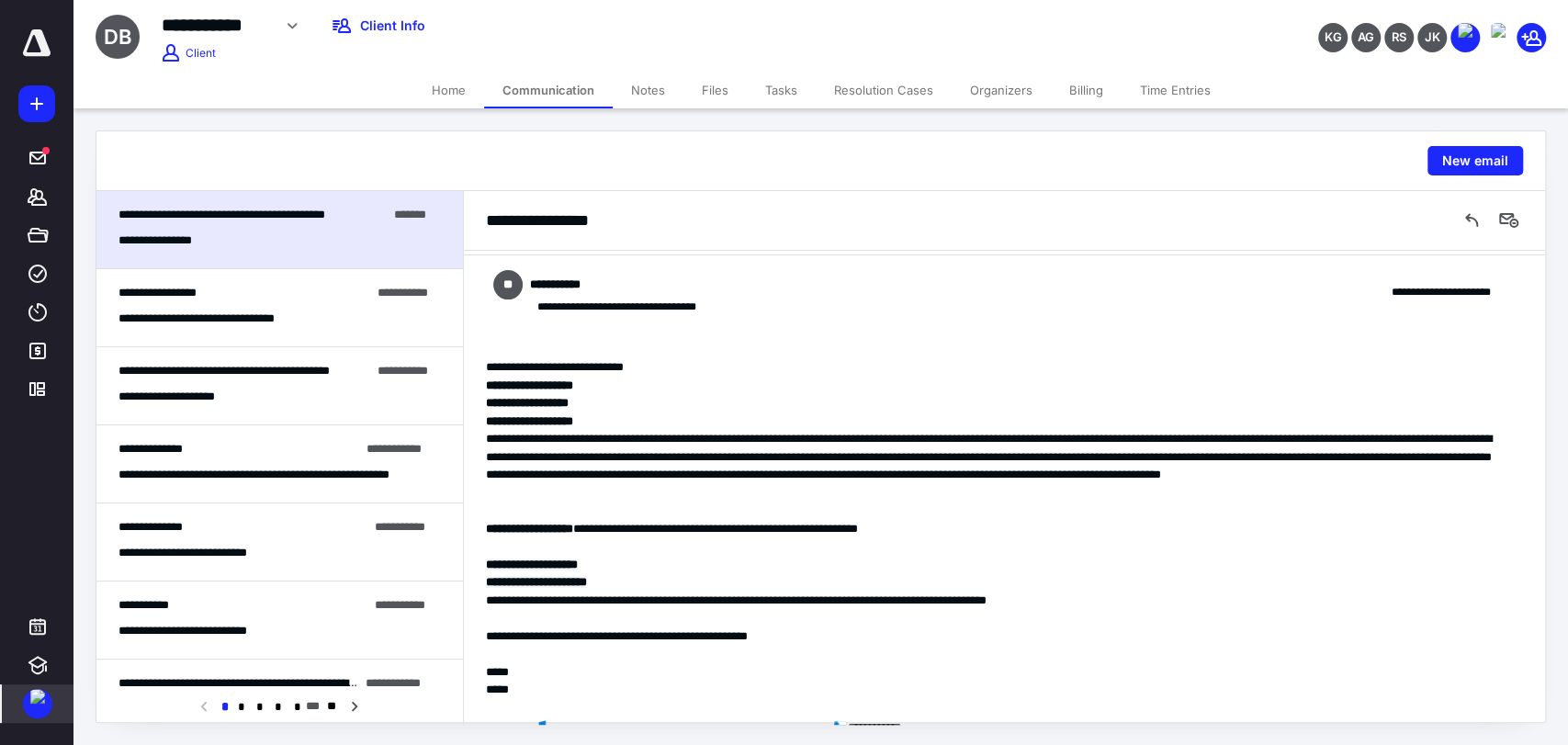 scroll, scrollTop: 0, scrollLeft: 0, axis: both 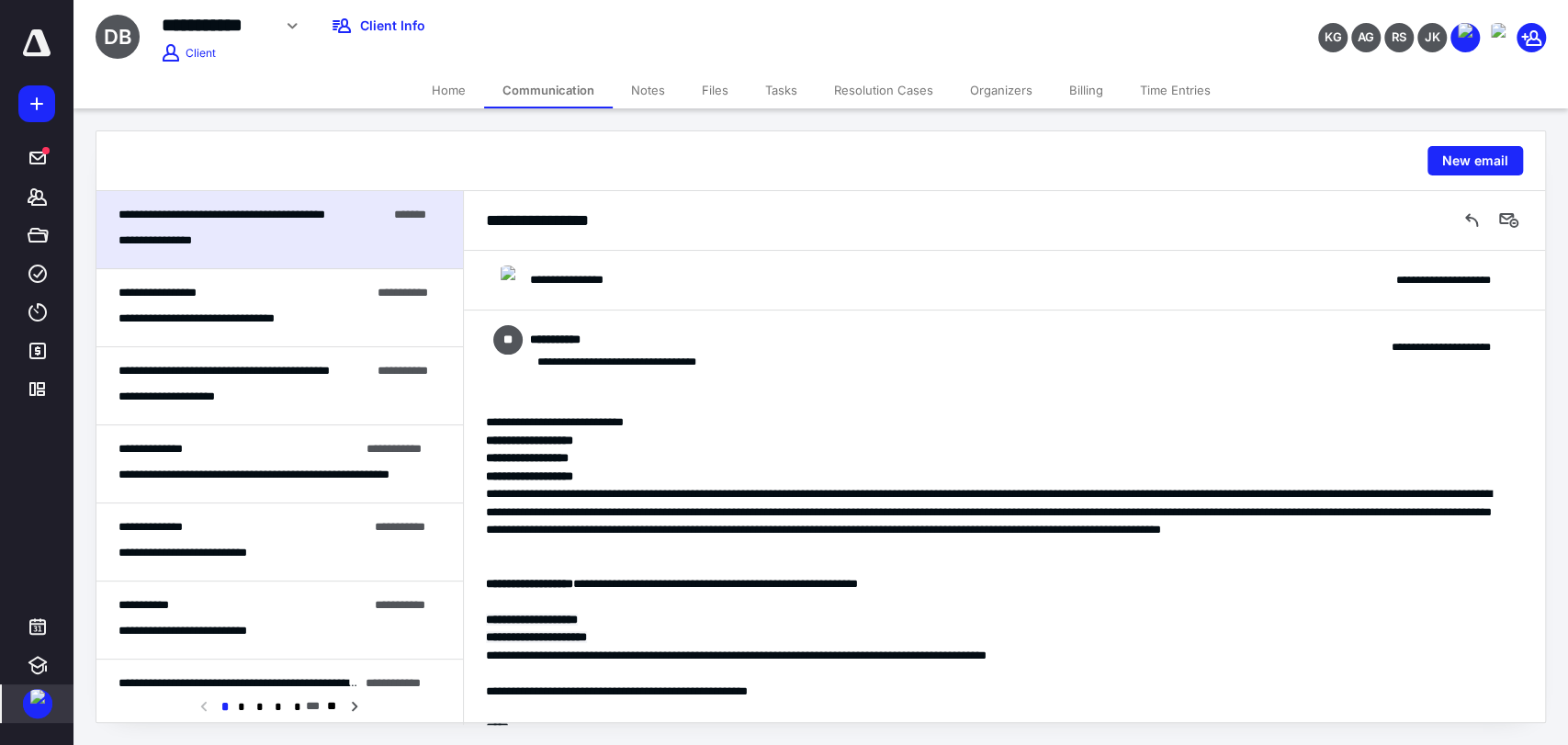 click on "New email" at bounding box center (820, 161) 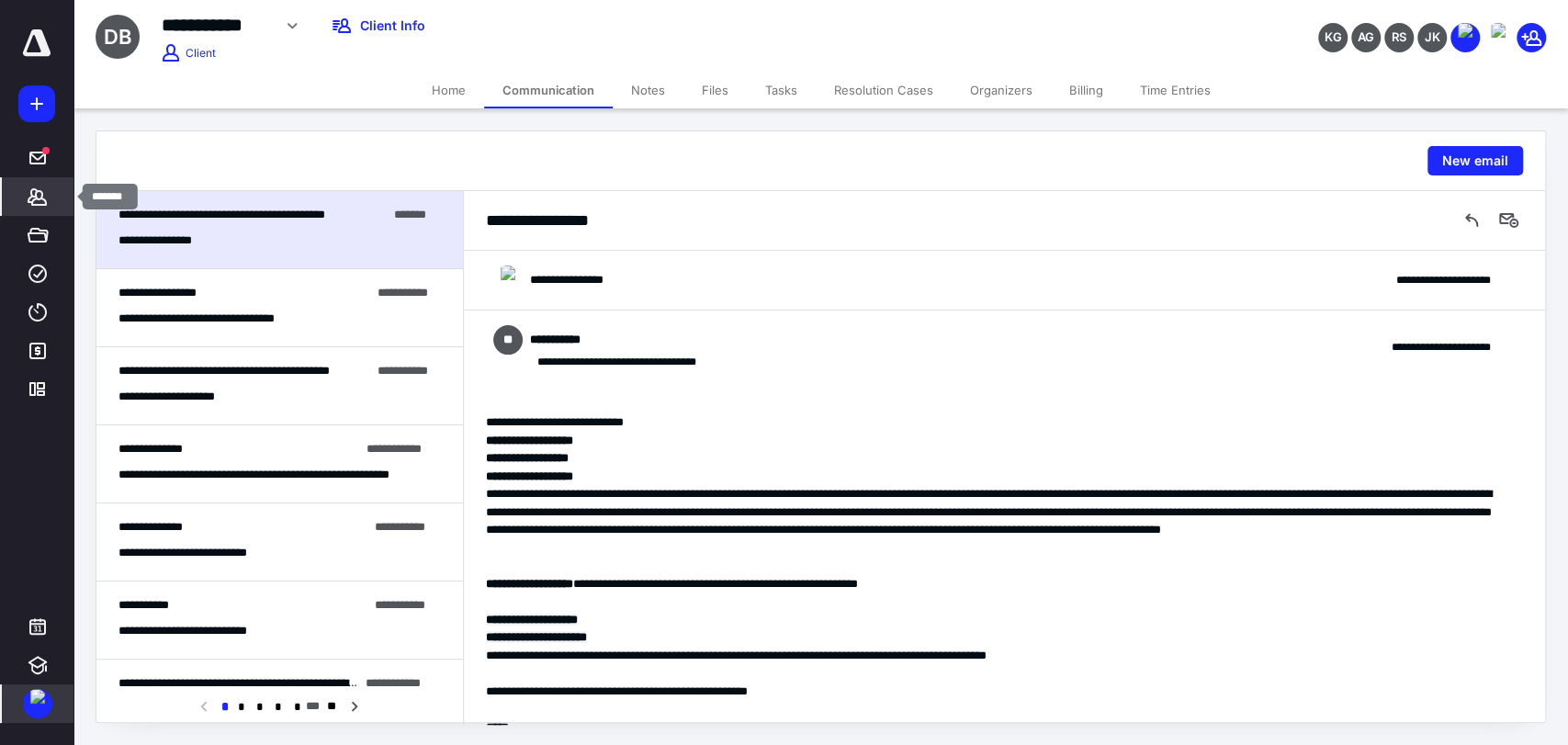 click 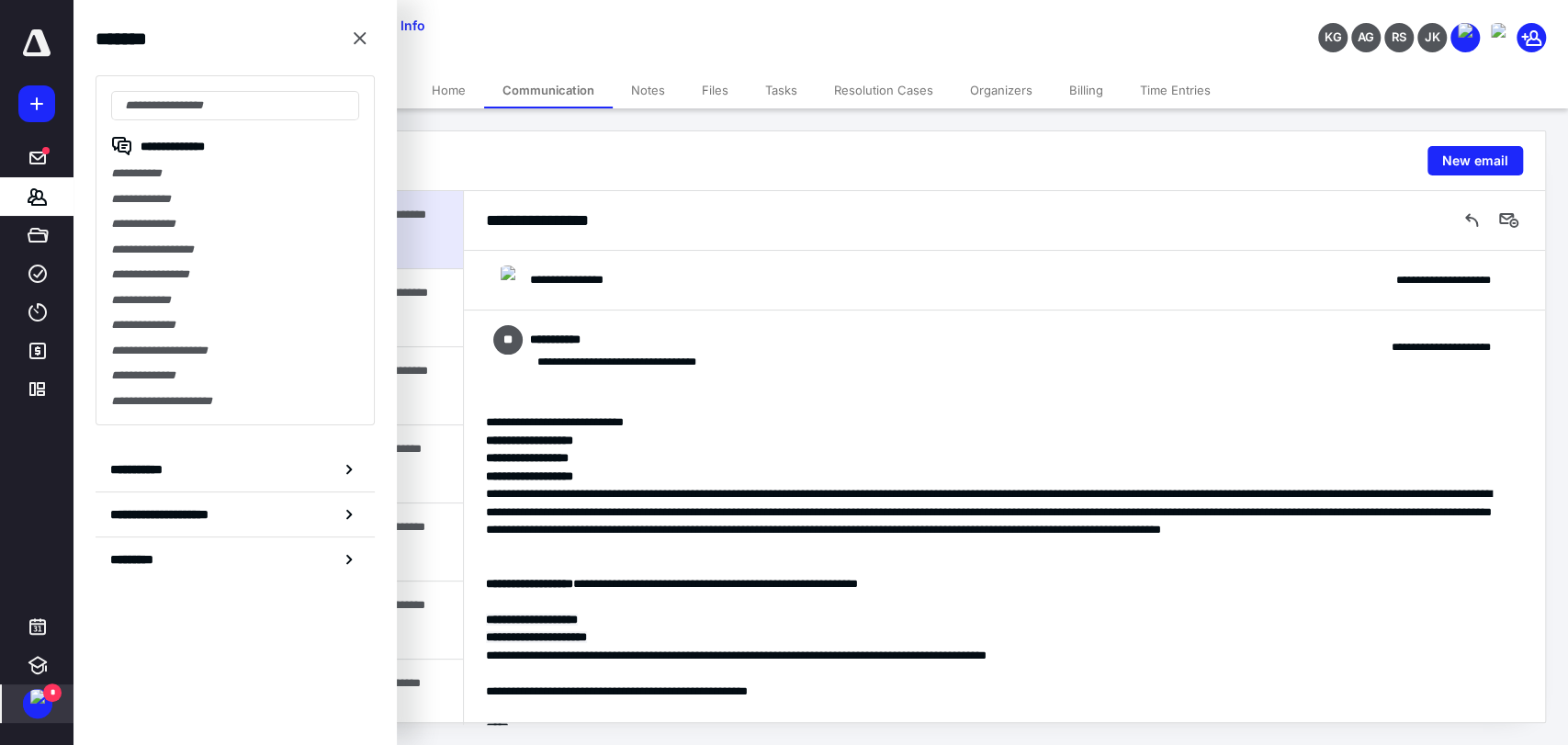 click on "*" at bounding box center (38, 704) 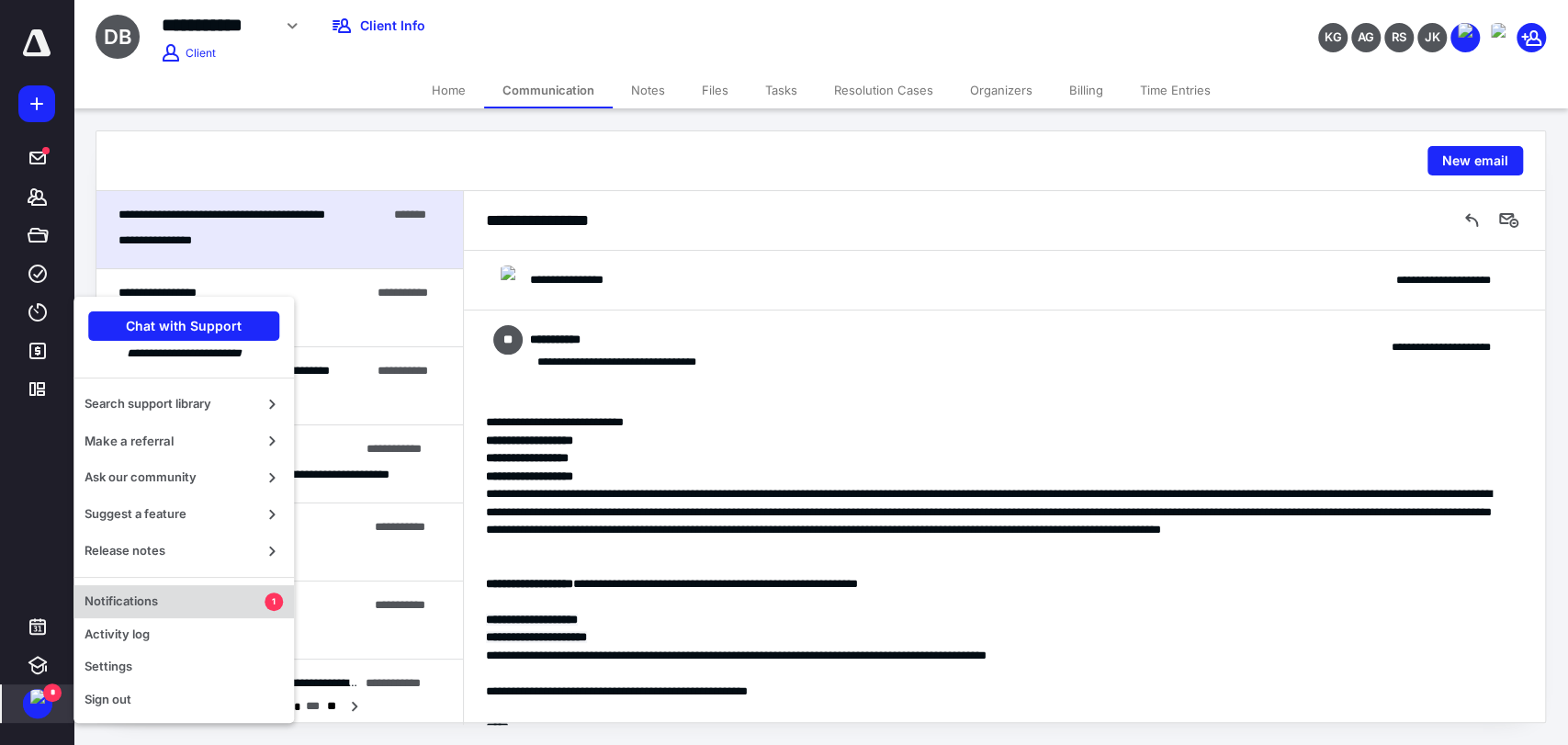 click on "Notifications" at bounding box center (175, 602) 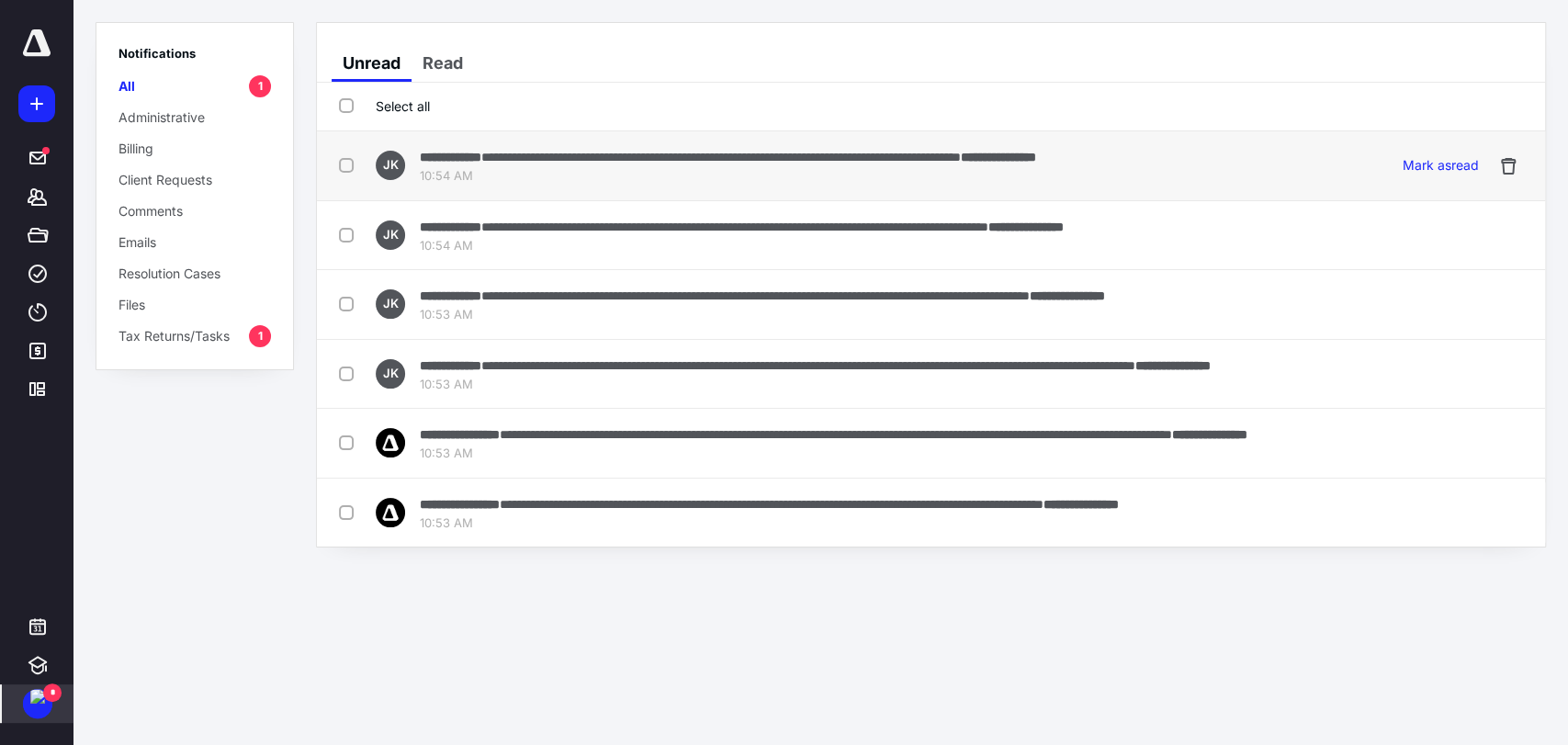 click on "**********" at bounding box center [931, 166] 